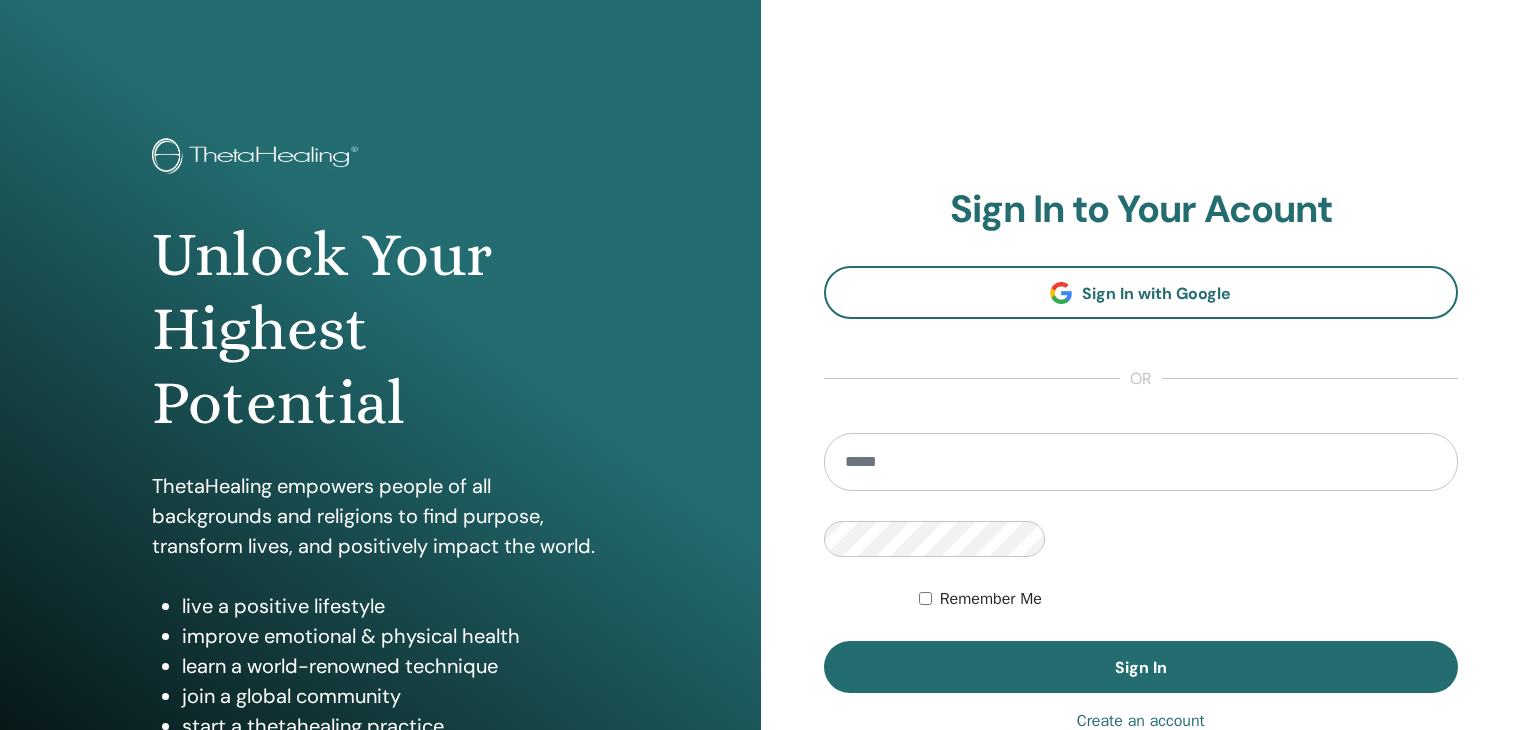 scroll, scrollTop: 0, scrollLeft: 0, axis: both 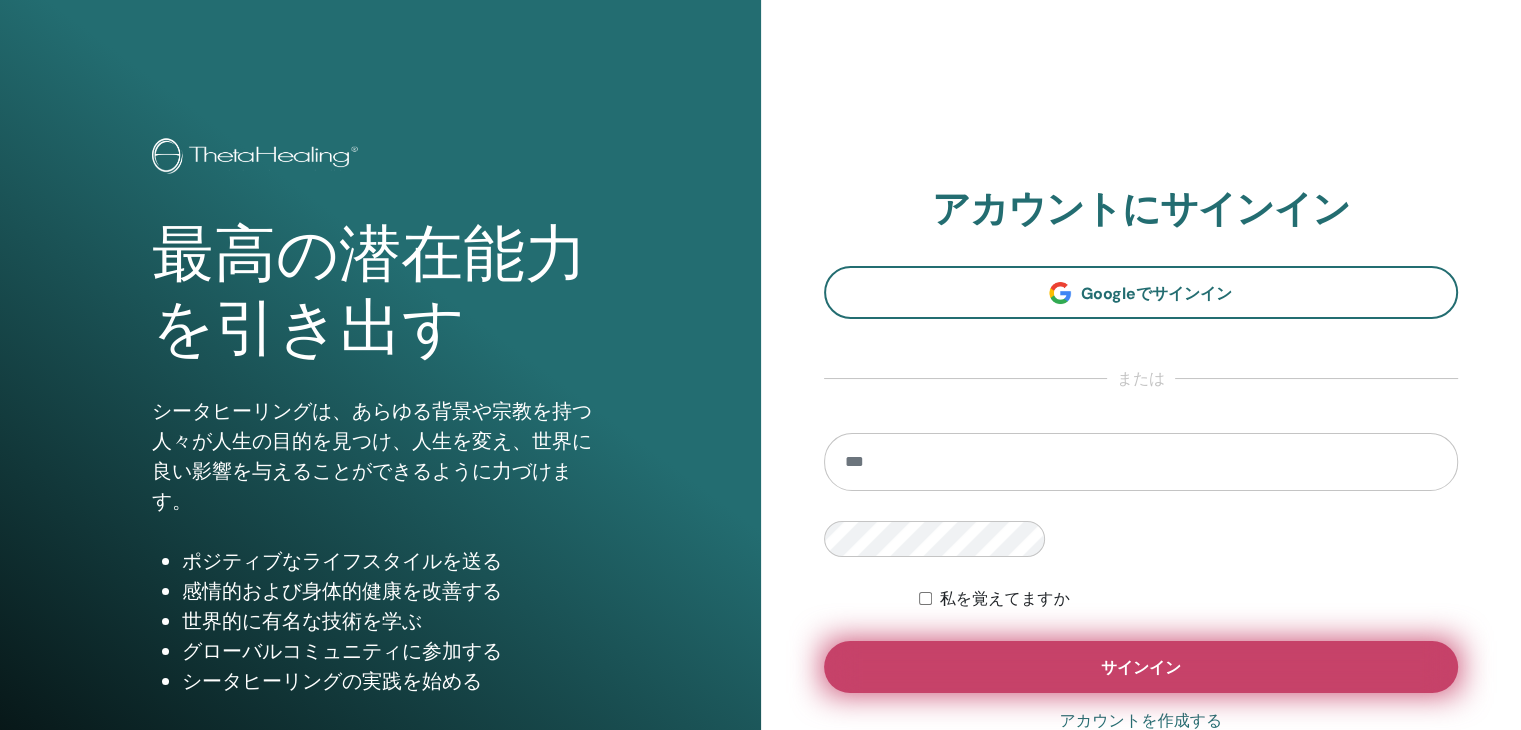 type on "**********" 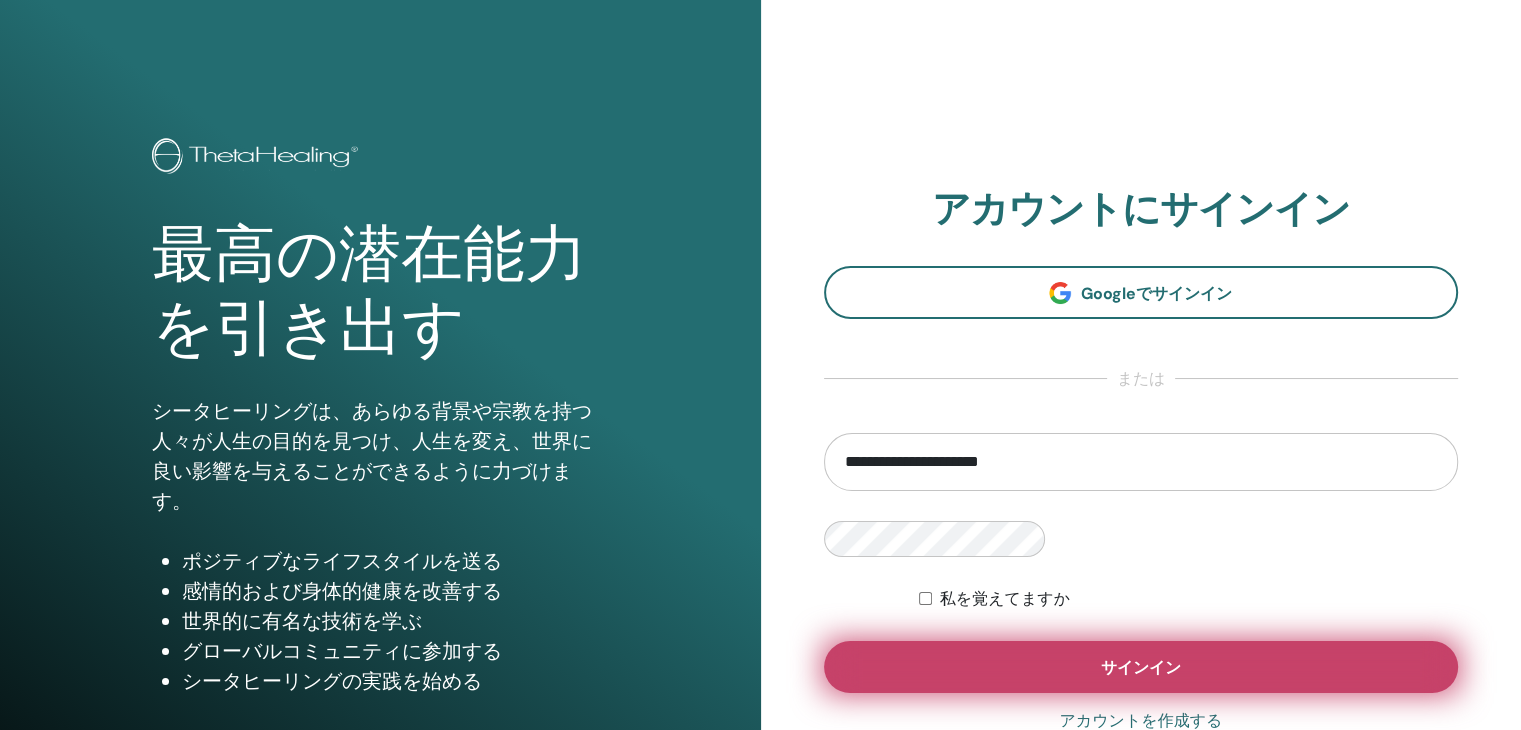 click on "サインイン" at bounding box center [1141, 667] 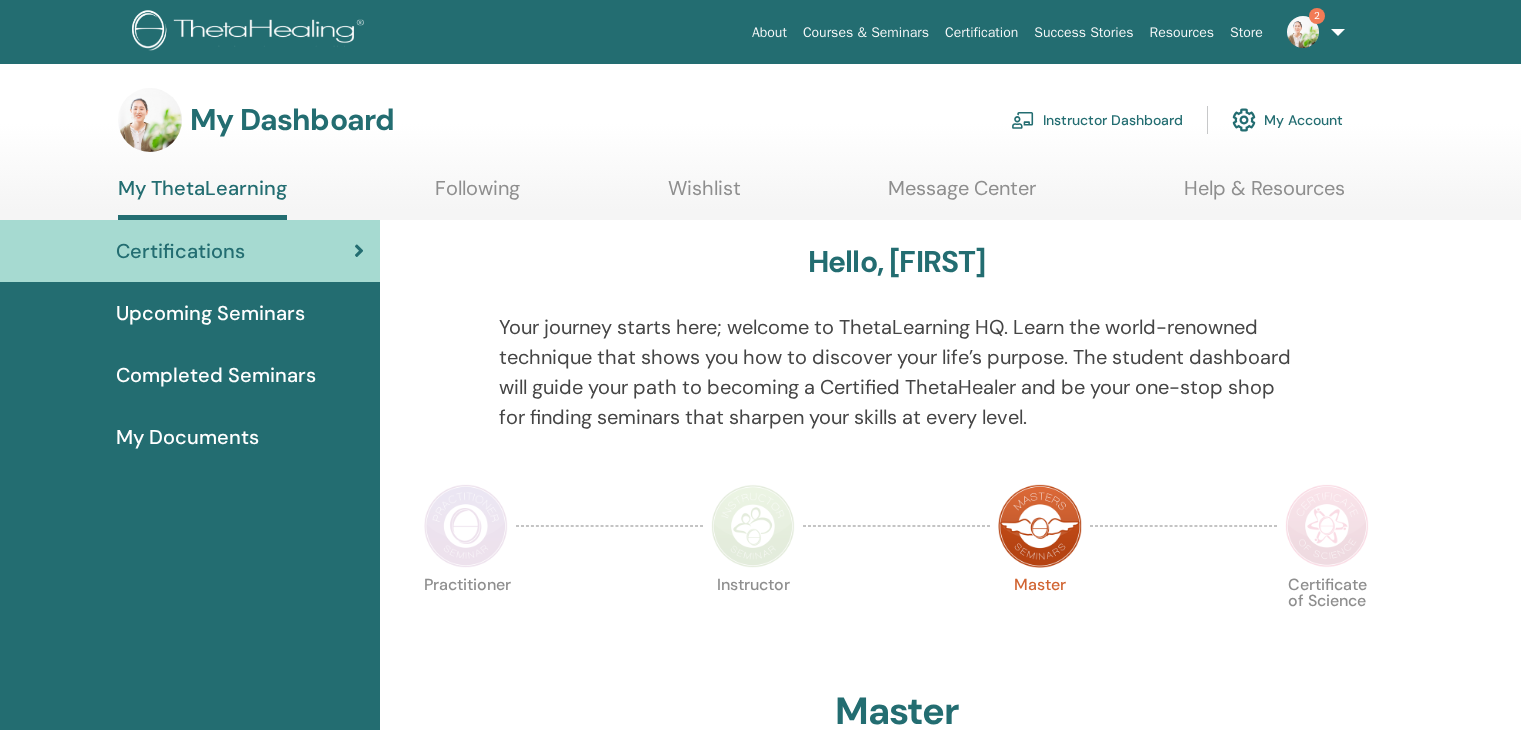 scroll, scrollTop: 0, scrollLeft: 0, axis: both 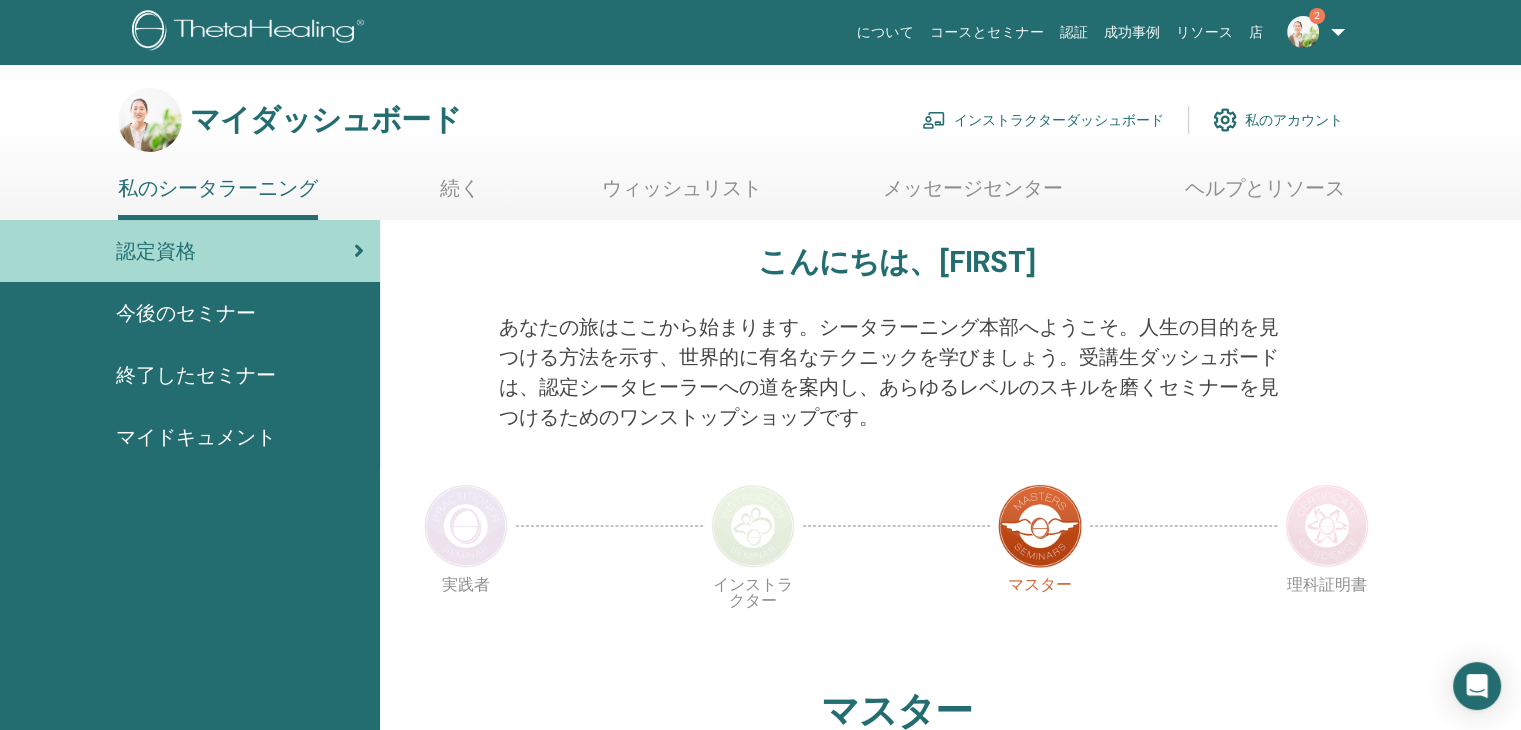 click on "インストラクターダッシュボード" at bounding box center [1059, 121] 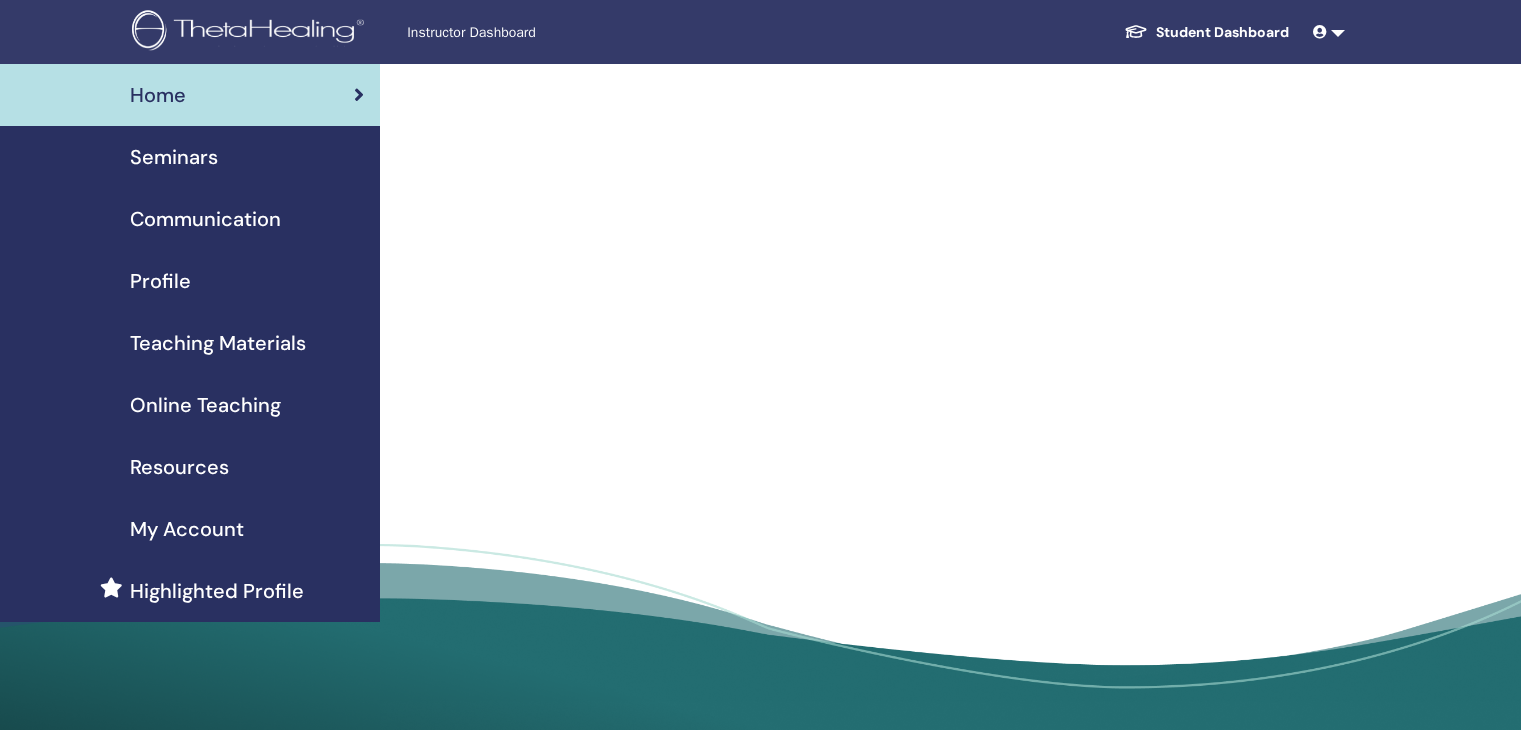 scroll, scrollTop: 0, scrollLeft: 0, axis: both 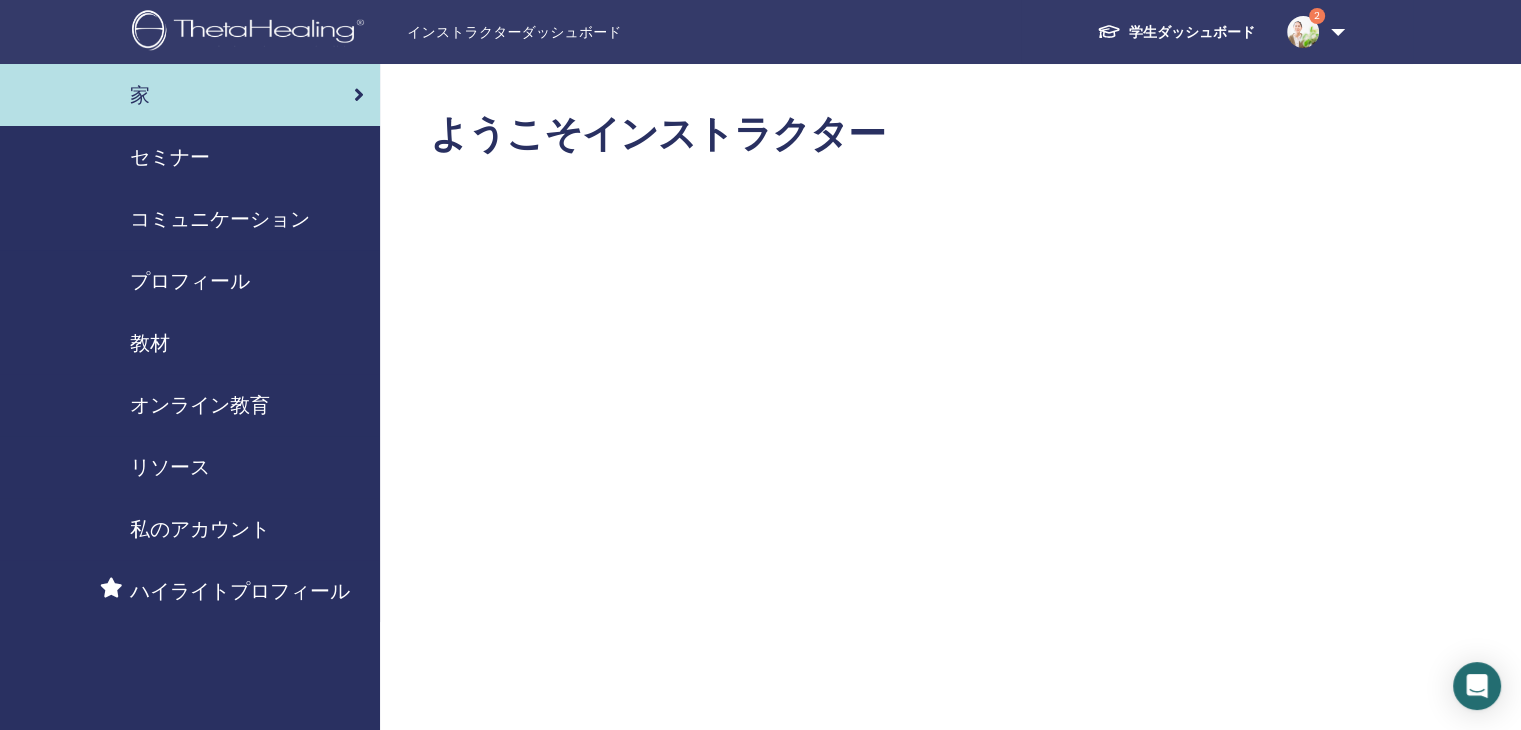 click on "セミナー" at bounding box center [170, 157] 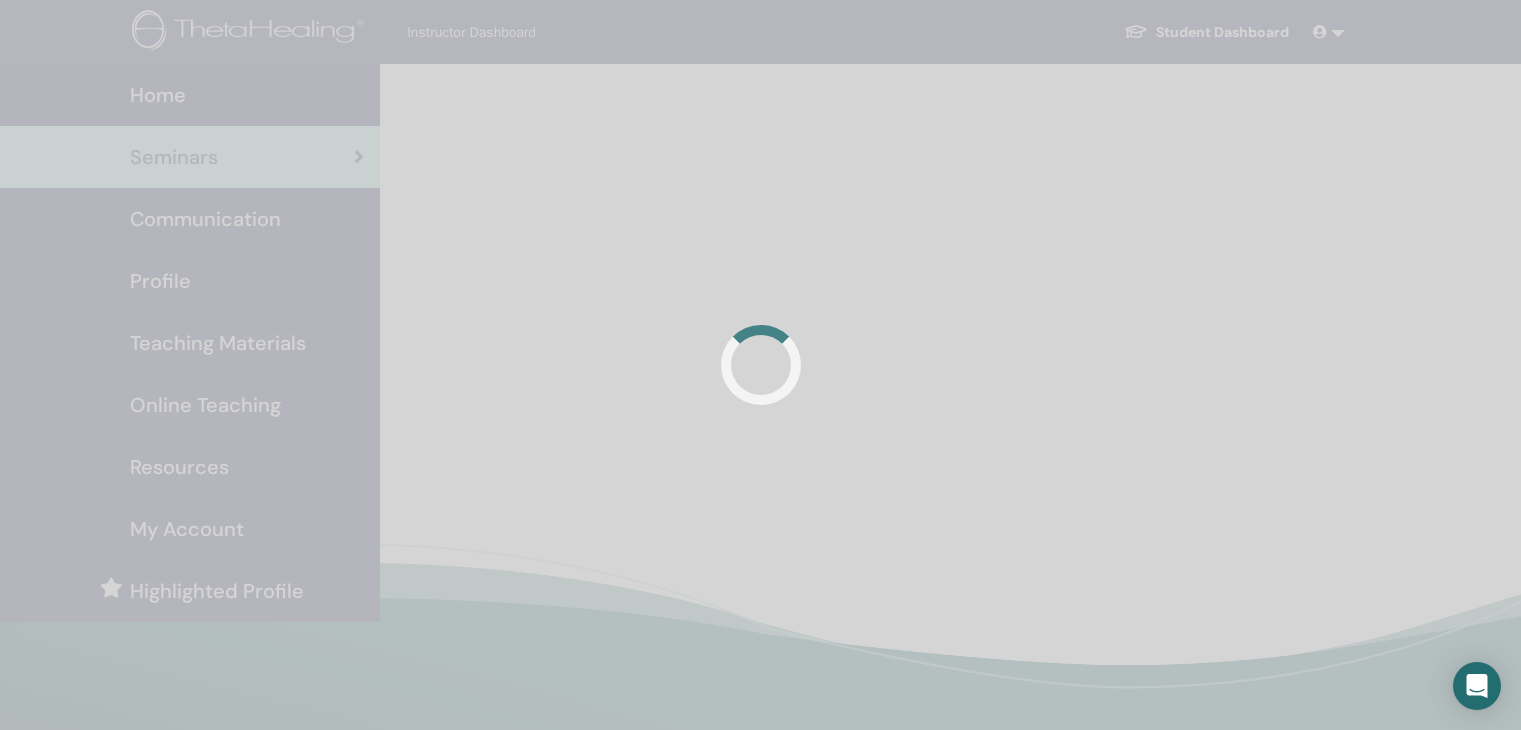 scroll, scrollTop: 0, scrollLeft: 0, axis: both 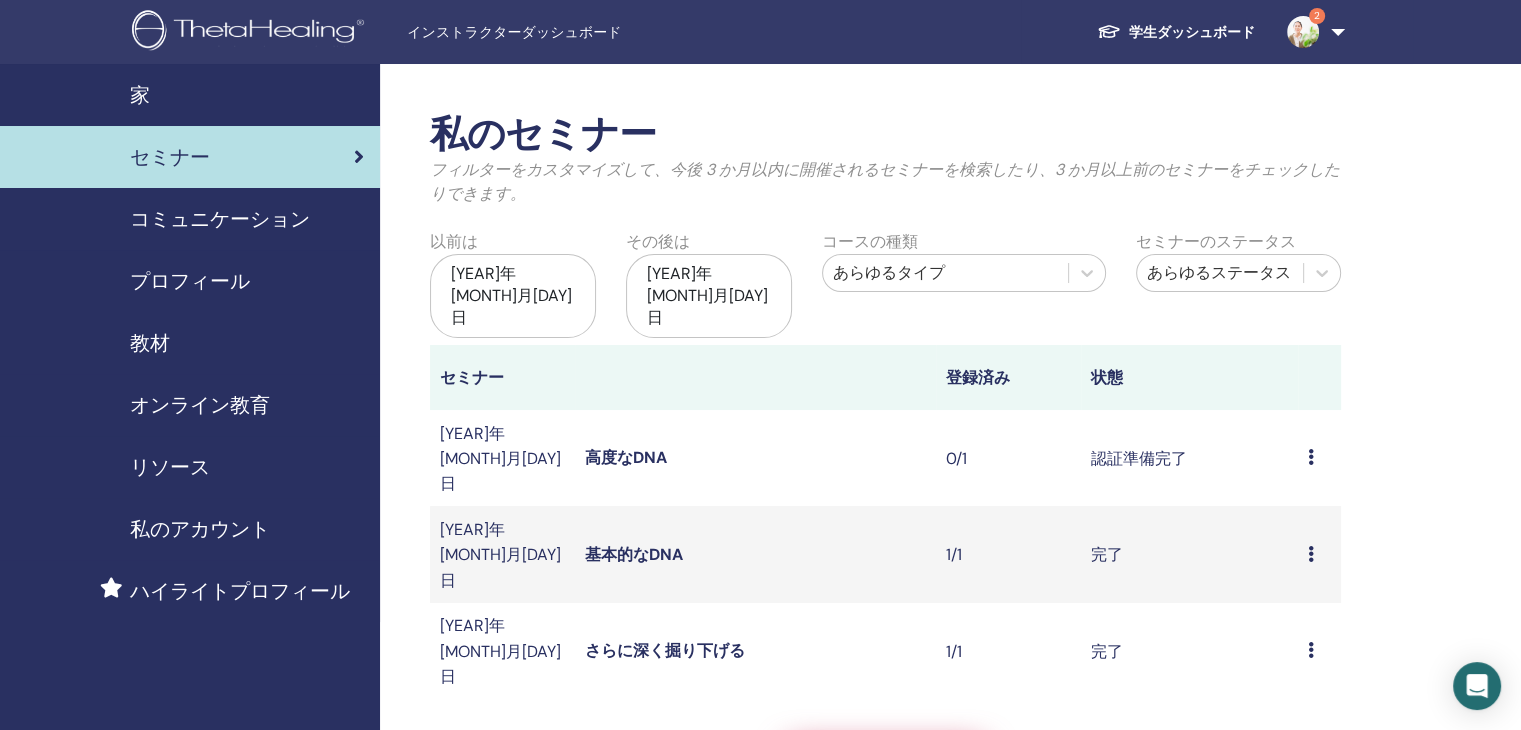 click on "セミナーを作成する" at bounding box center (886, 773) 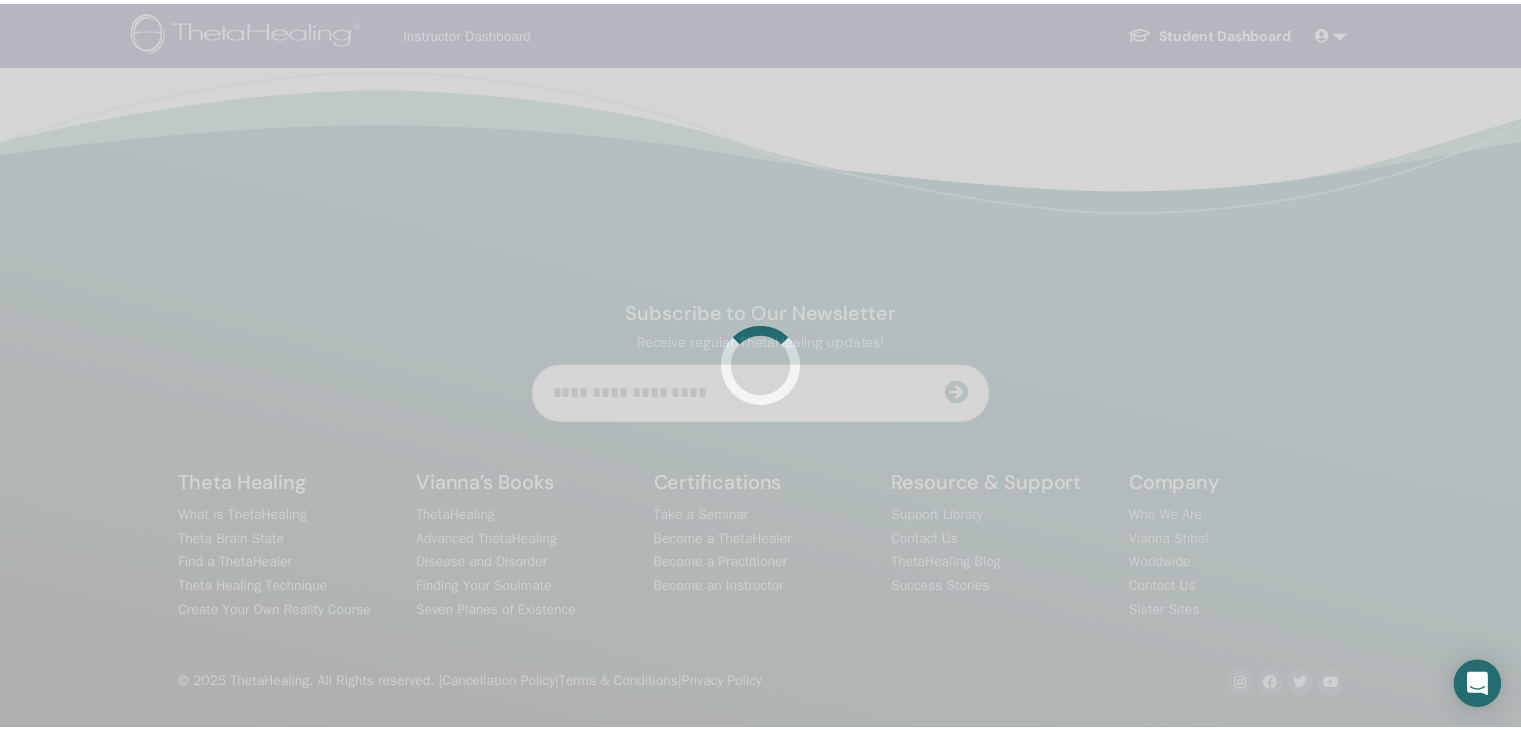 scroll, scrollTop: 0, scrollLeft: 0, axis: both 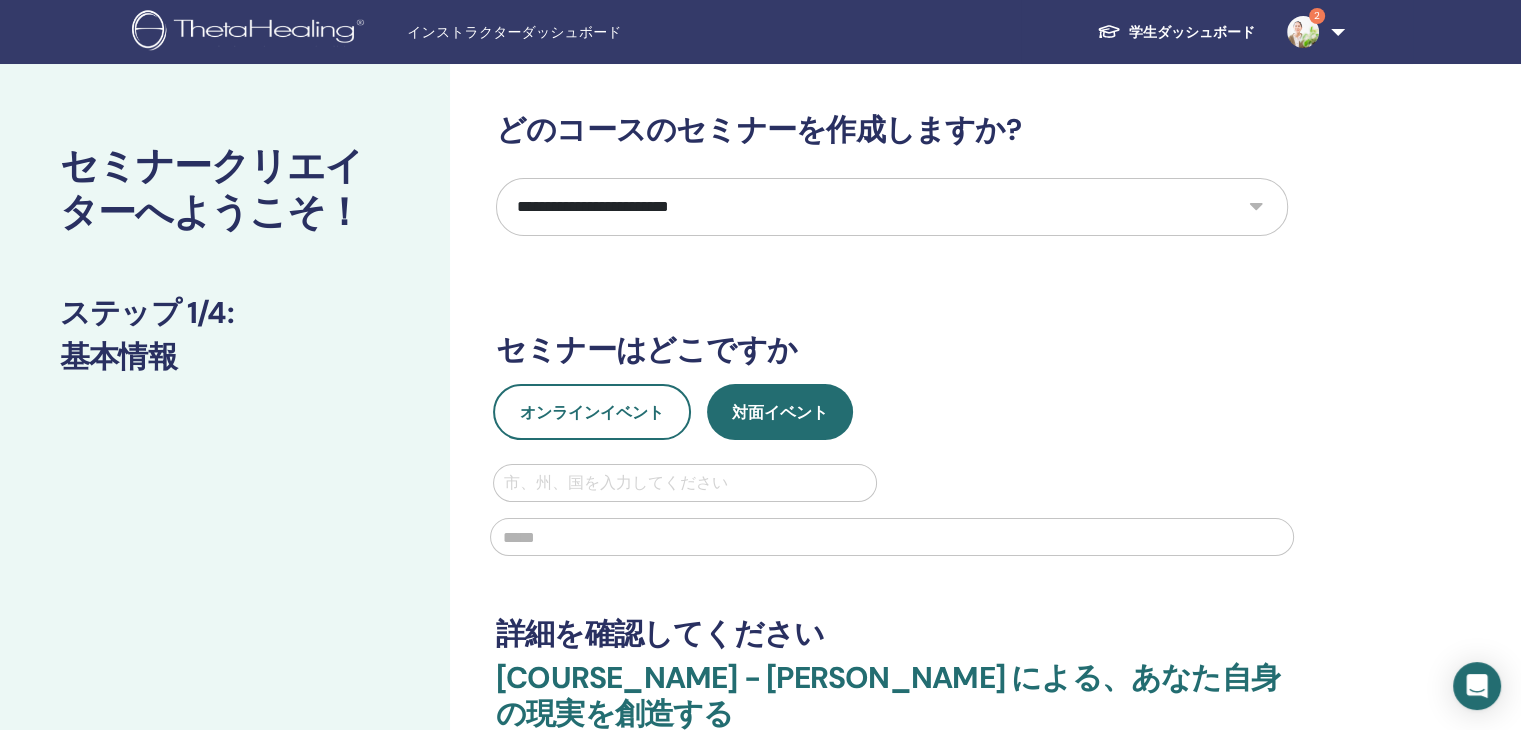 click on "**********" at bounding box center (892, 207) 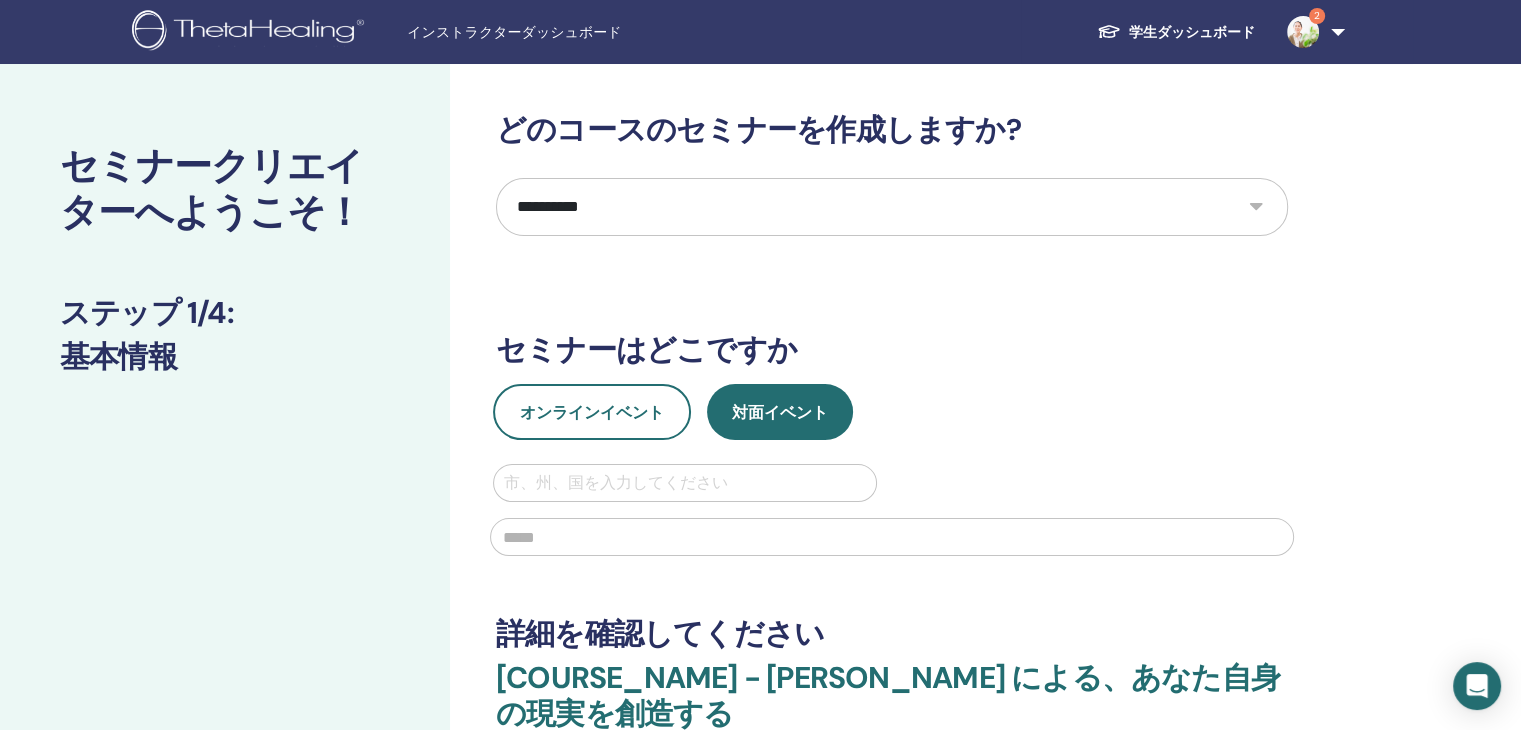 click on "**********" at bounding box center [892, 207] 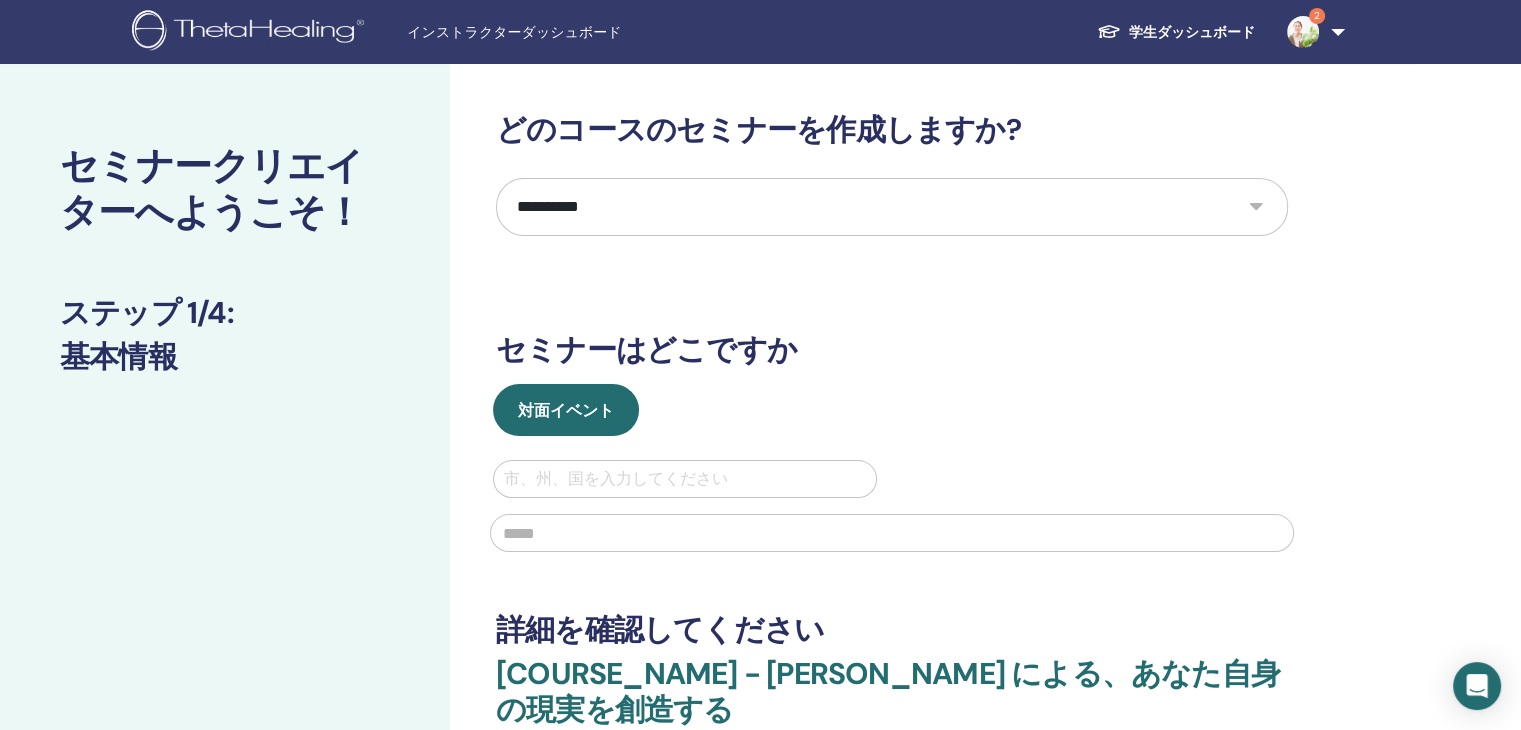 click at bounding box center (685, 479) 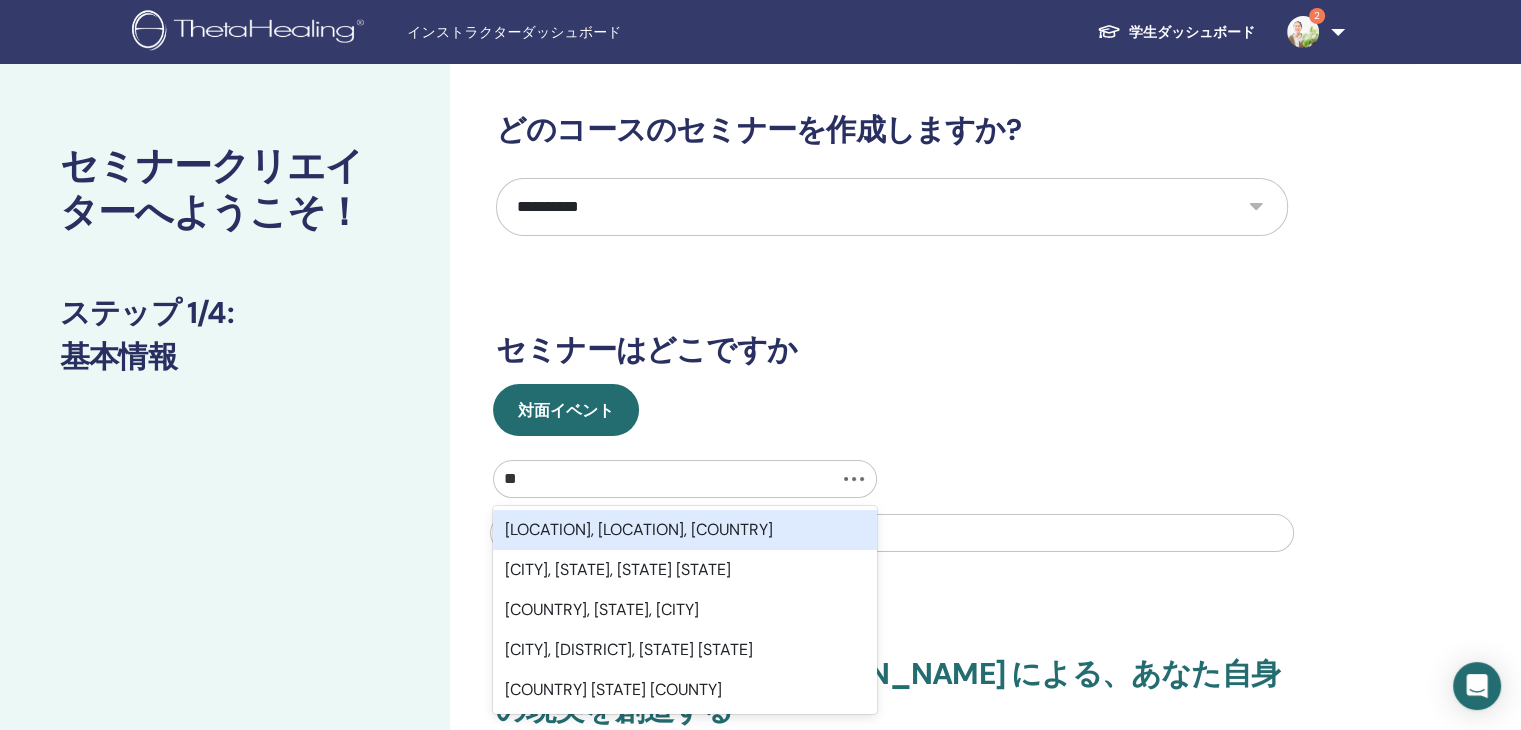 type on "*" 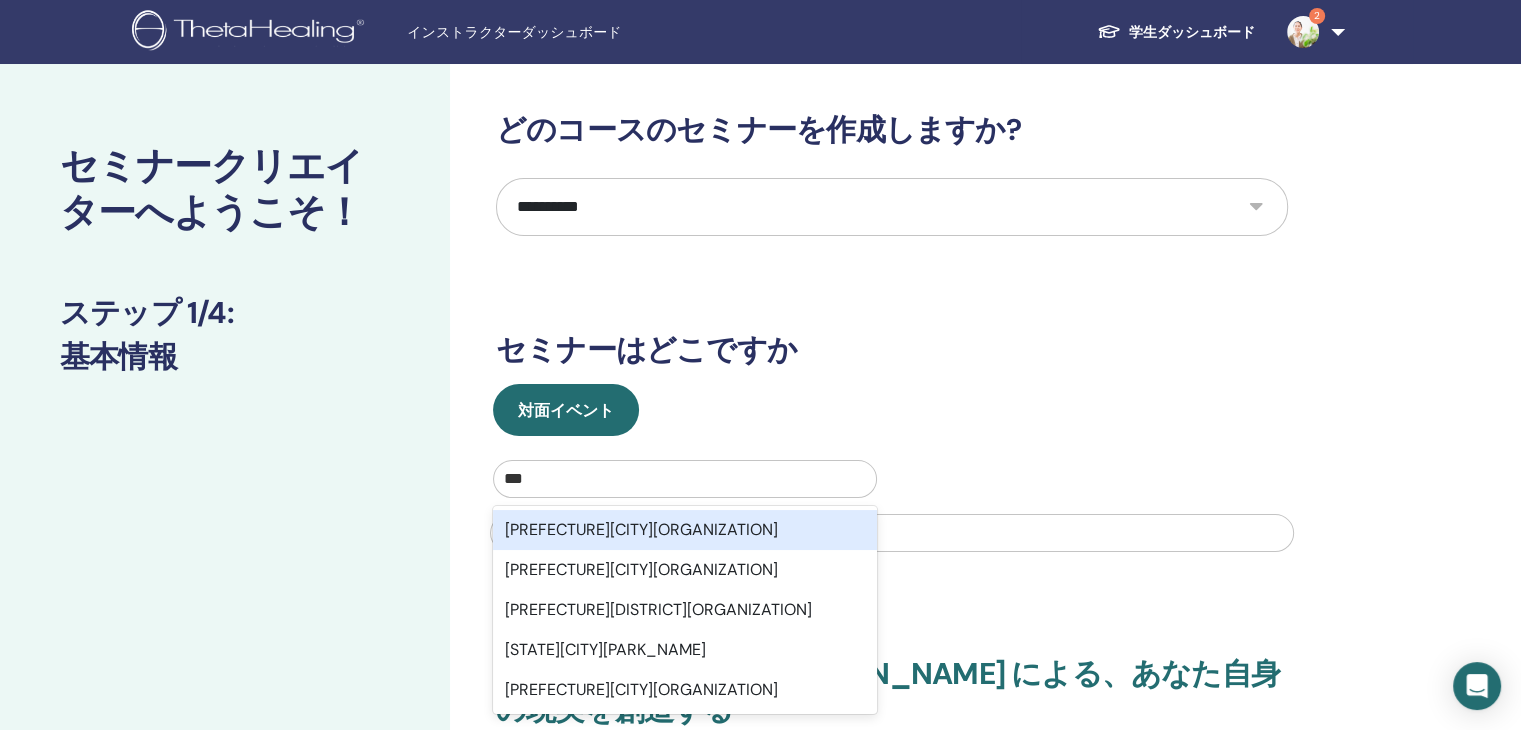 type on "***" 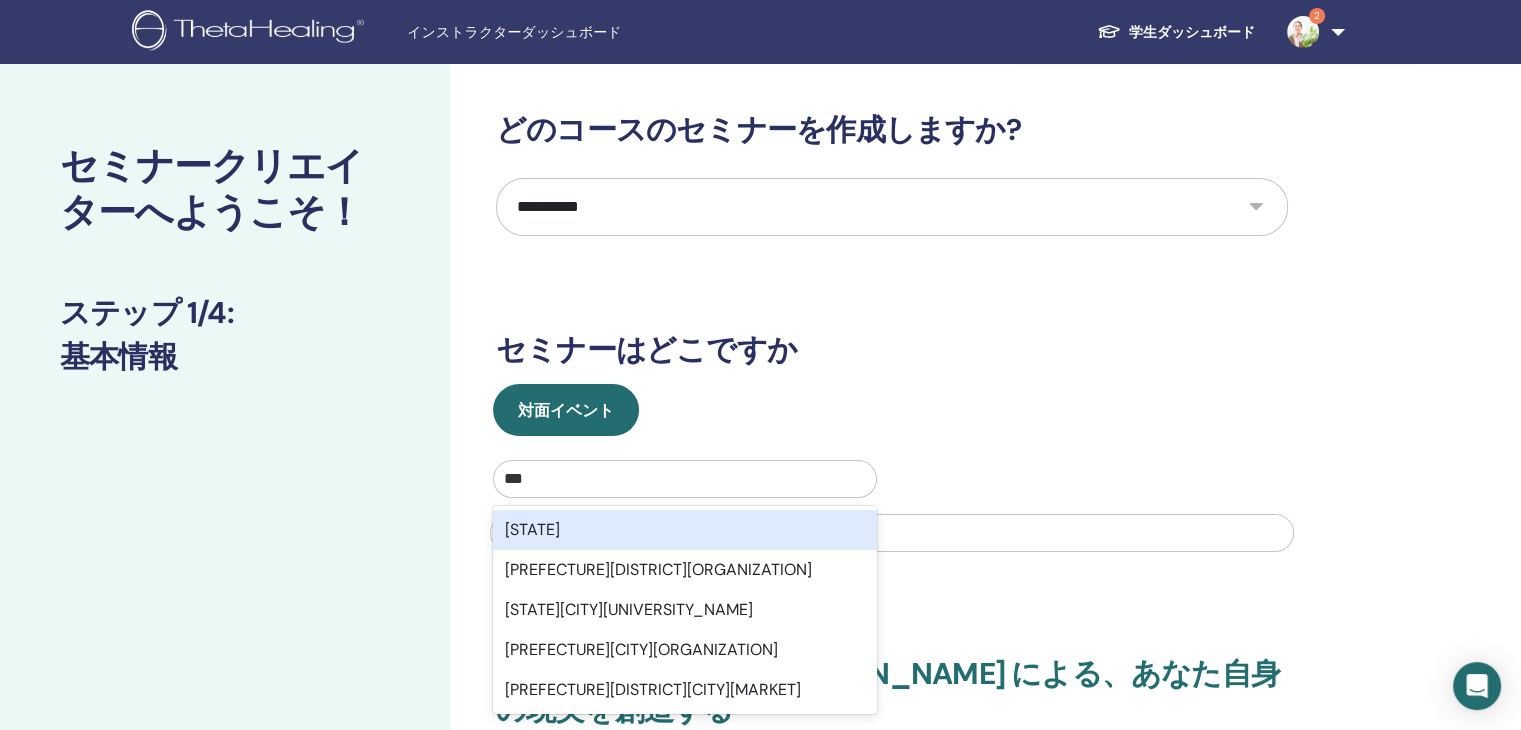 type 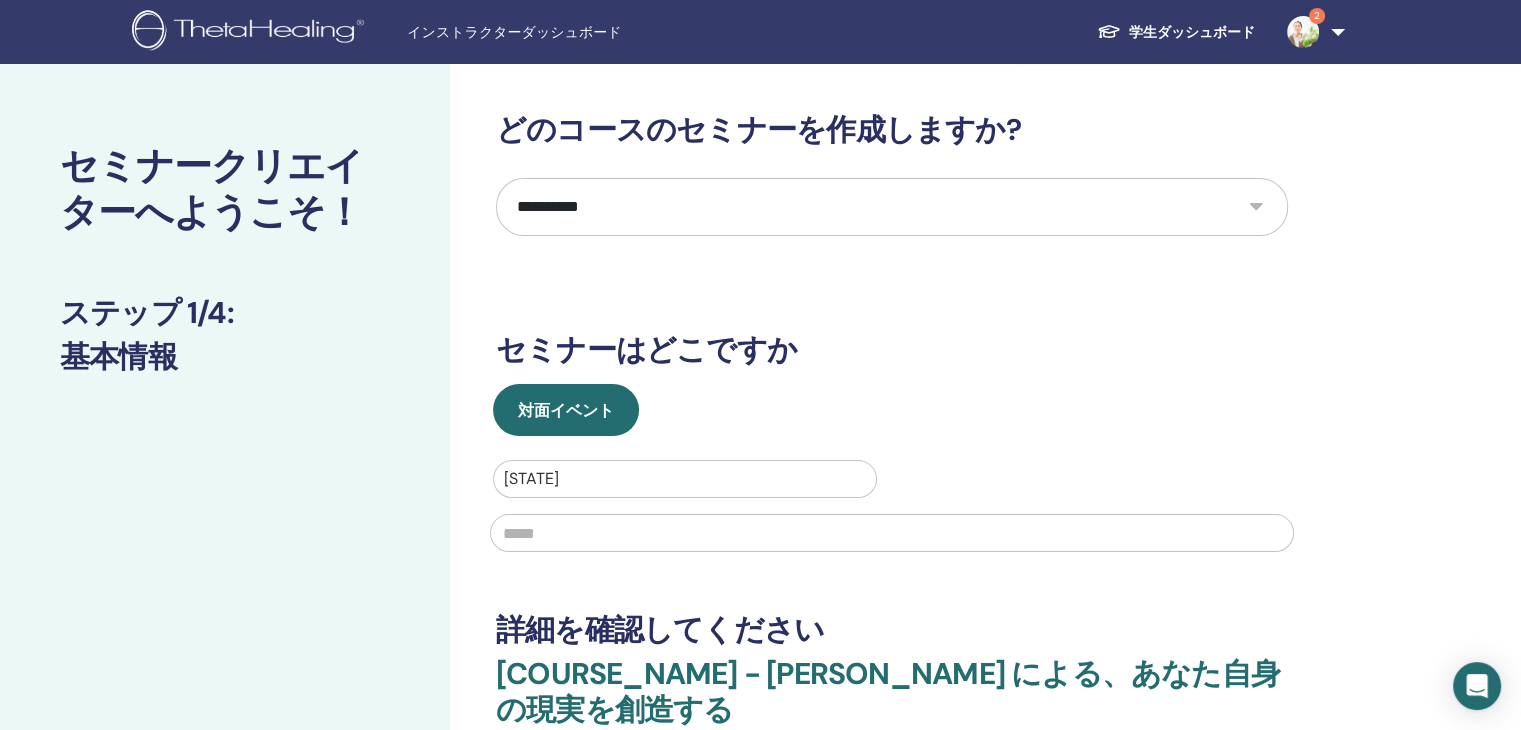 click at bounding box center [892, 533] 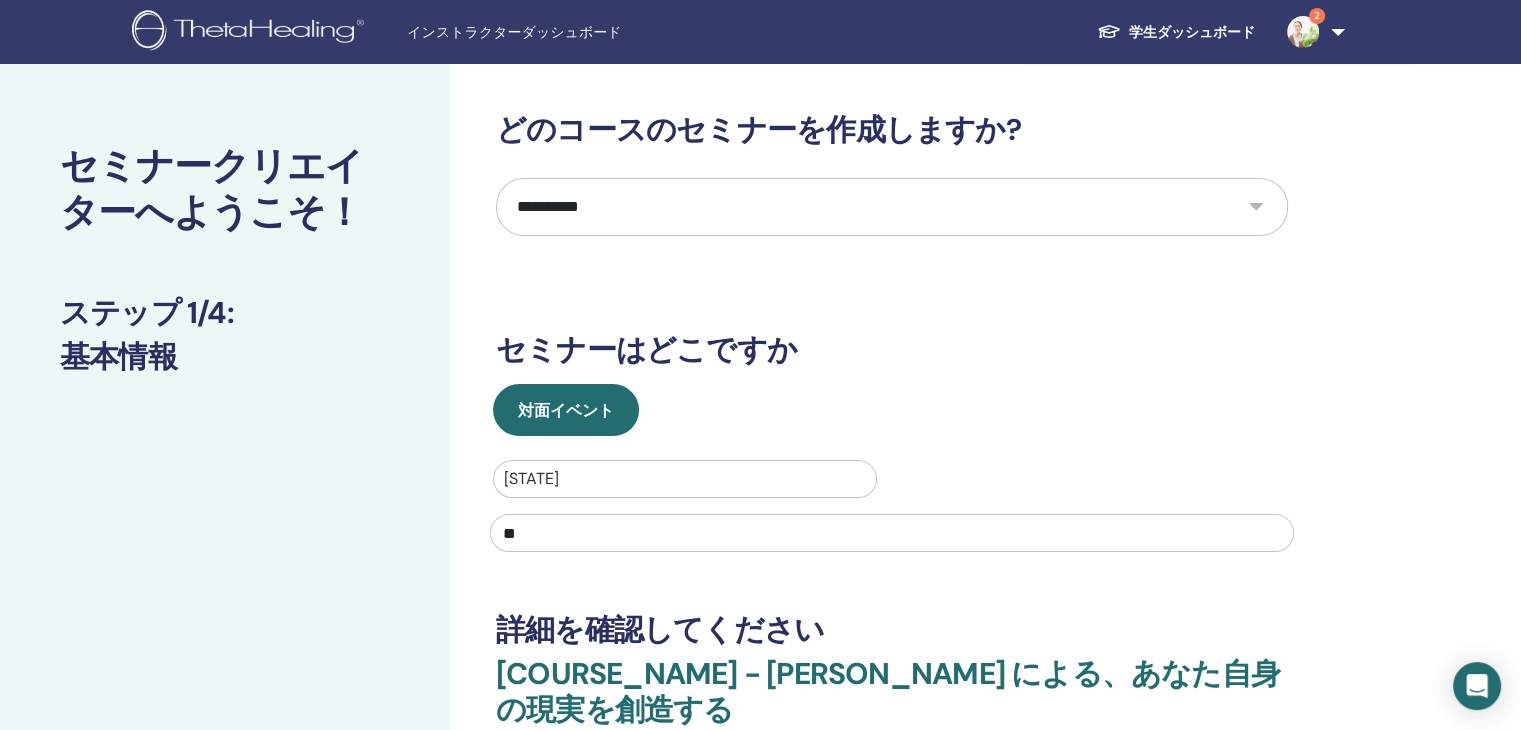 type on "*" 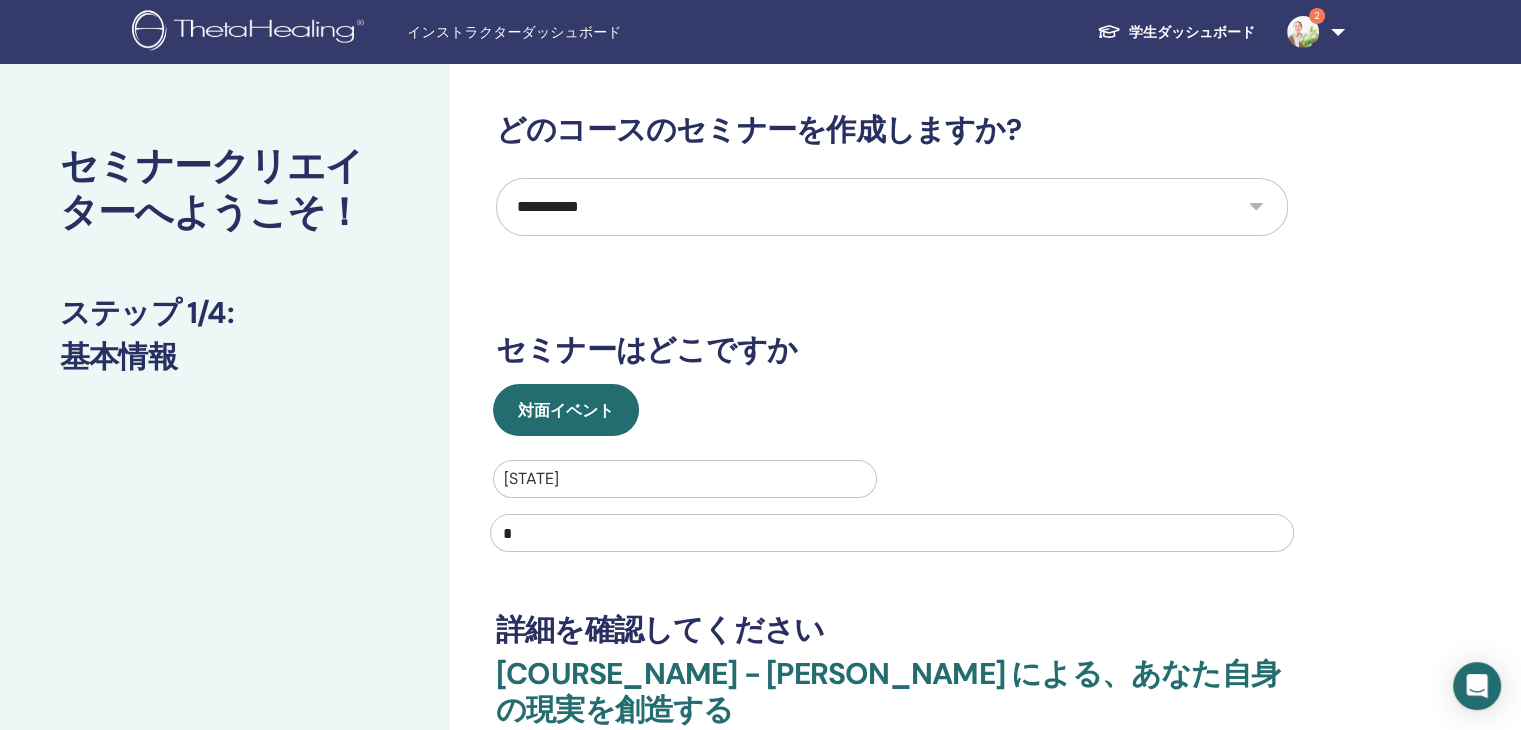 type 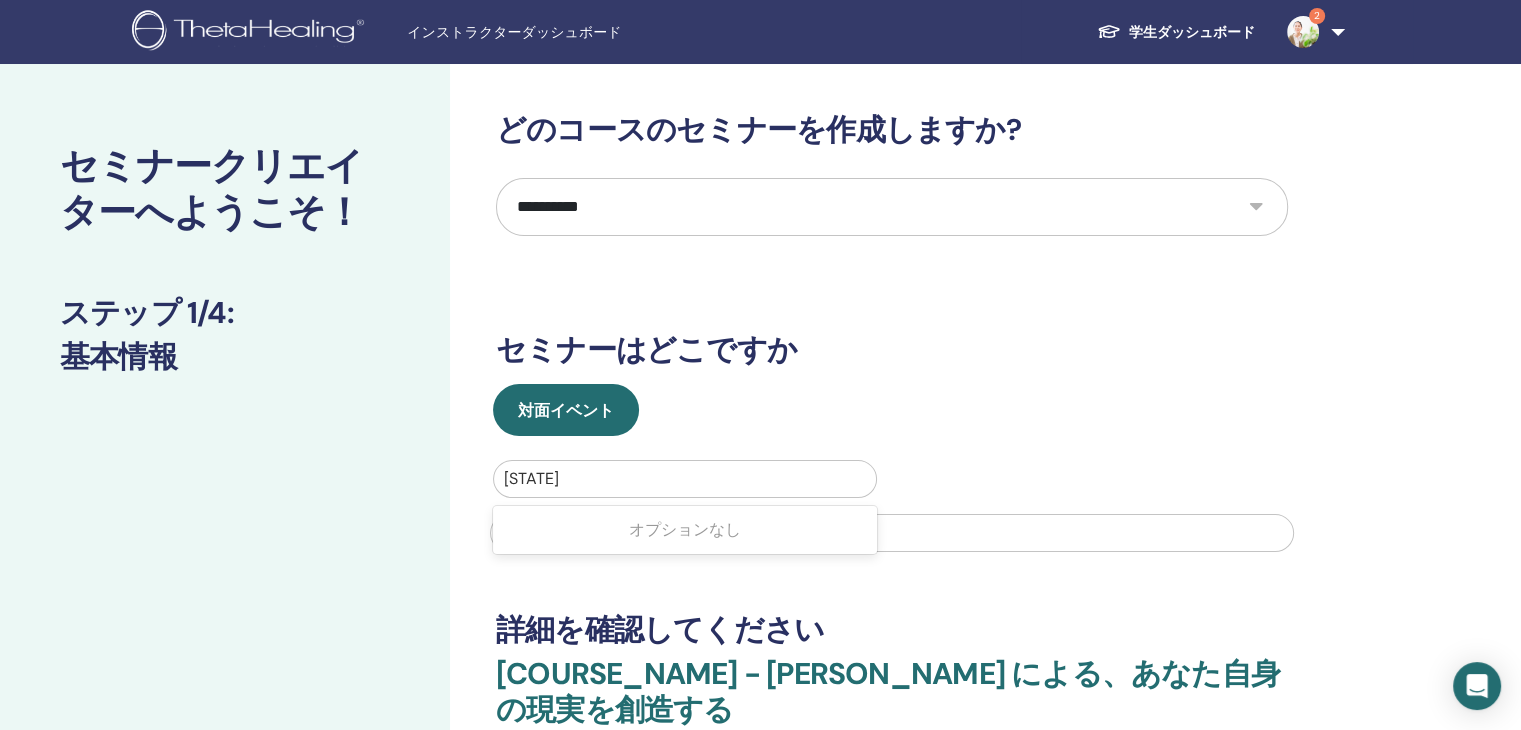 click on "群馬県" at bounding box center [685, 479] 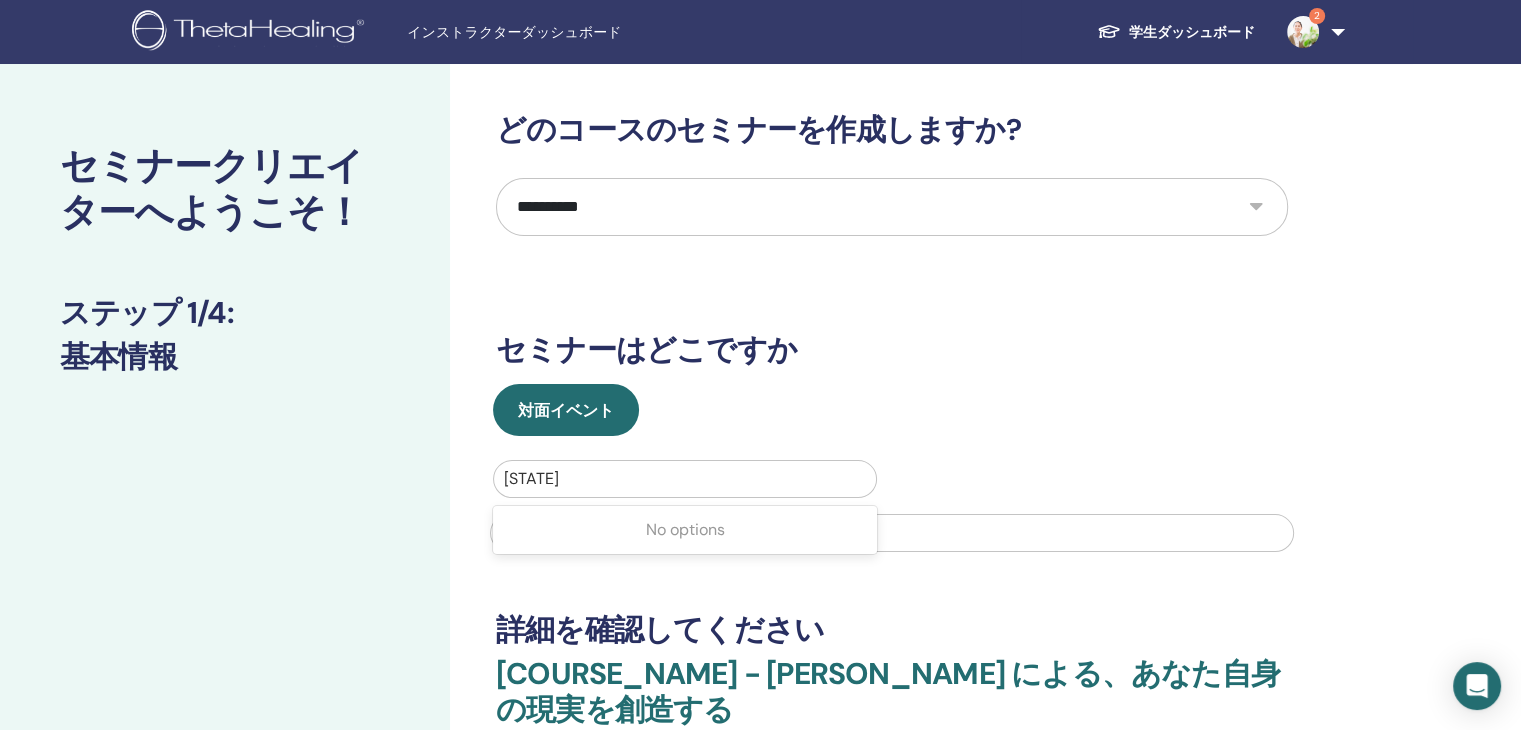 click at bounding box center [685, 479] 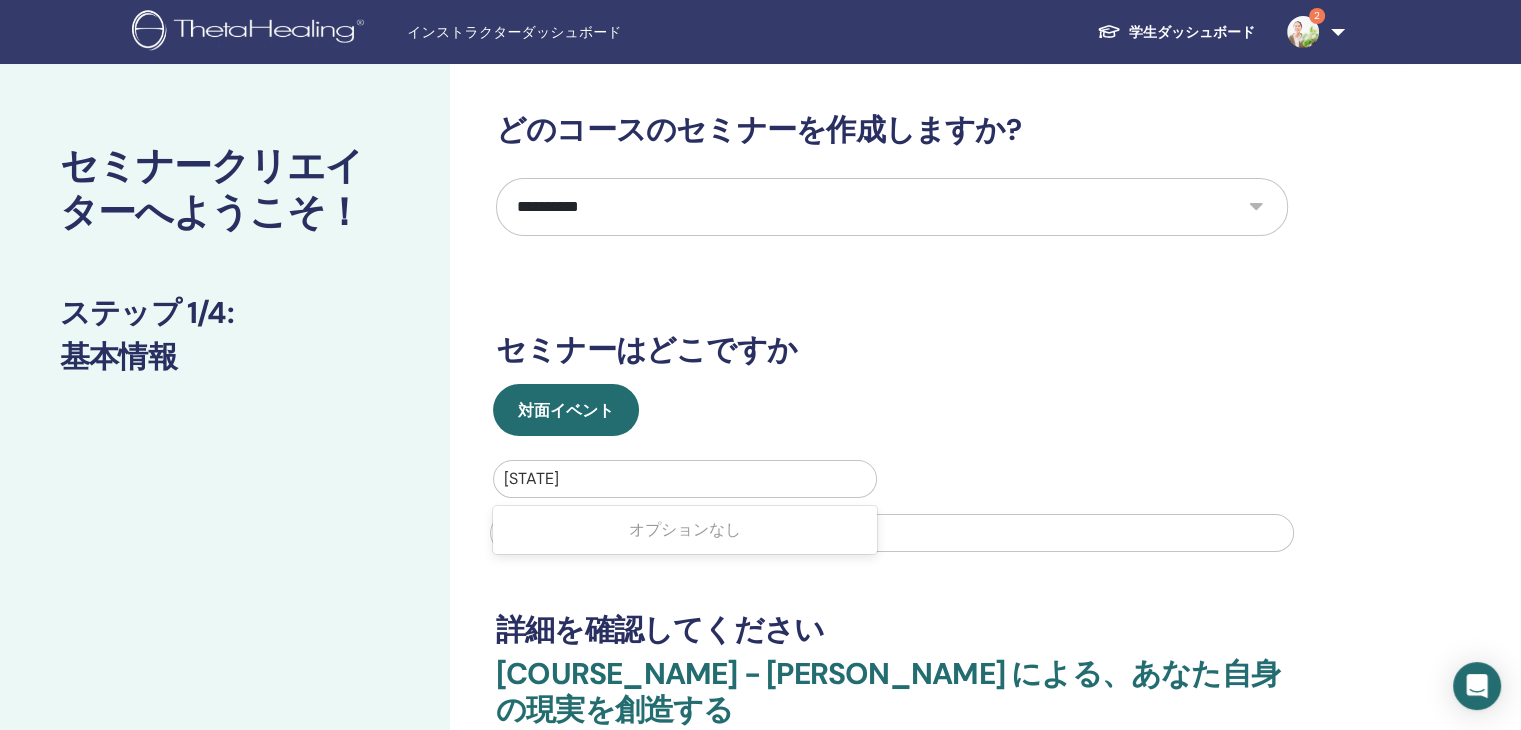 type on "*" 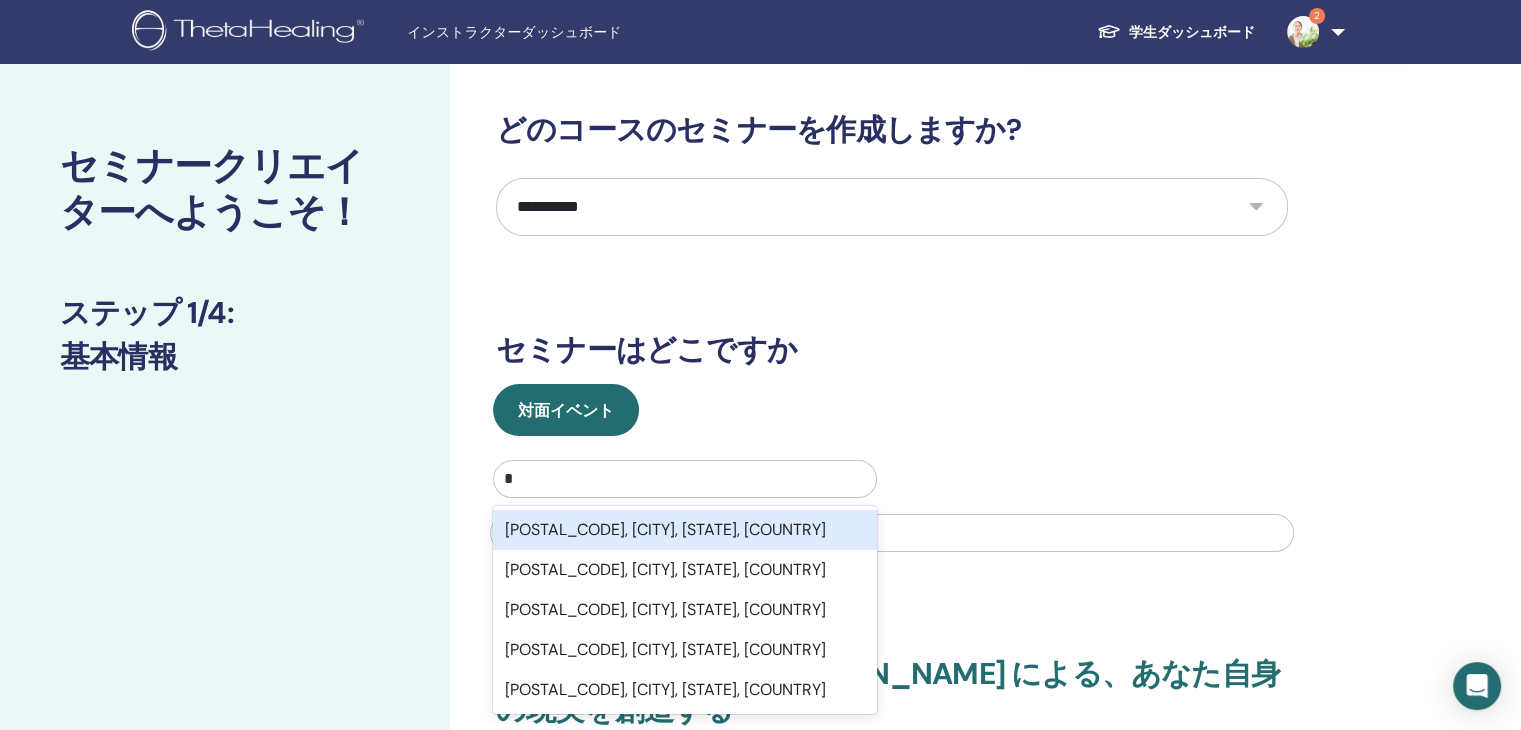type 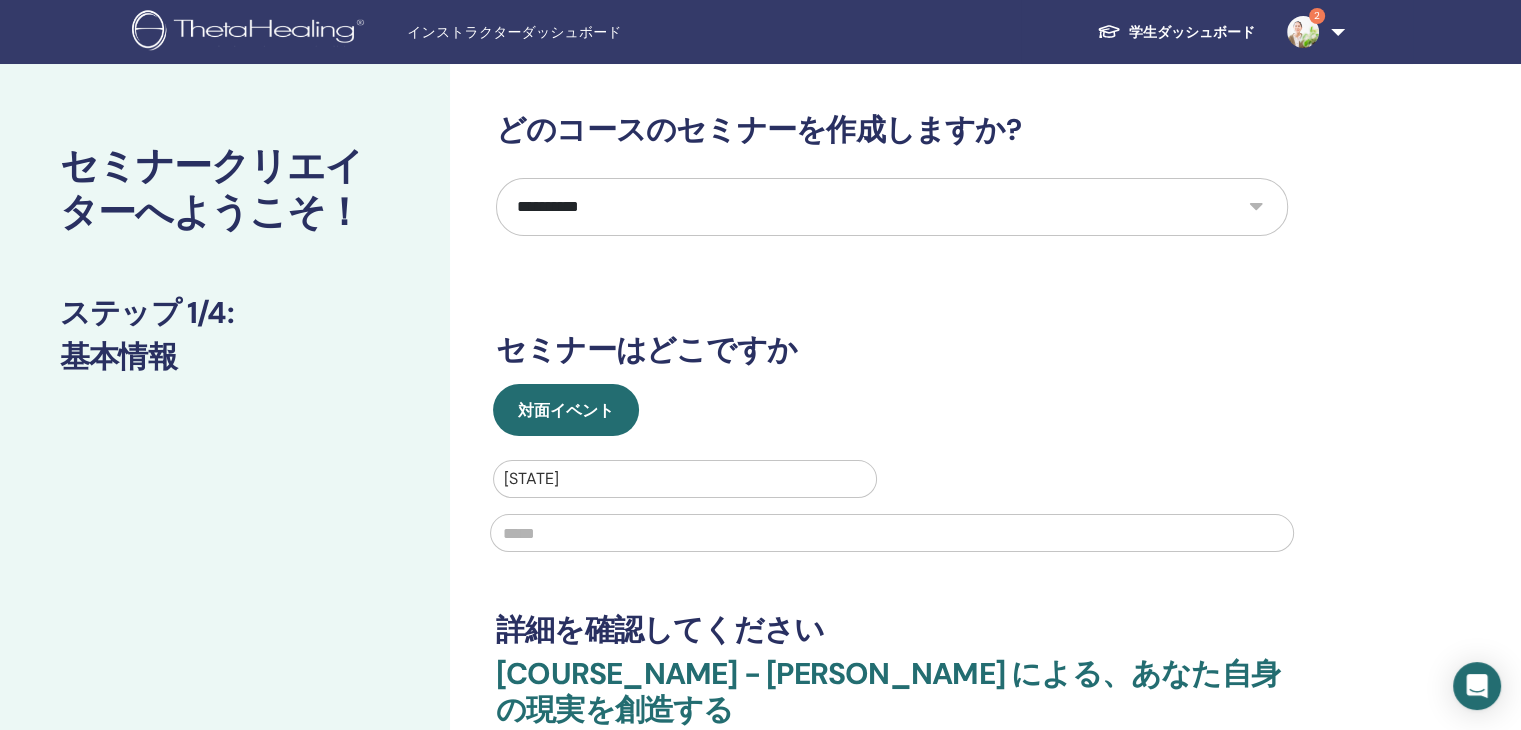 click on "対面イベント" at bounding box center (892, 410) 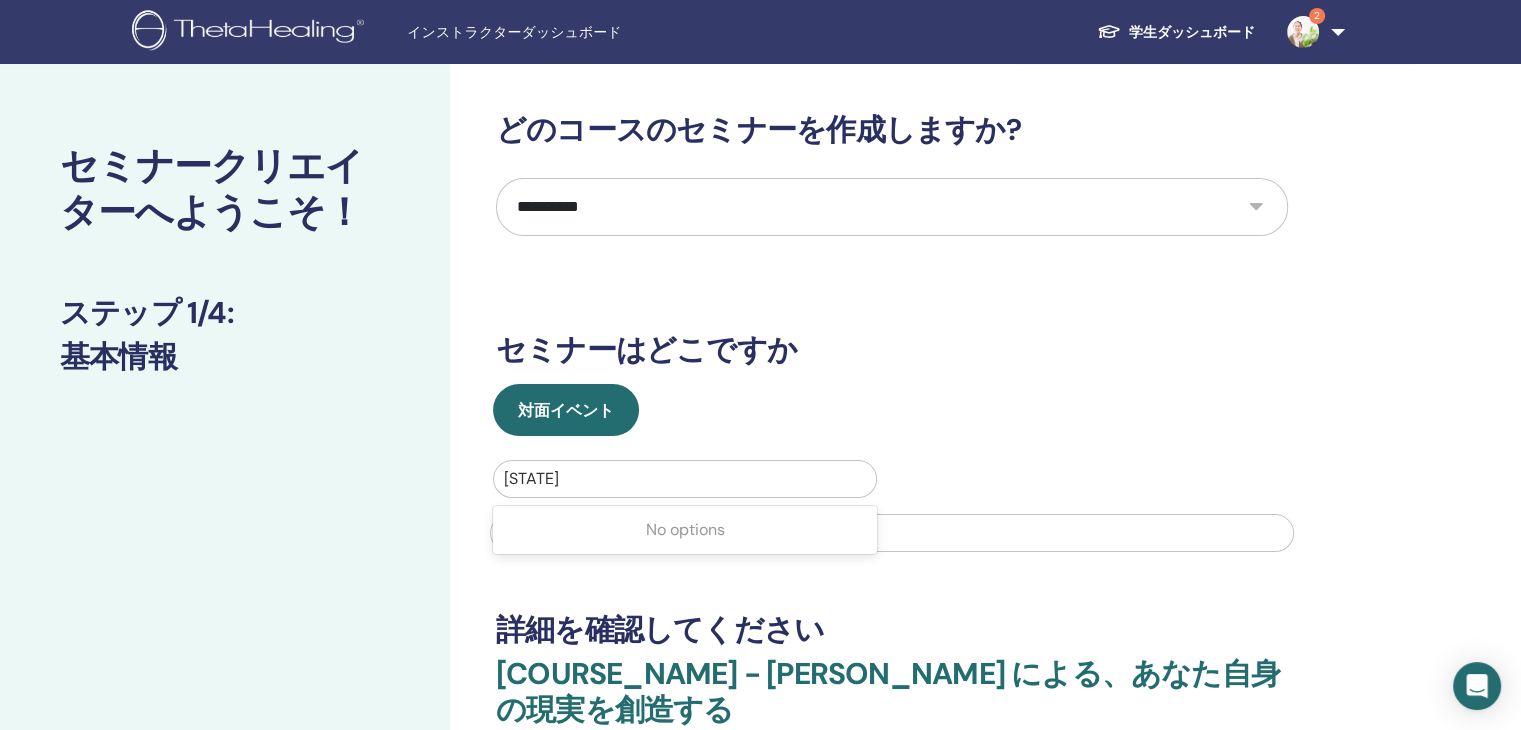 click at bounding box center (685, 479) 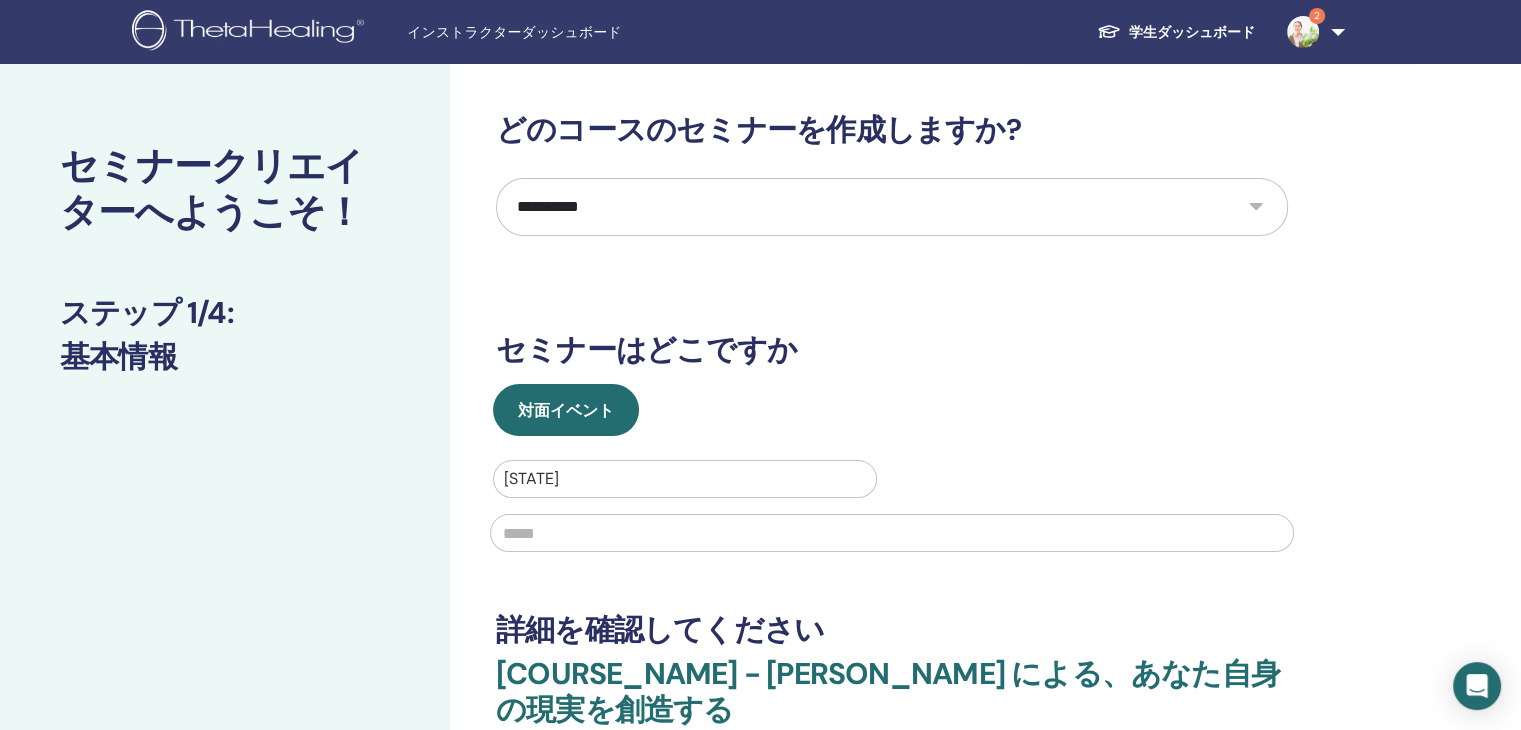 click at bounding box center [685, 479] 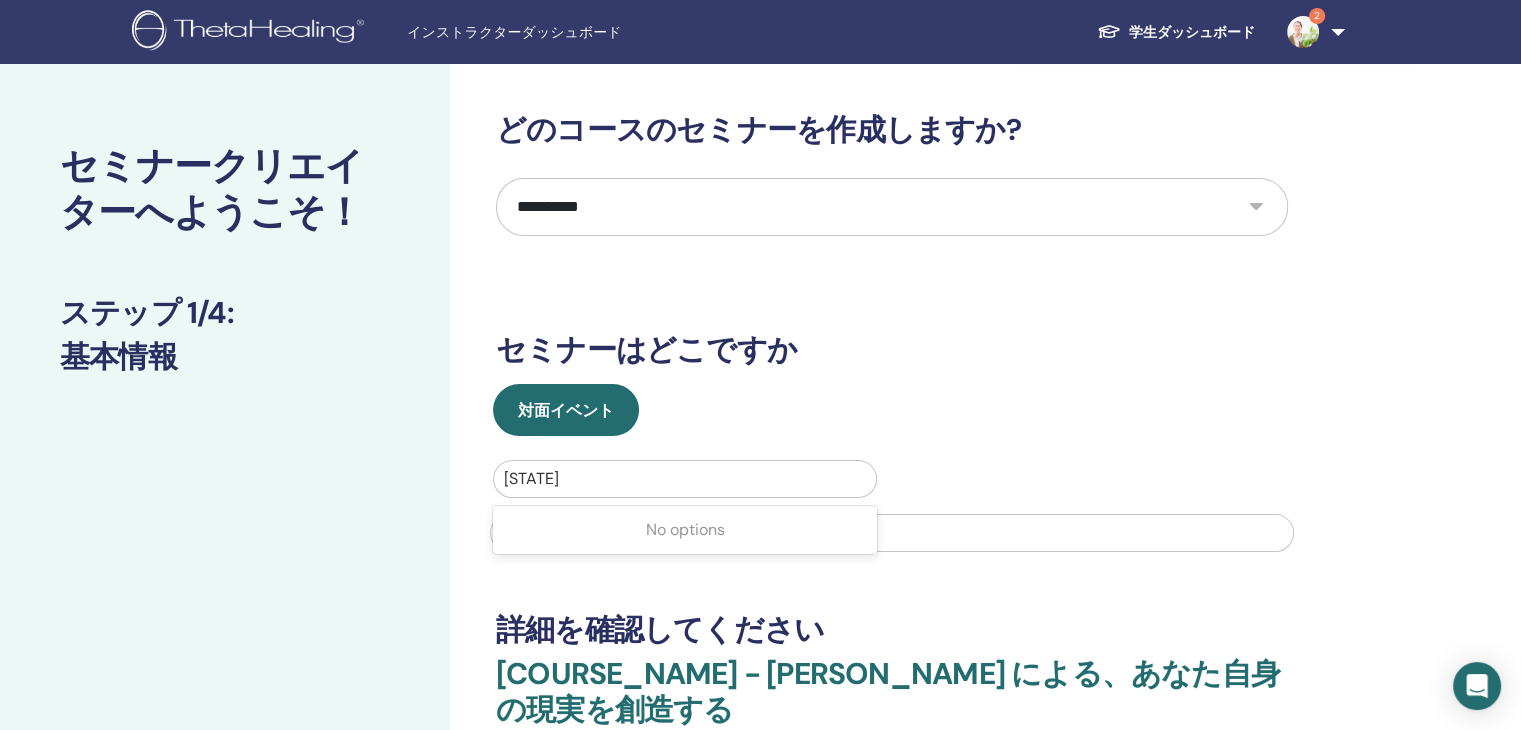 click at bounding box center (685, 479) 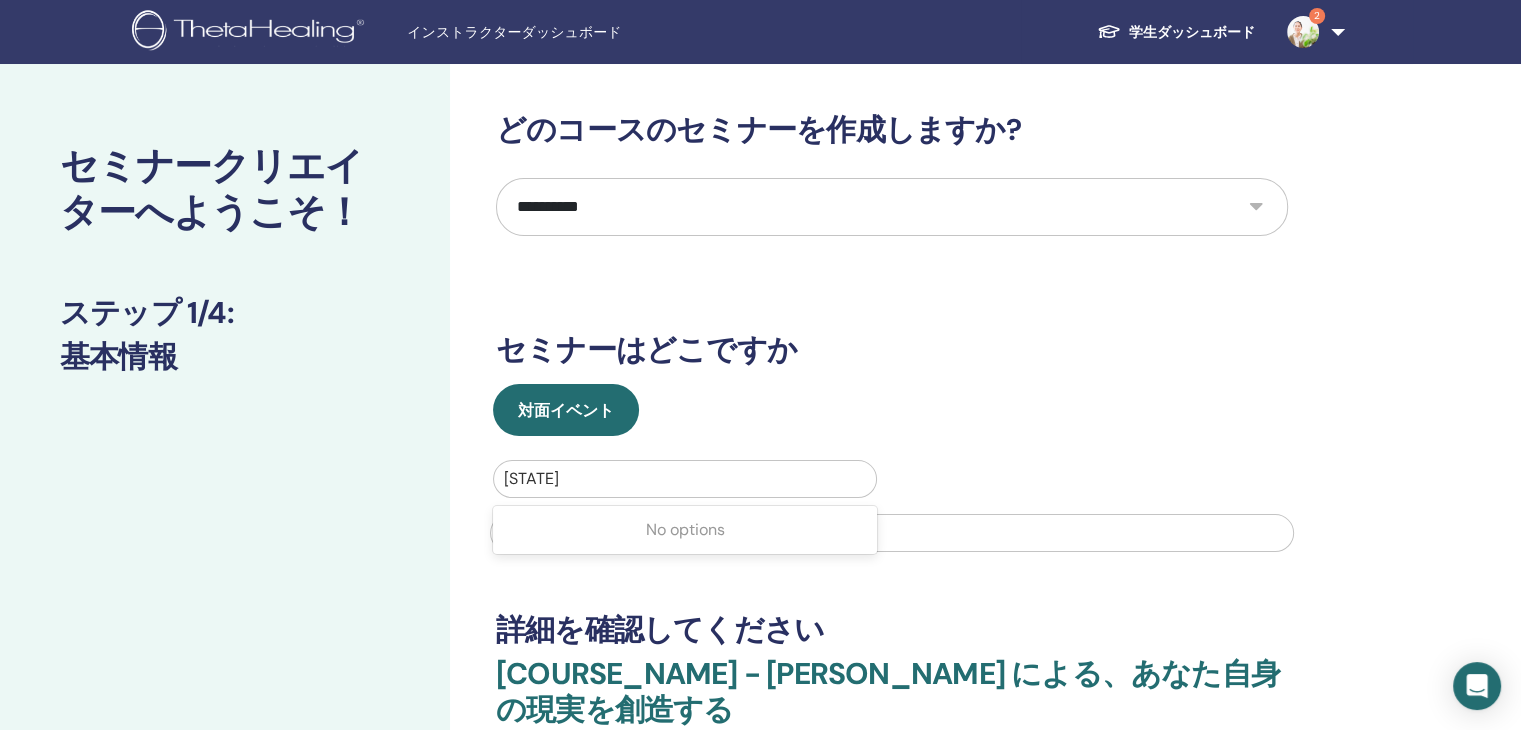 click at bounding box center [685, 479] 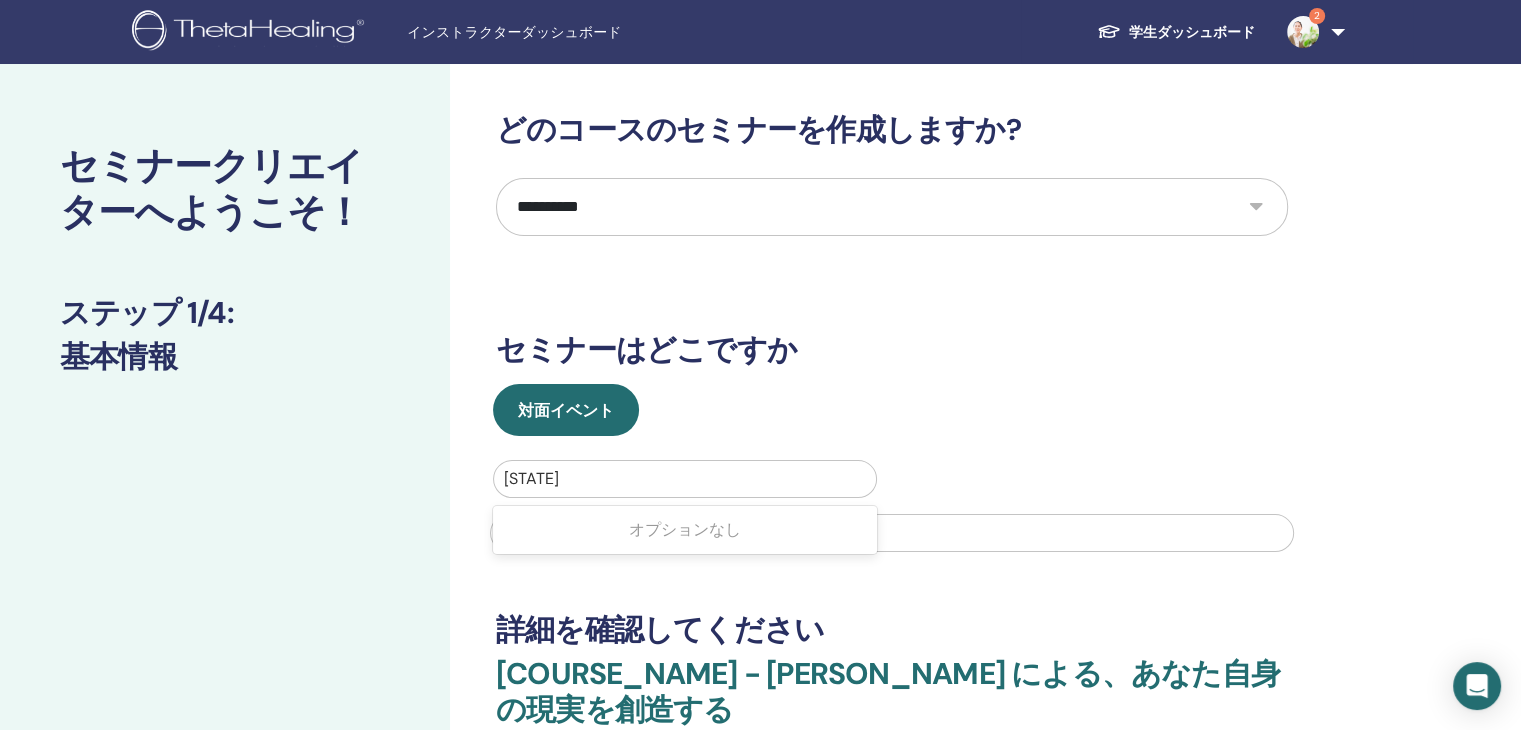 click at bounding box center (685, 479) 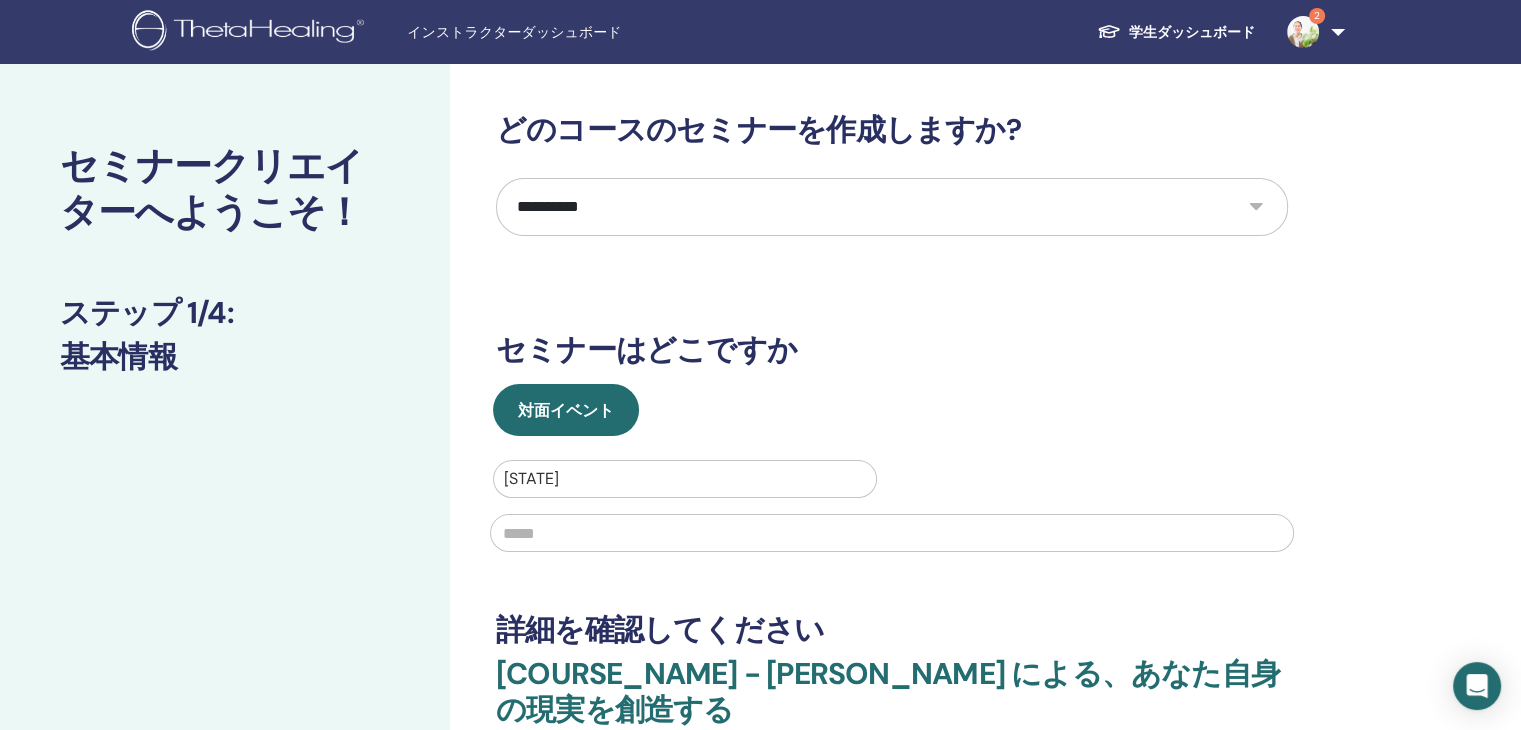 click at bounding box center (892, 533) 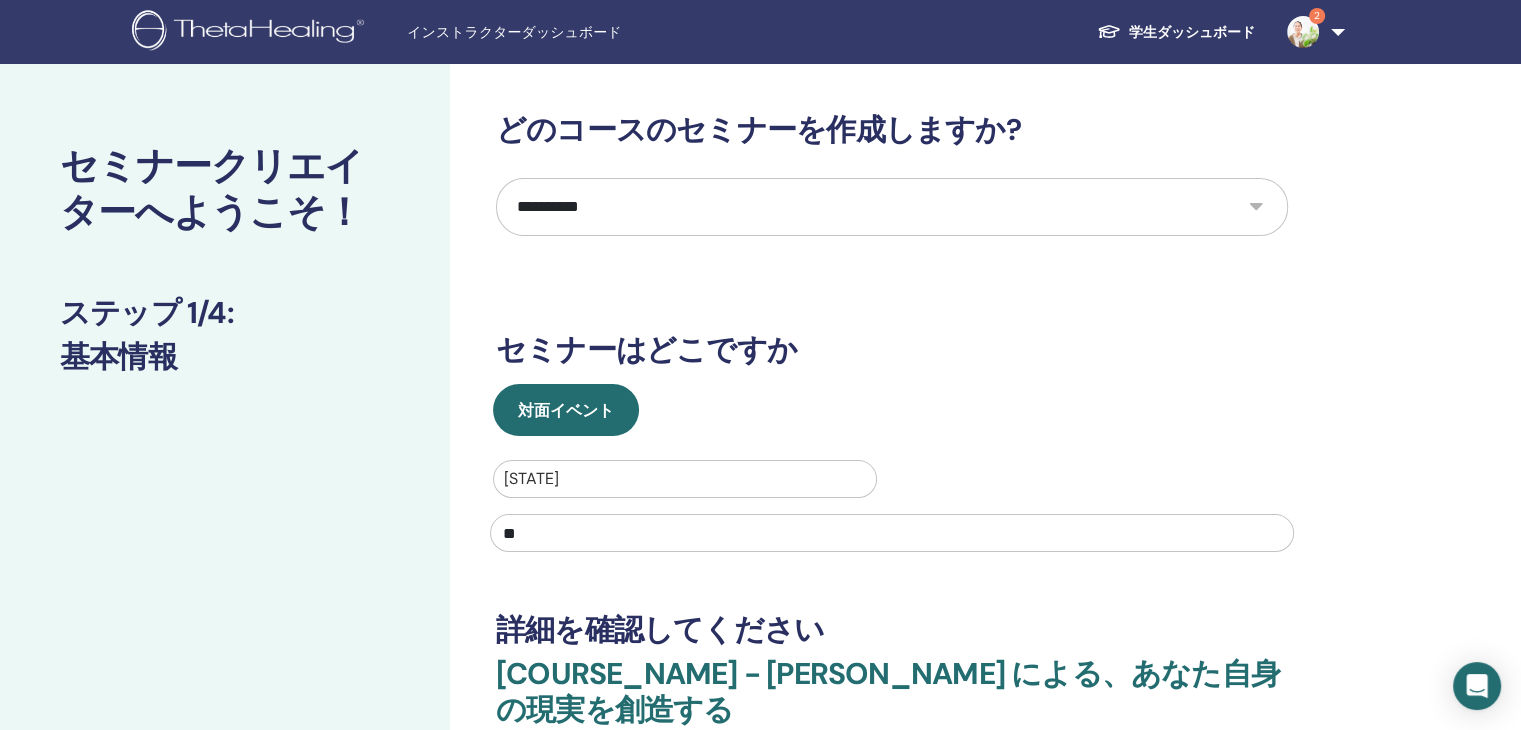 type on "**" 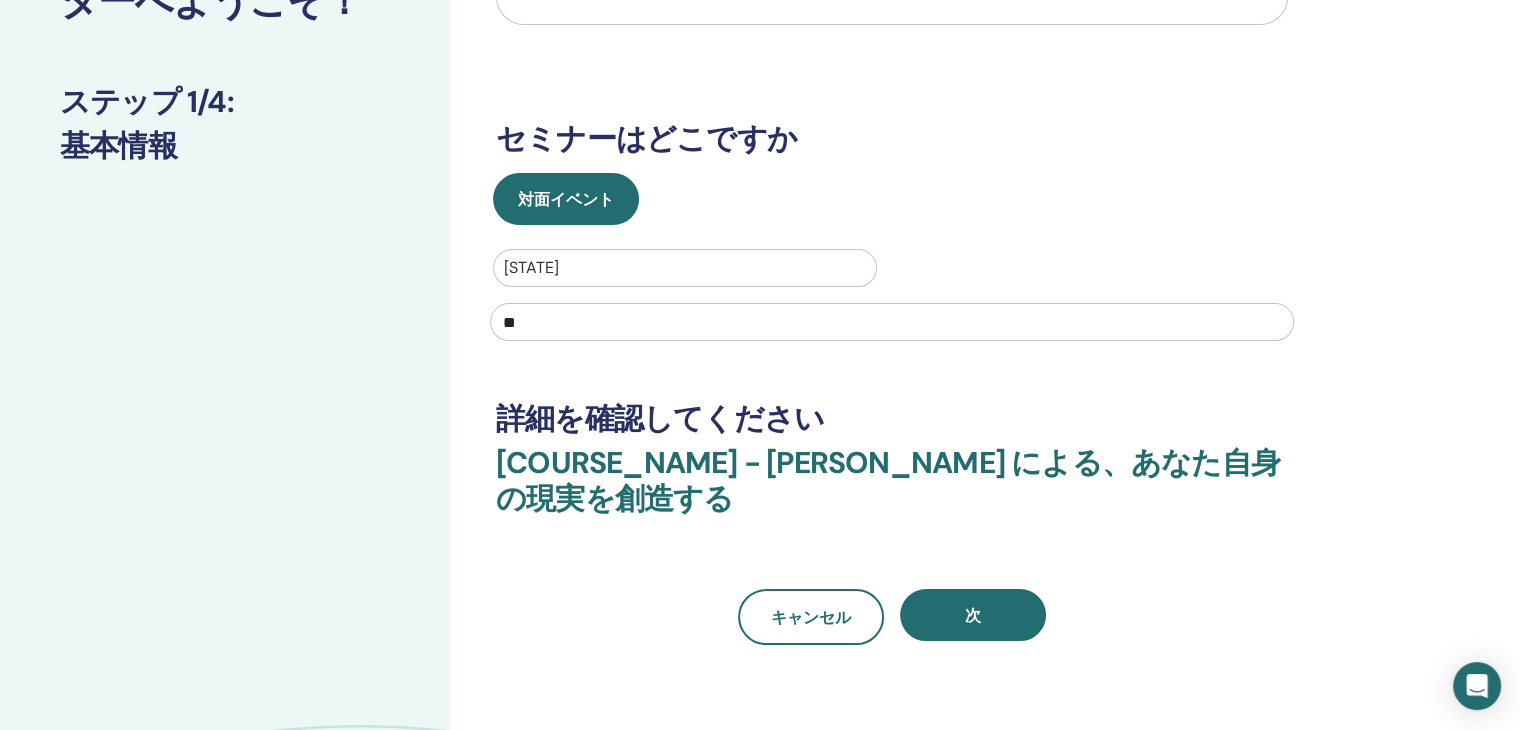 scroll, scrollTop: 222, scrollLeft: 0, axis: vertical 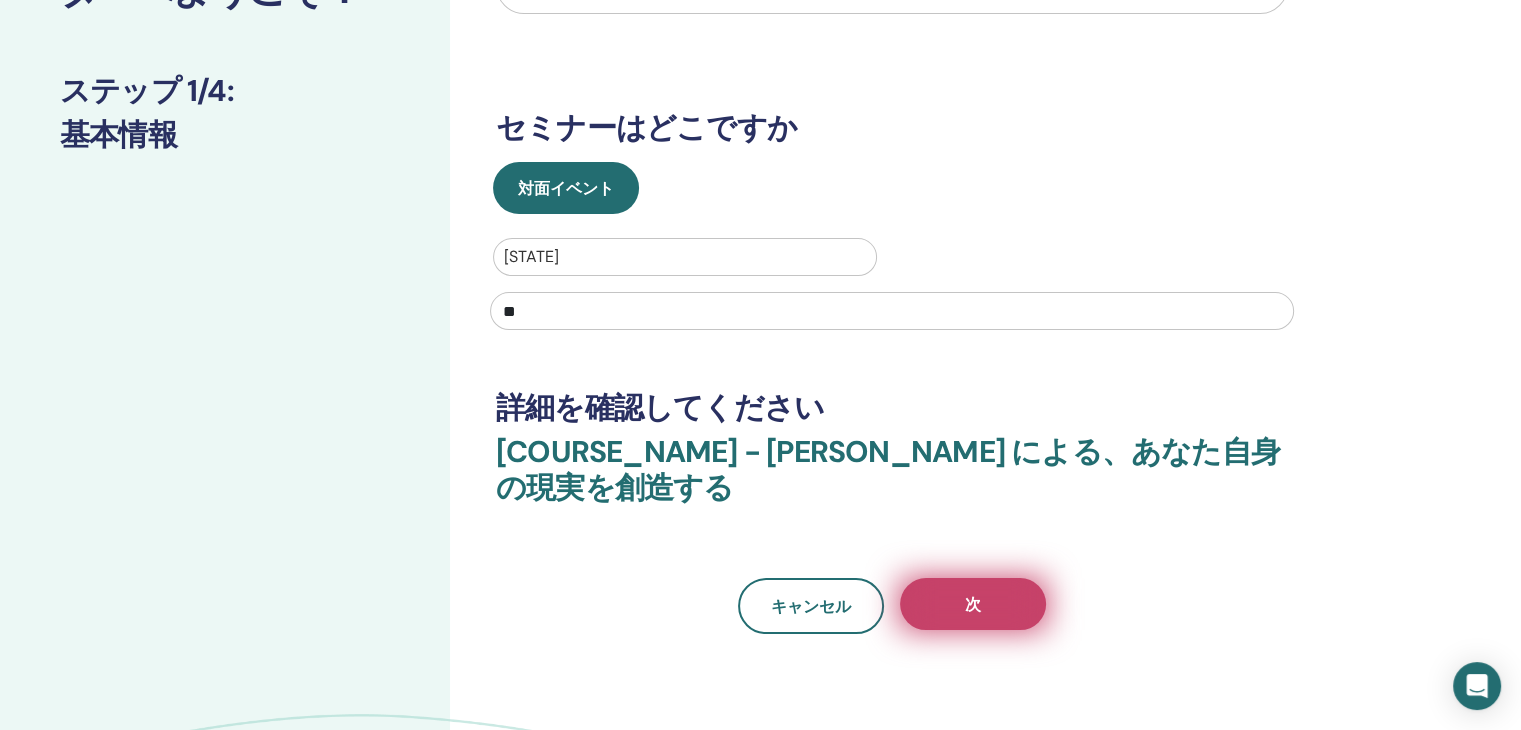 click on "次" at bounding box center (973, 604) 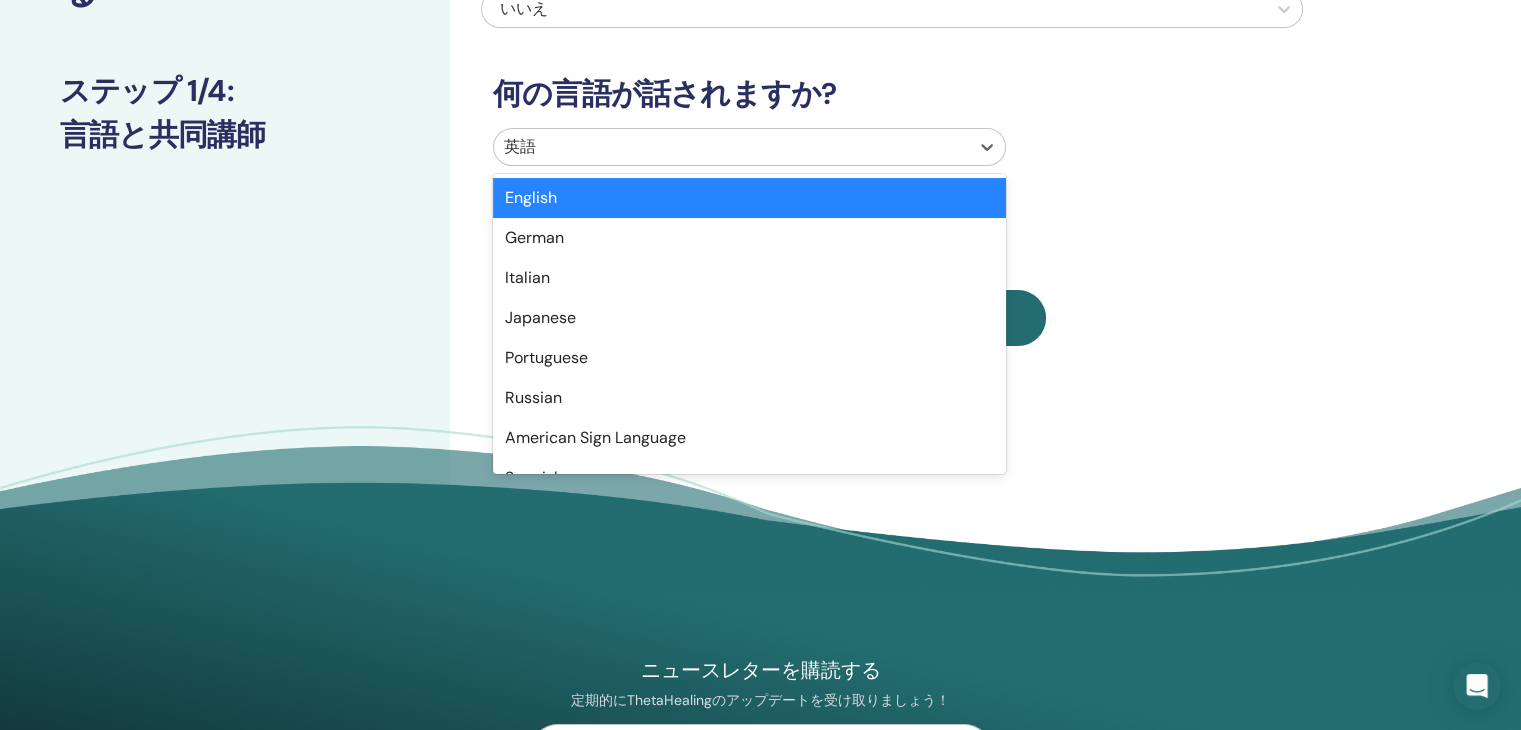 click at bounding box center (731, 147) 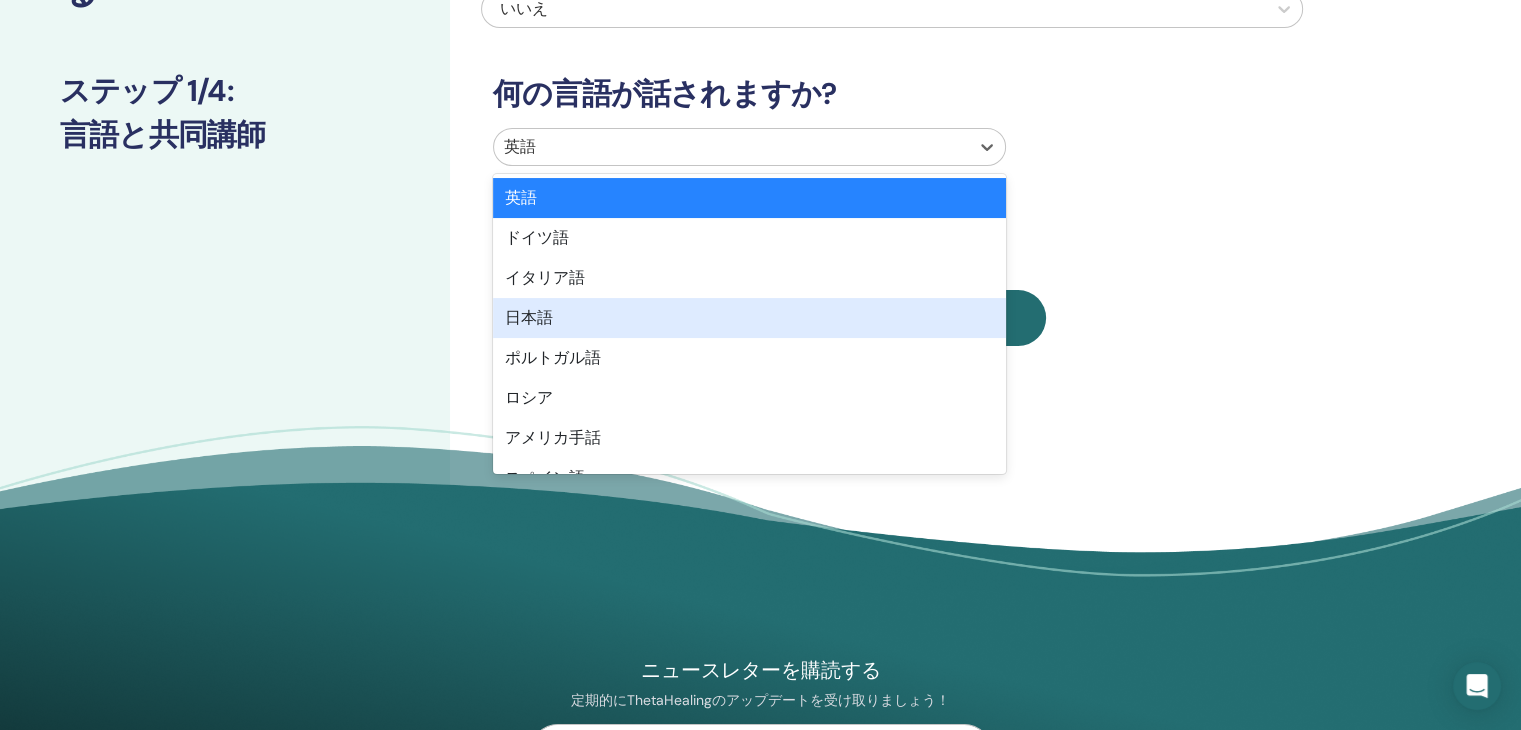 click on "日本語" at bounding box center (749, 318) 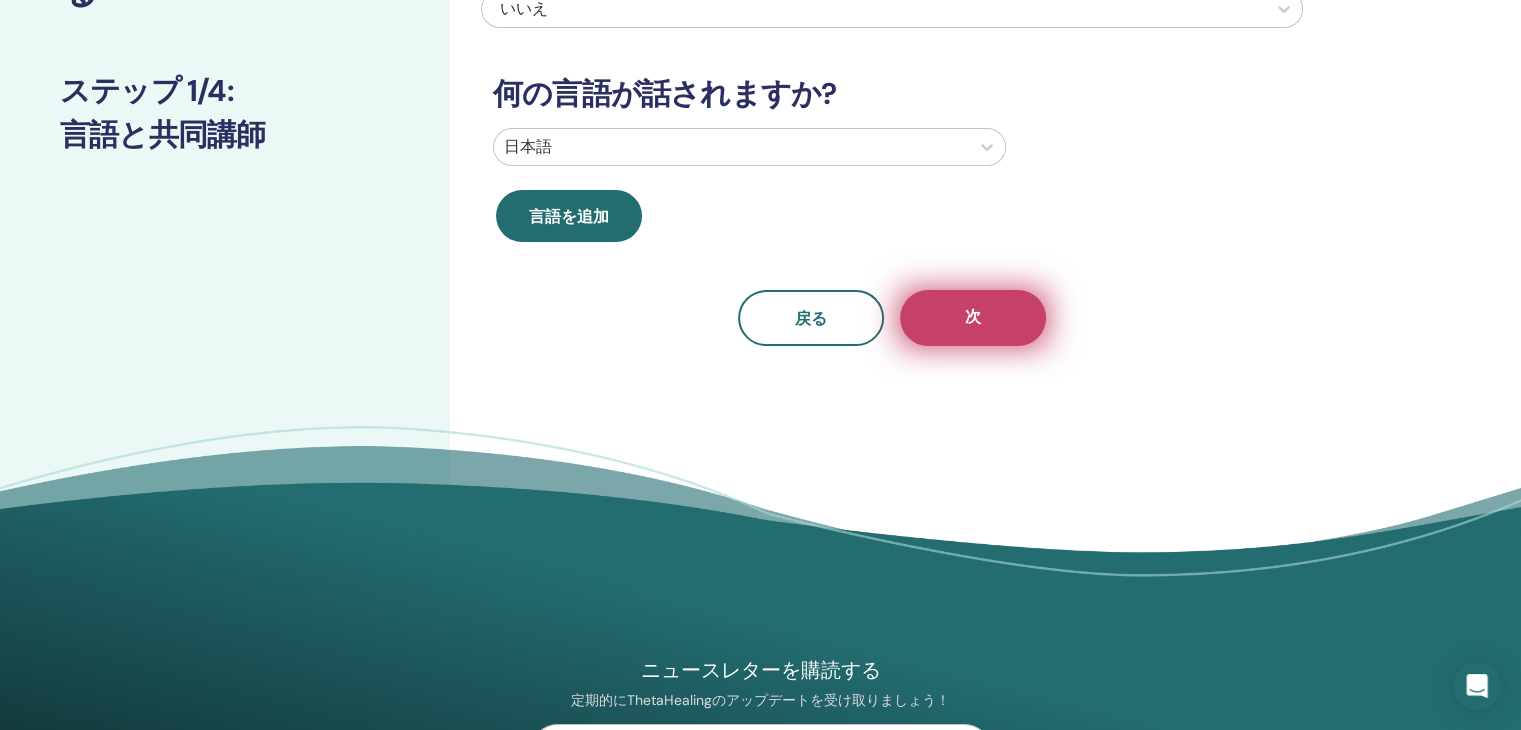 click on "次" at bounding box center [973, 318] 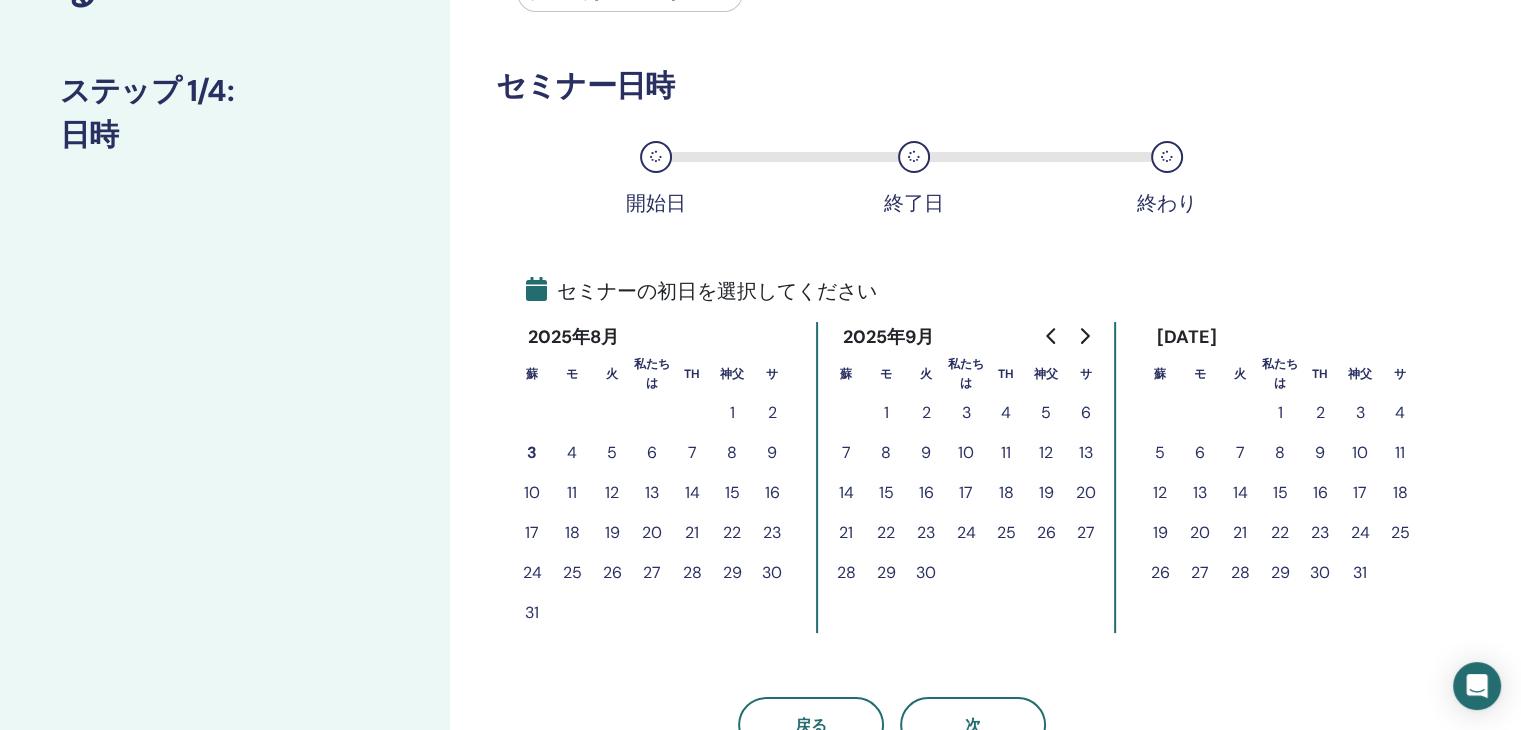 scroll, scrollTop: 0, scrollLeft: 0, axis: both 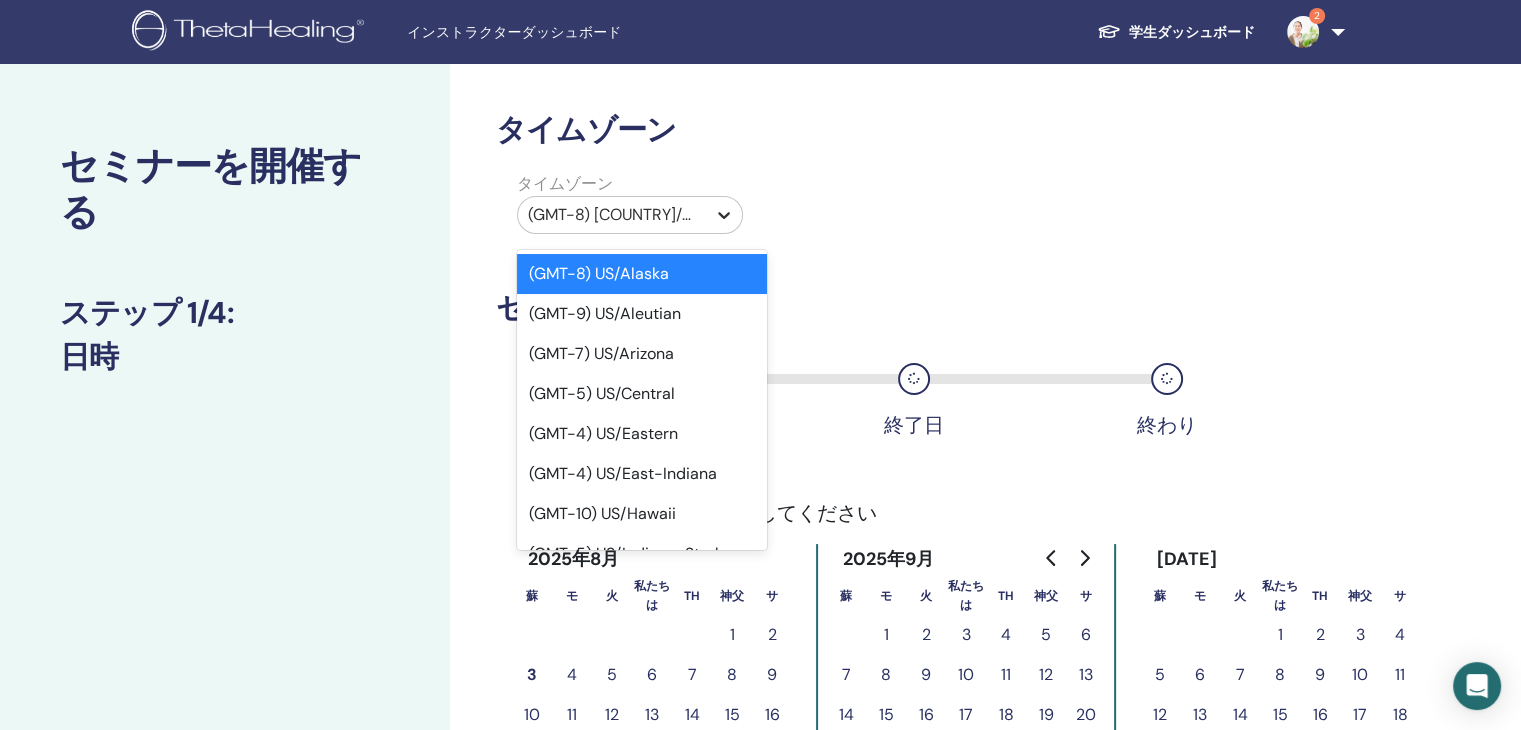 click 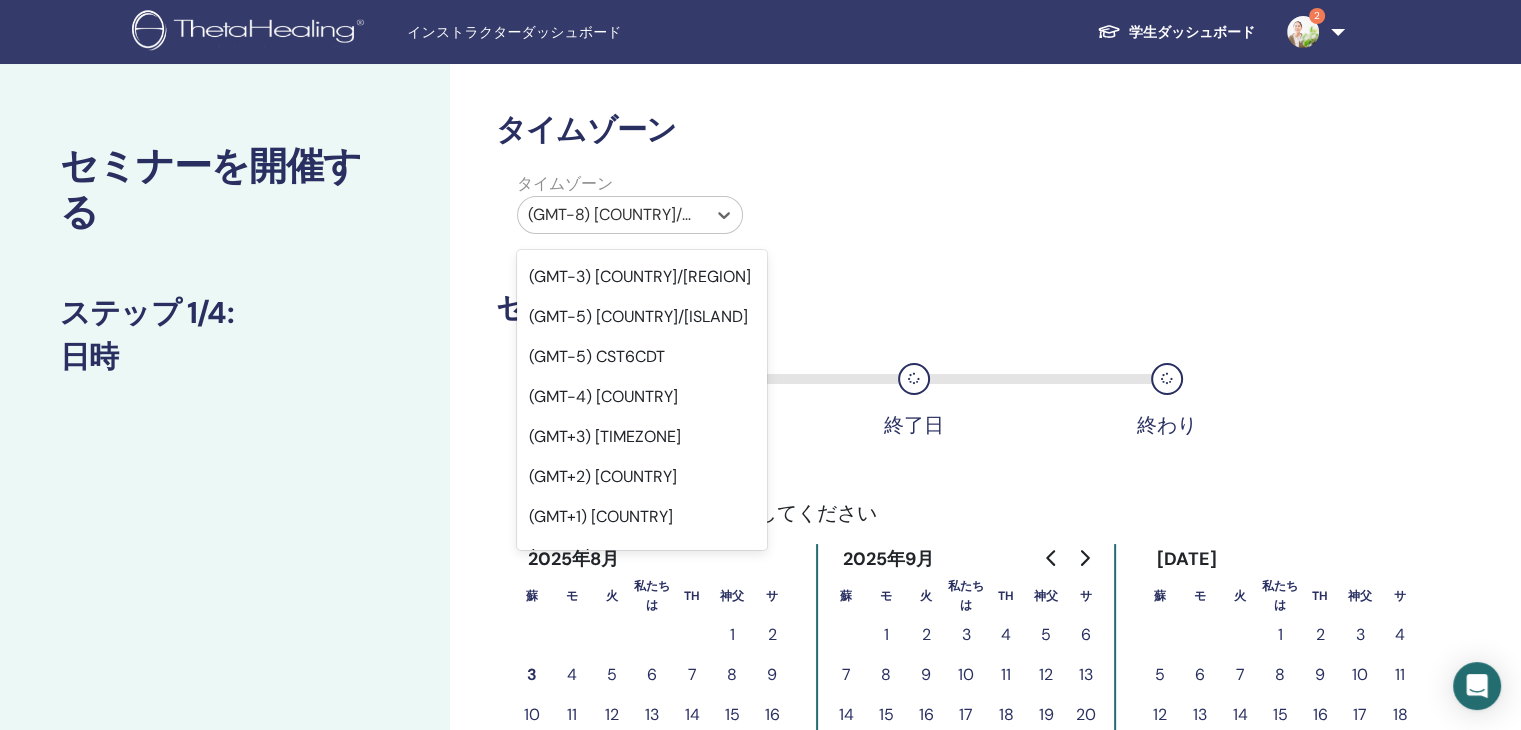 scroll, scrollTop: 18653, scrollLeft: 0, axis: vertical 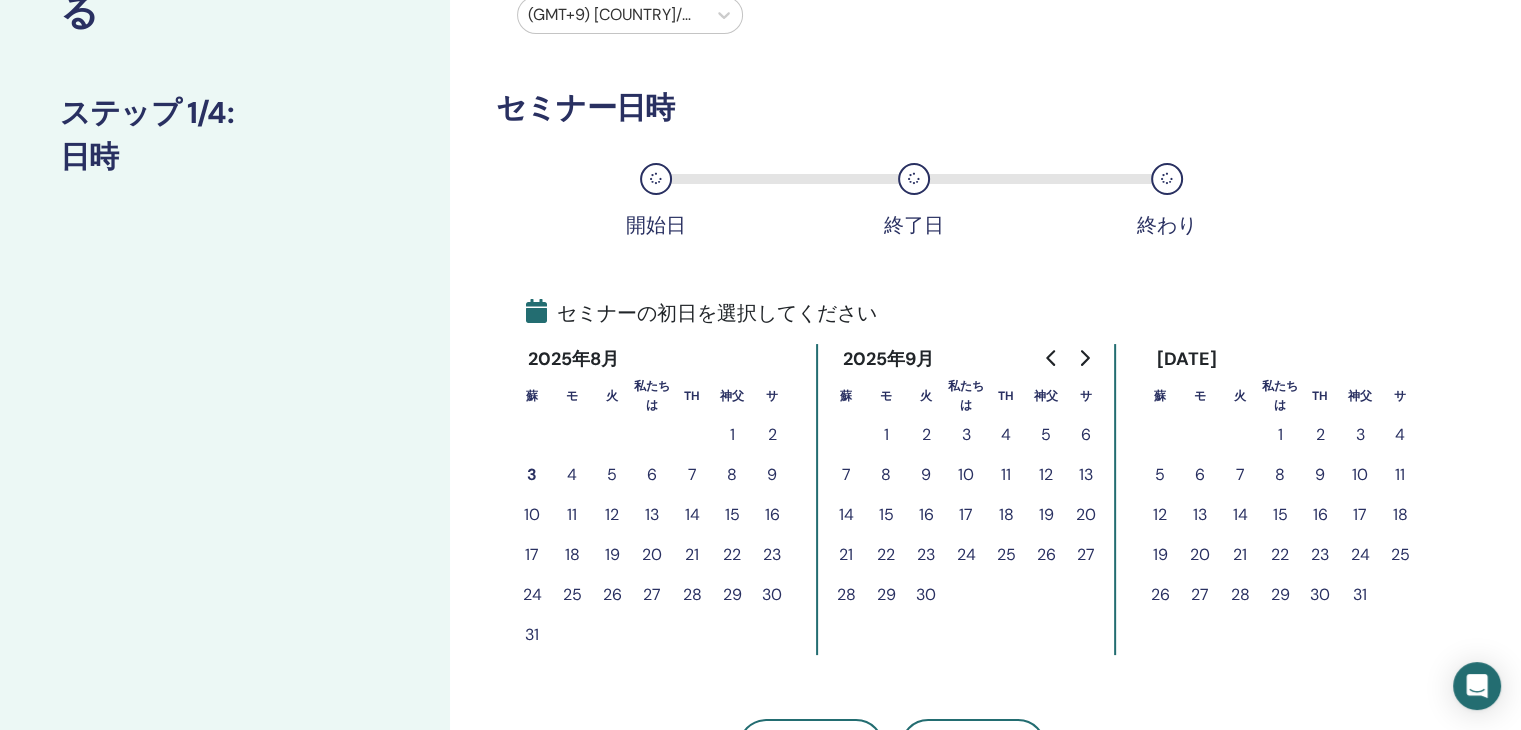 click on "4" at bounding box center [572, 474] 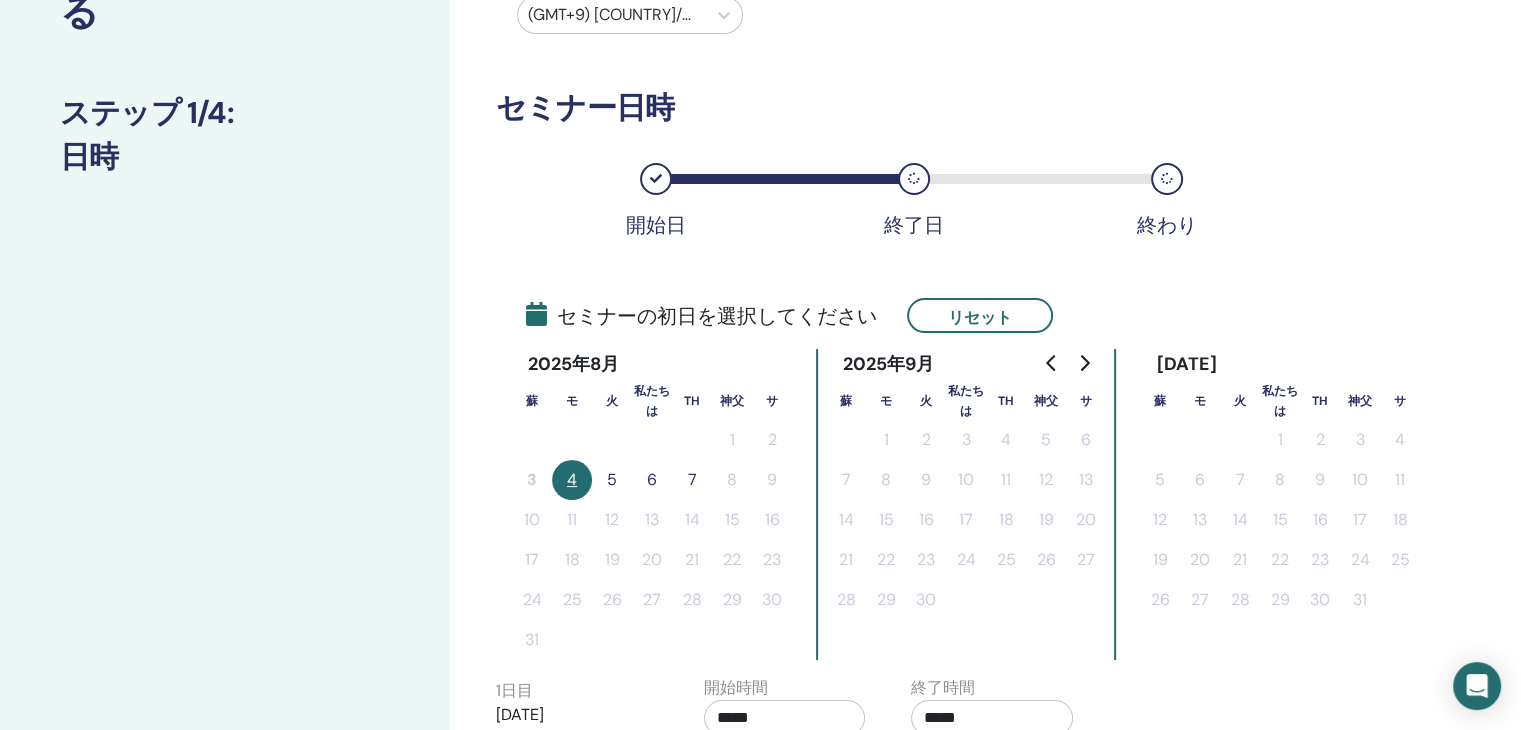 click on "5" at bounding box center (612, 479) 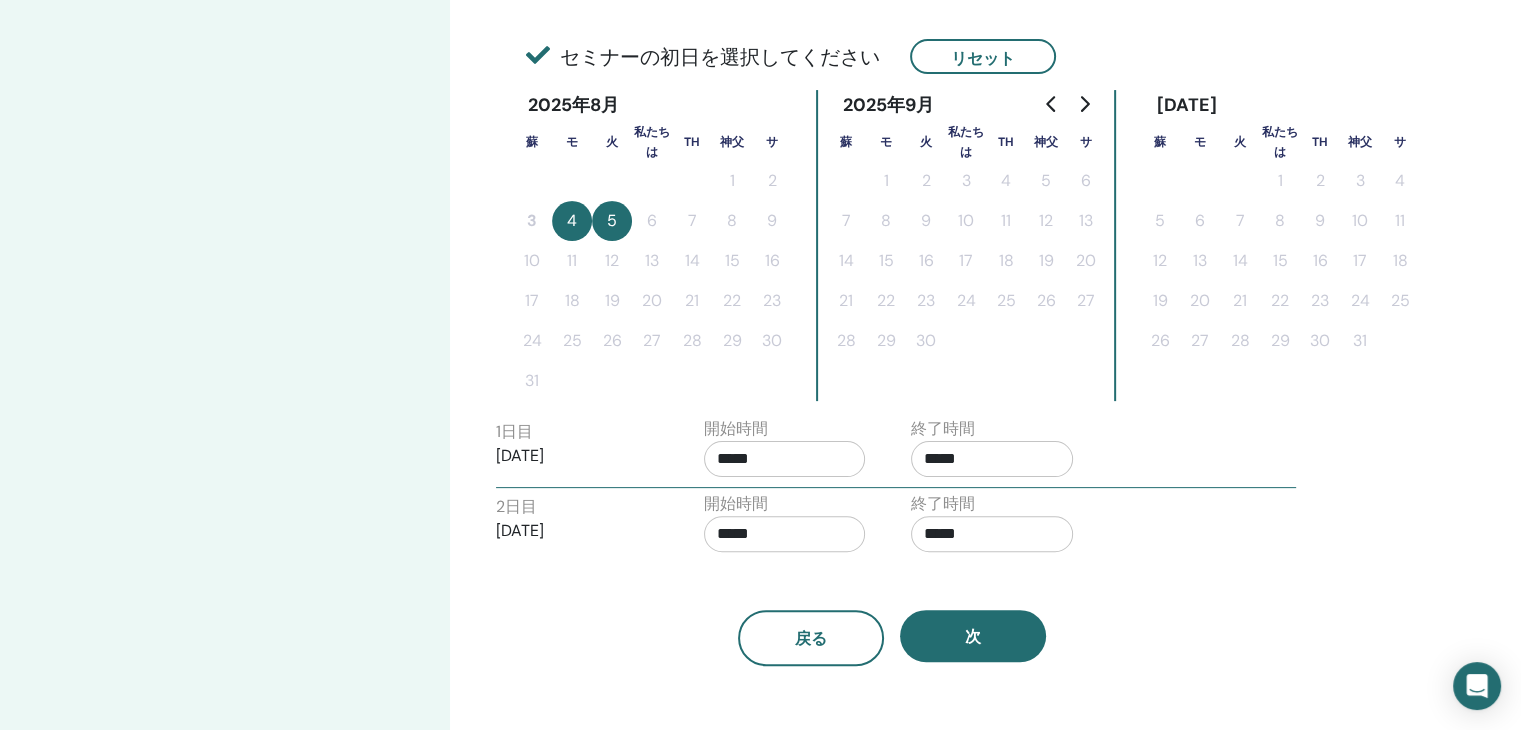 scroll, scrollTop: 457, scrollLeft: 0, axis: vertical 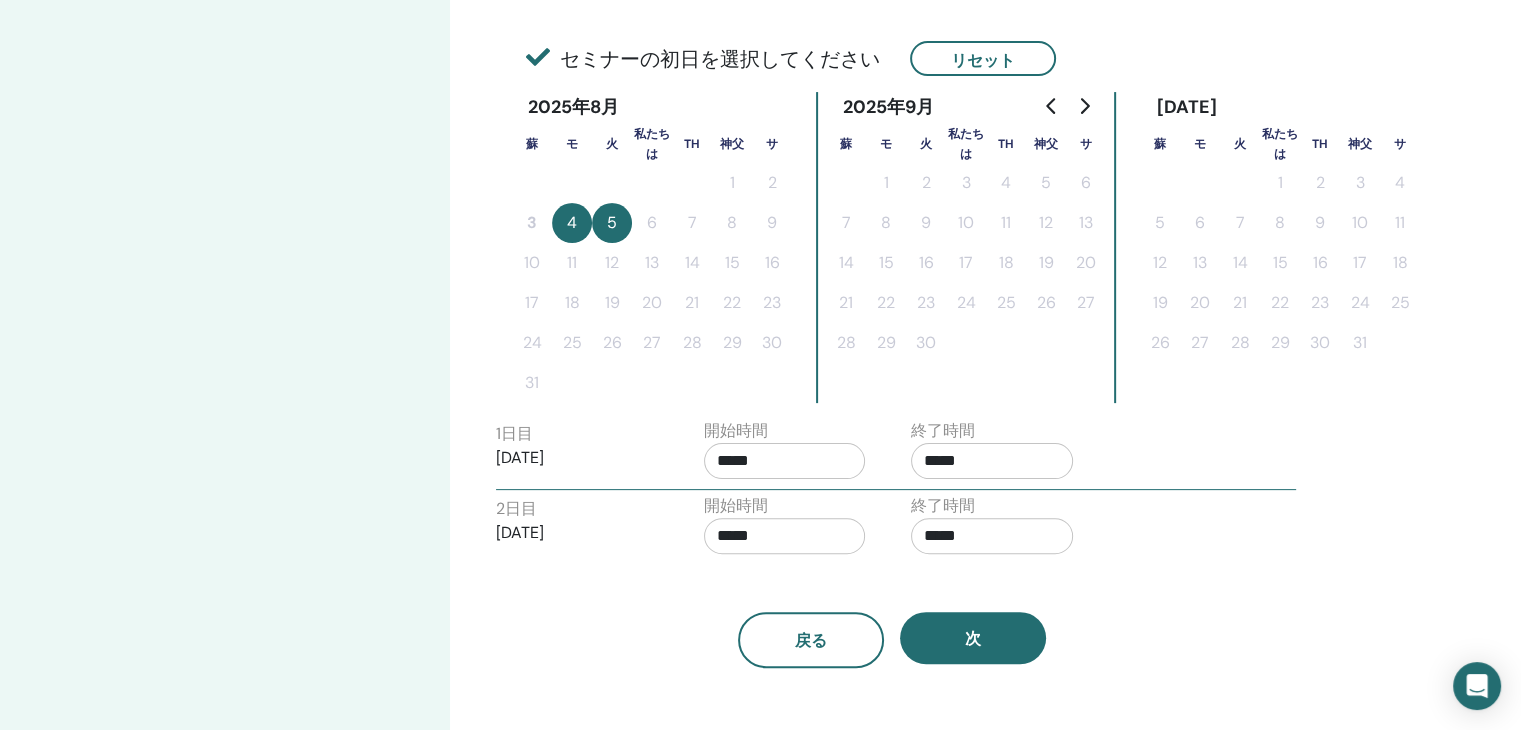 click on "*****" at bounding box center [992, 461] 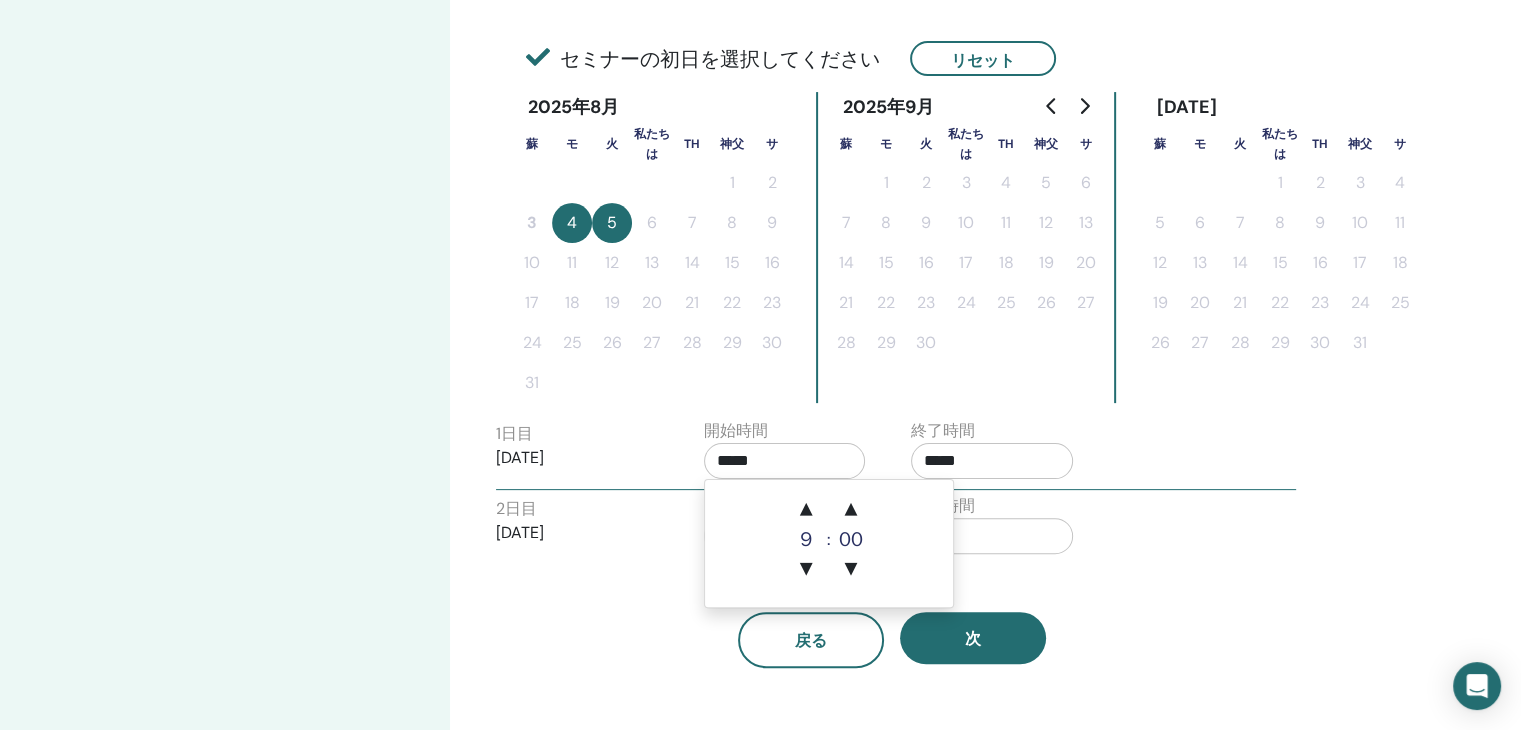 click on "*****" at bounding box center (785, 461) 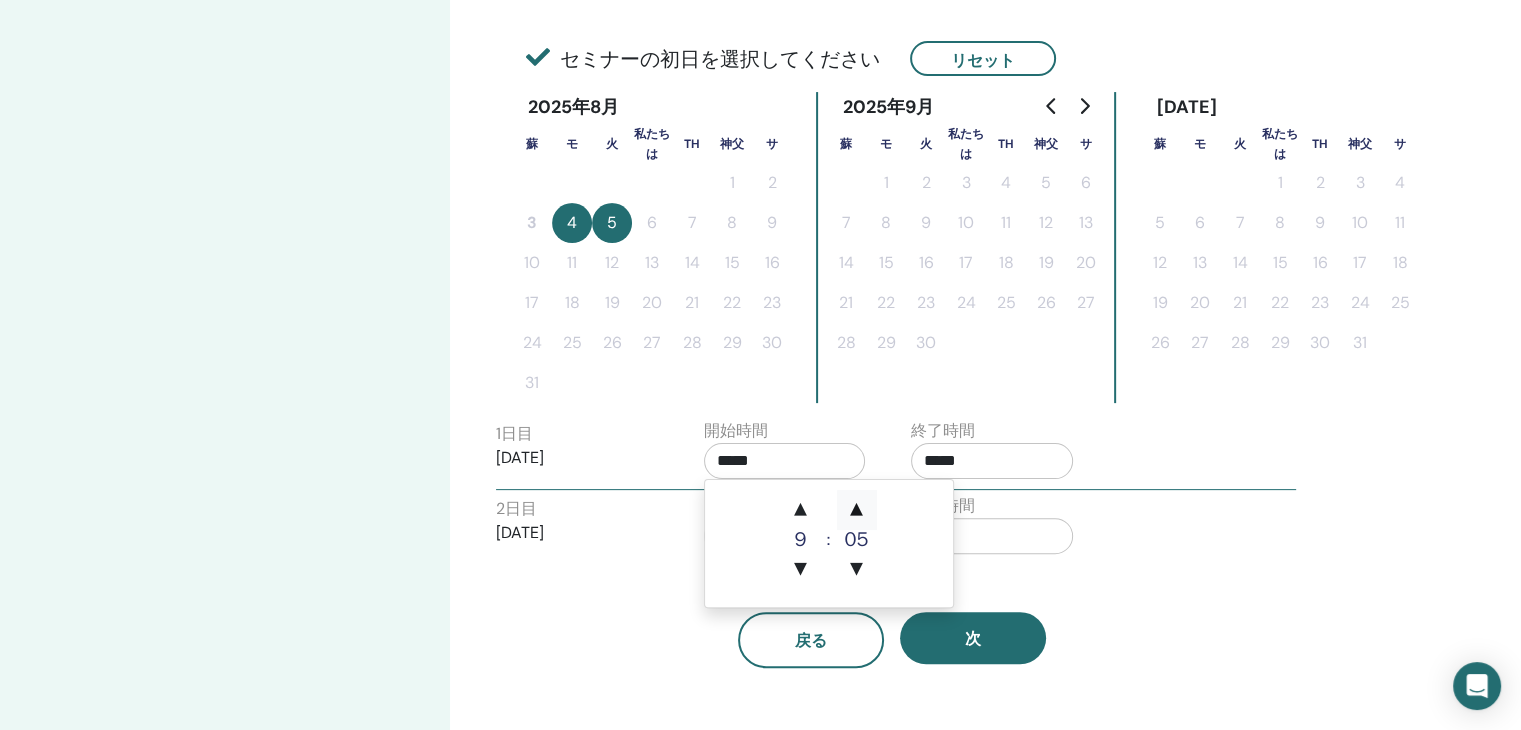 click on "▲" at bounding box center (857, 510) 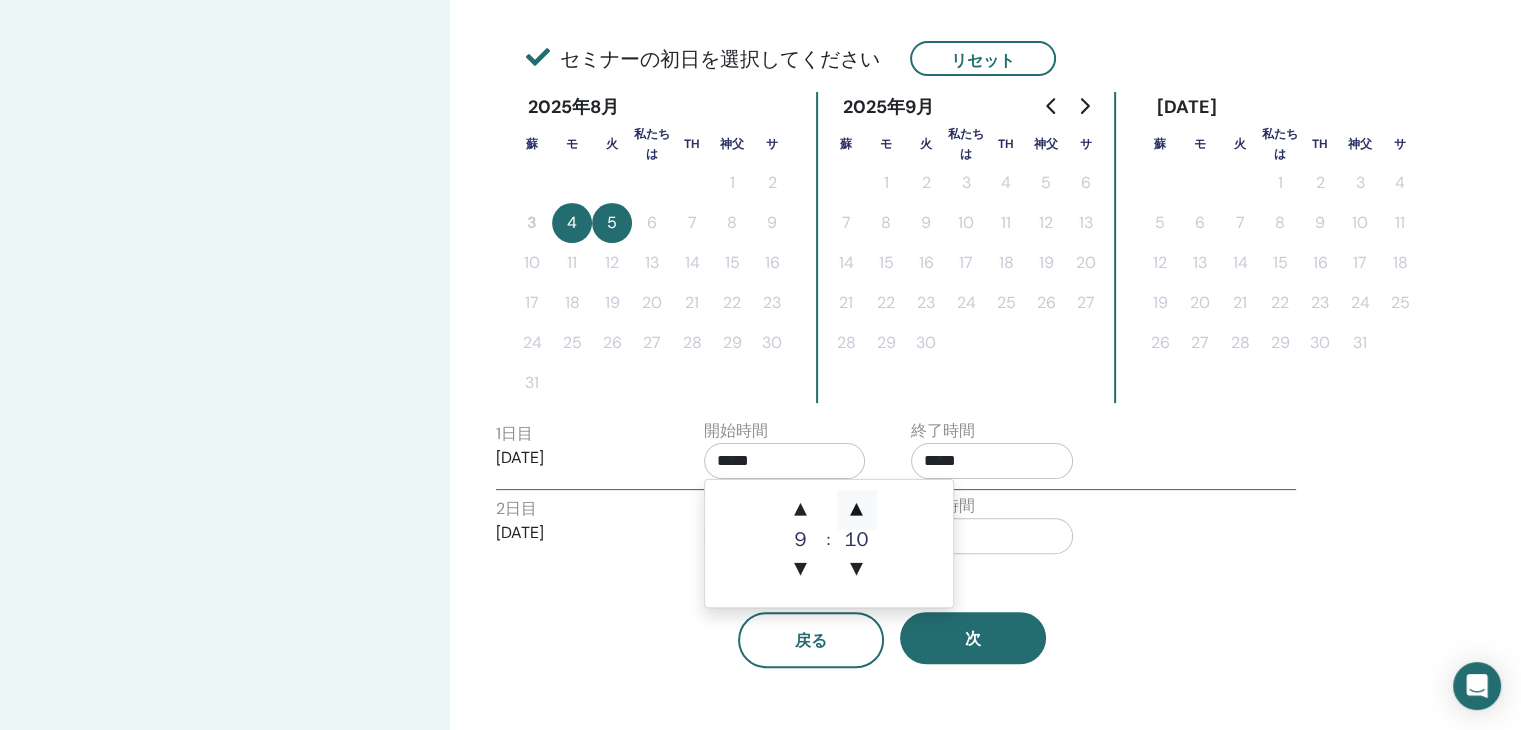 click on "▲" at bounding box center [857, 510] 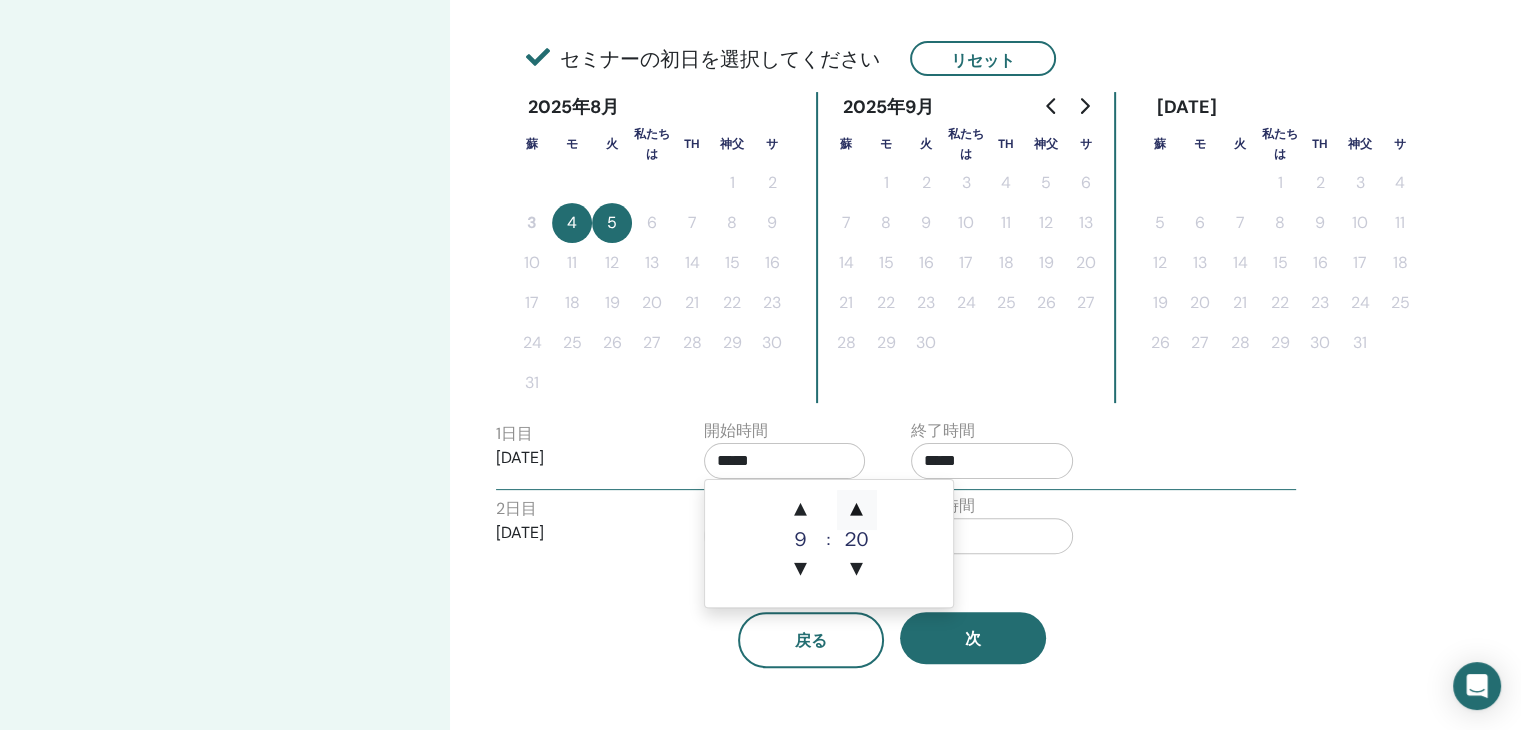 click on "▲" at bounding box center (857, 510) 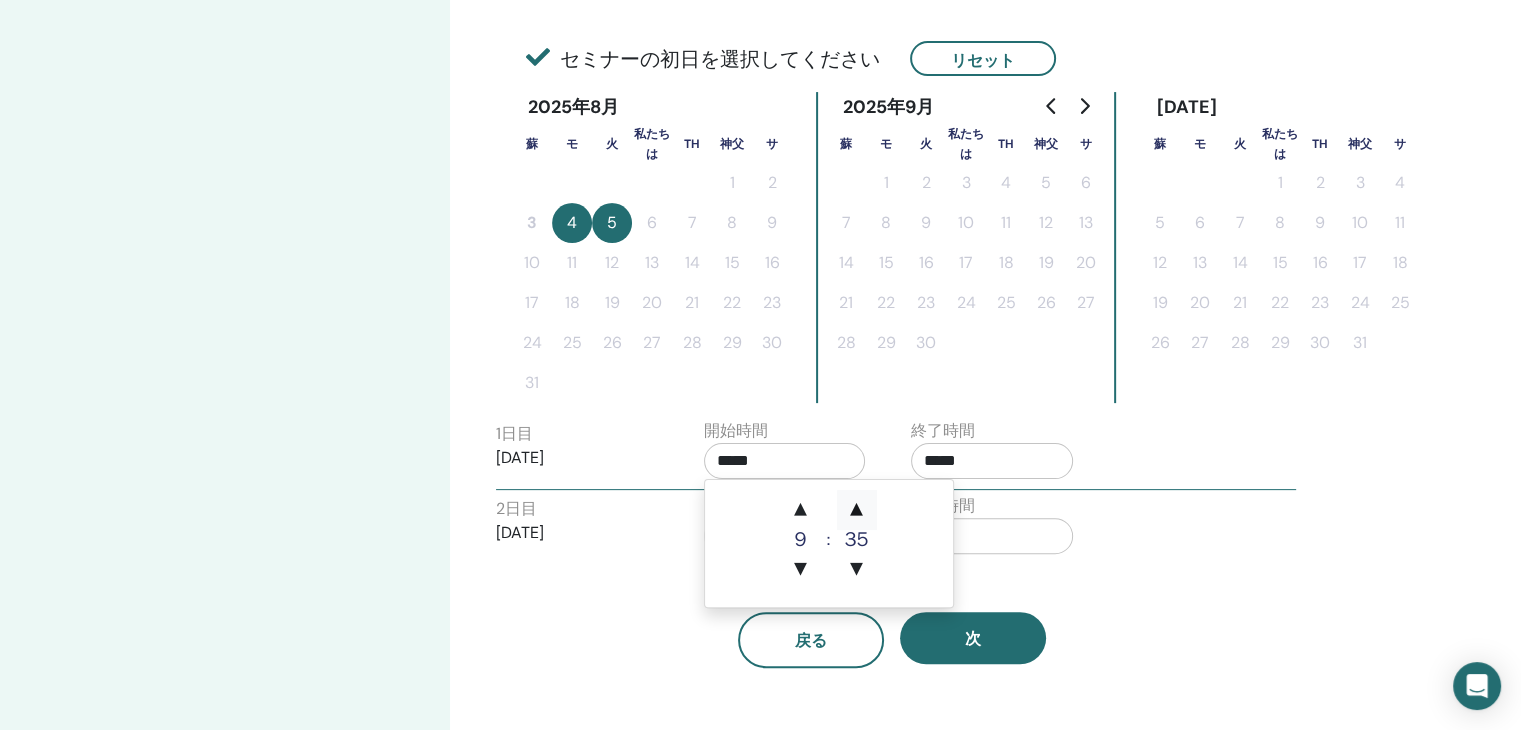 click on "▲" at bounding box center [857, 510] 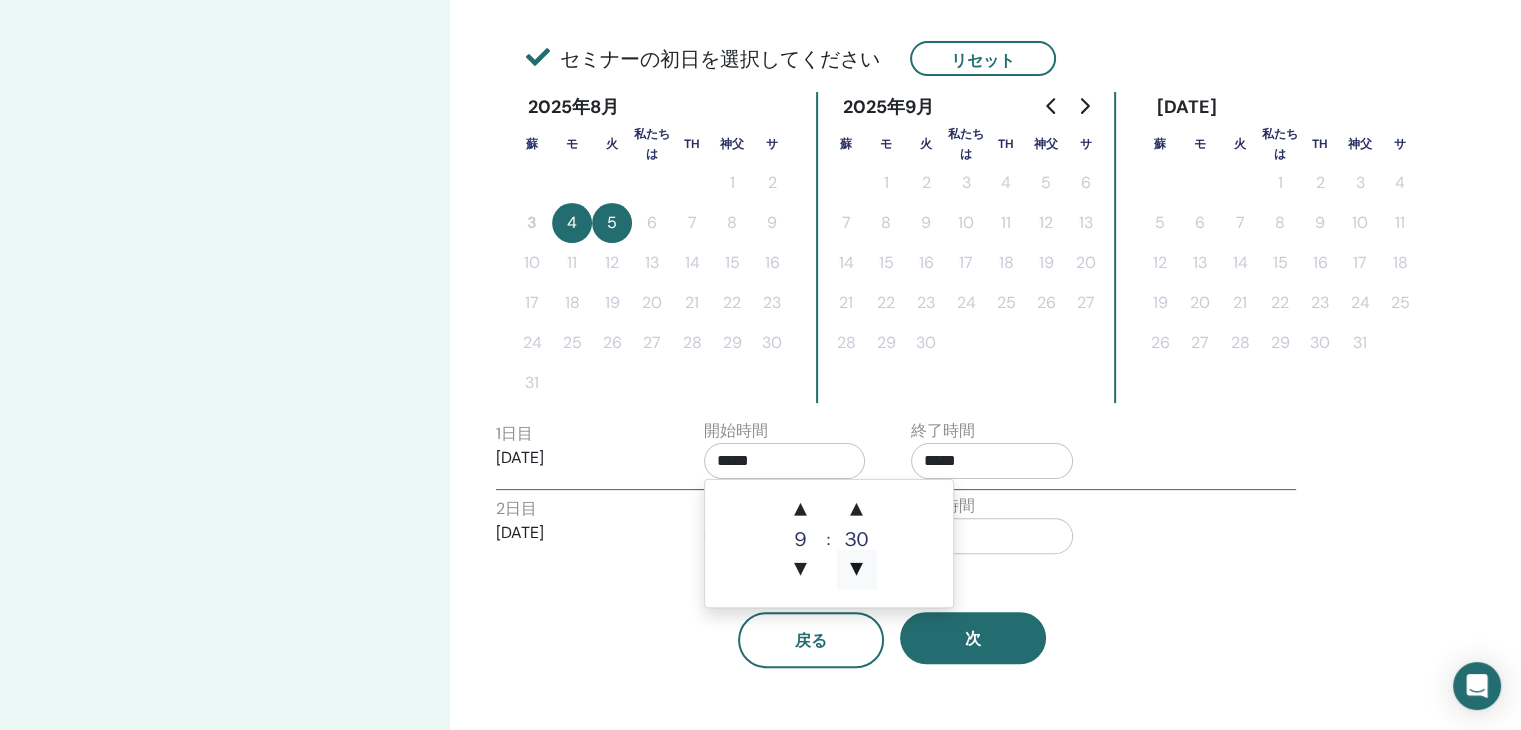 click on "▼" at bounding box center [857, 570] 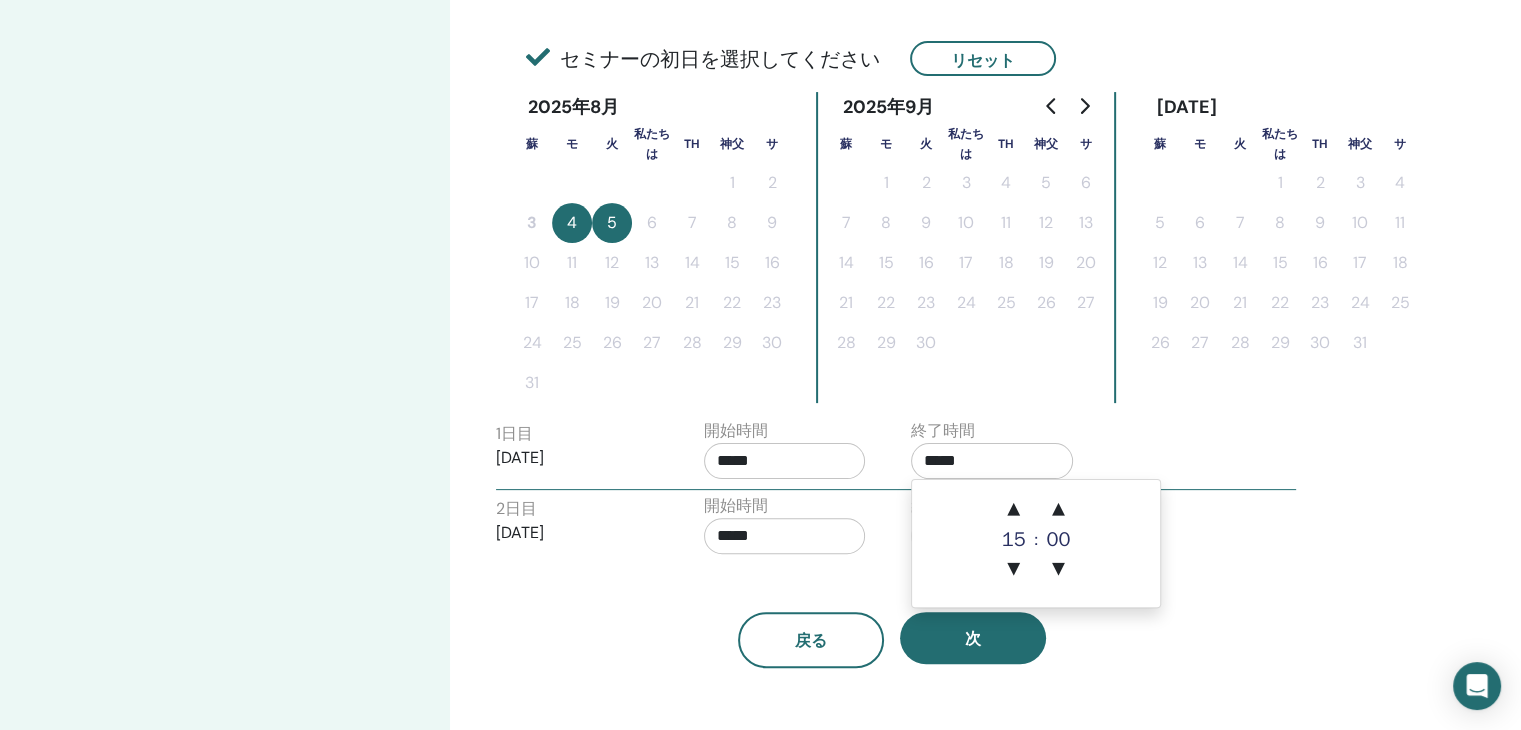 click on "*****" at bounding box center (992, 461) 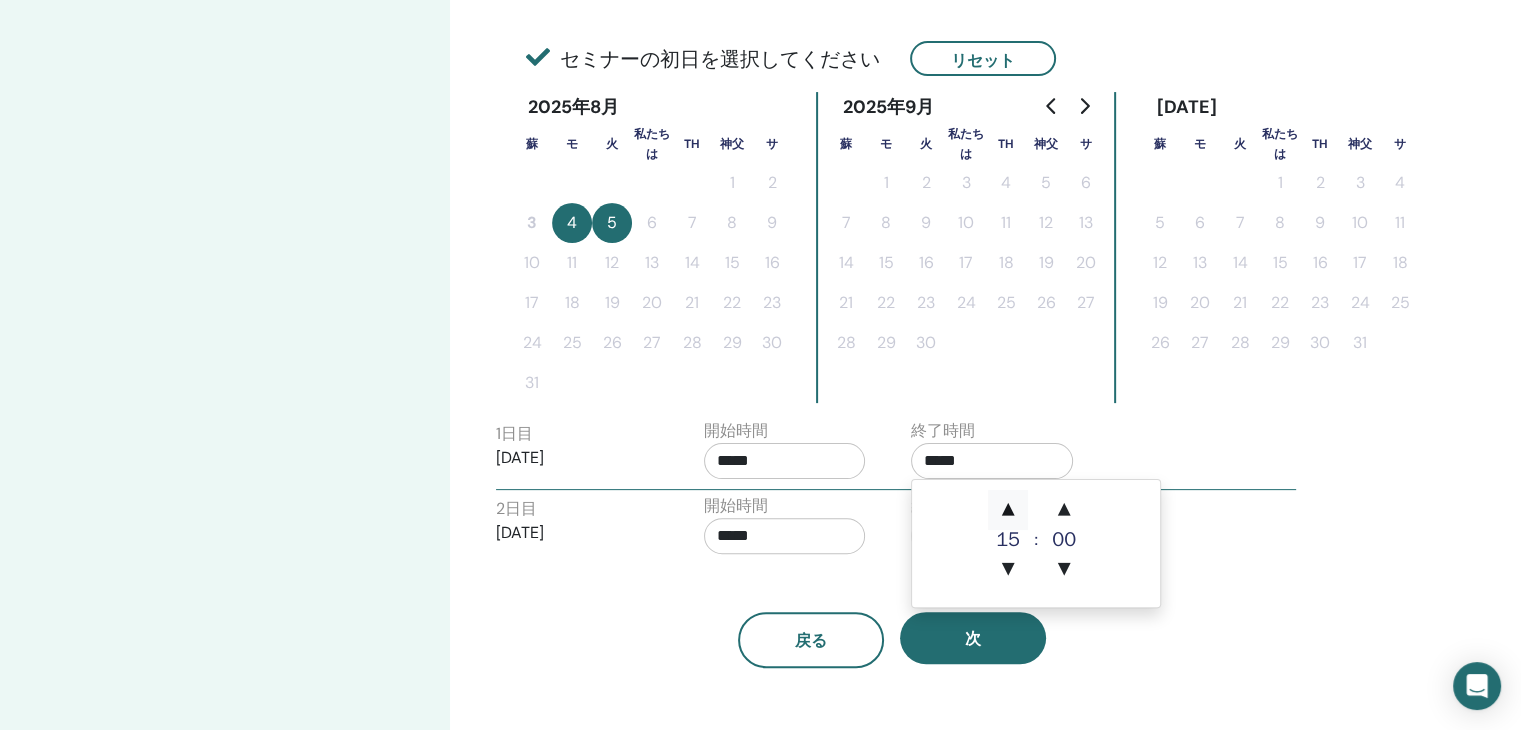 click on "▲" at bounding box center (1008, 510) 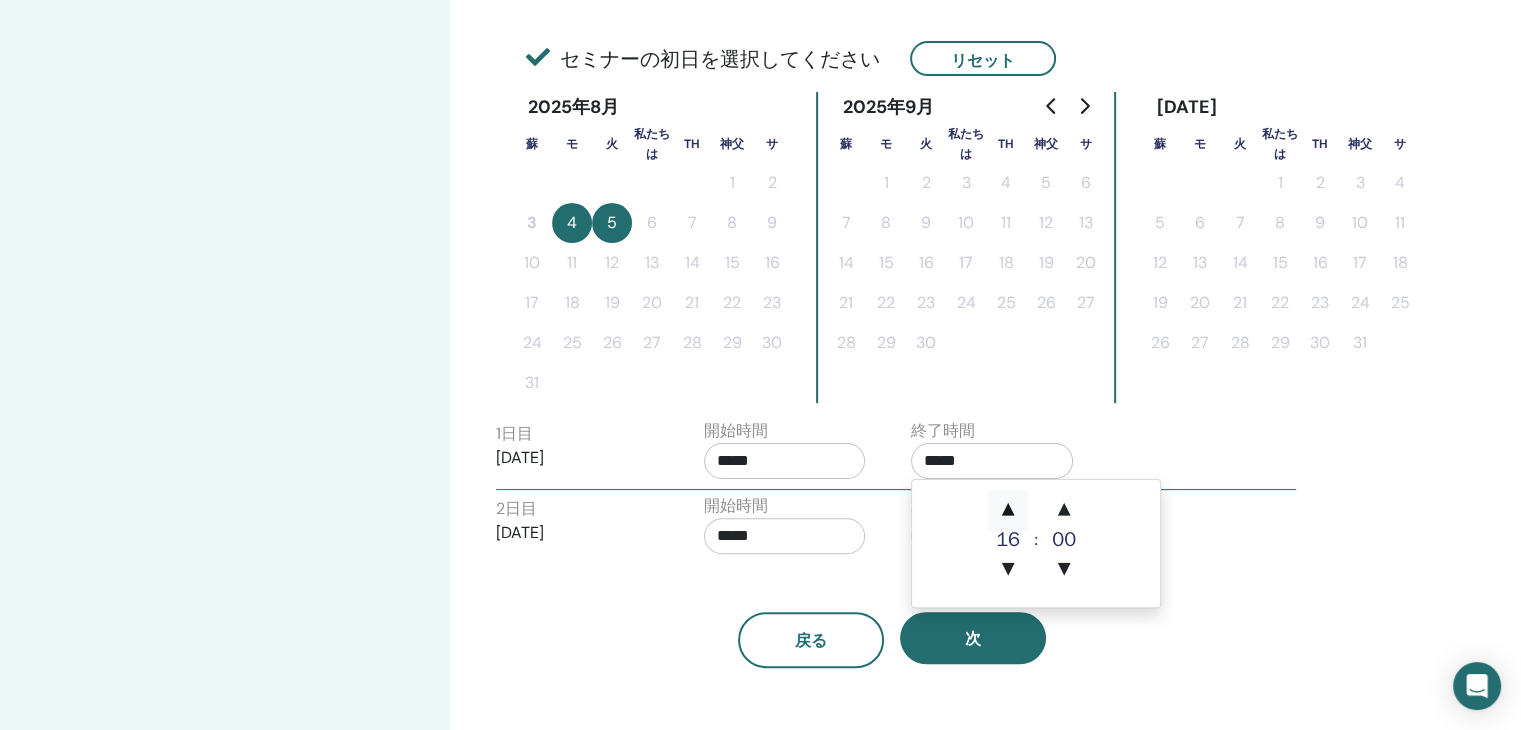 click on "▲" at bounding box center (1008, 510) 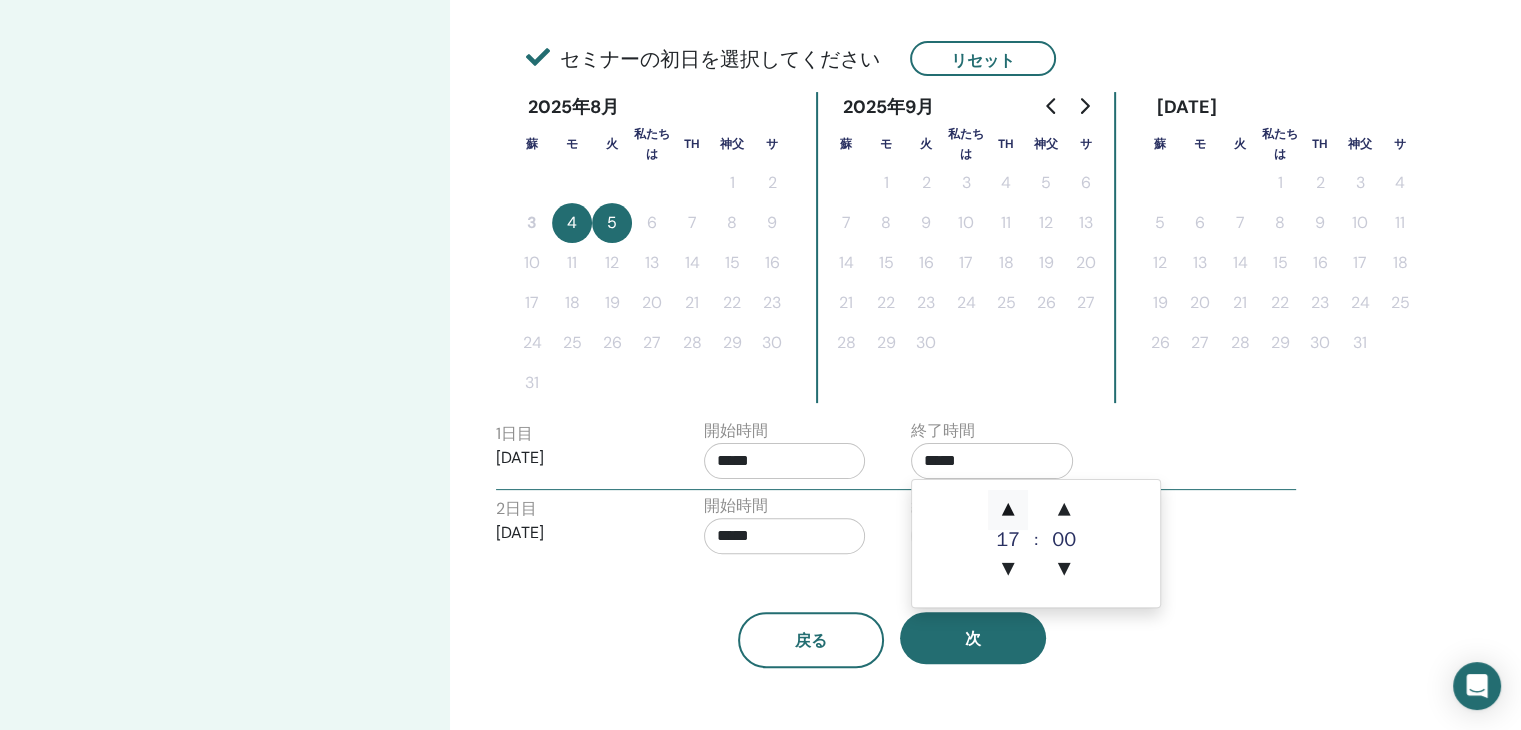 click on "▲" at bounding box center (1008, 510) 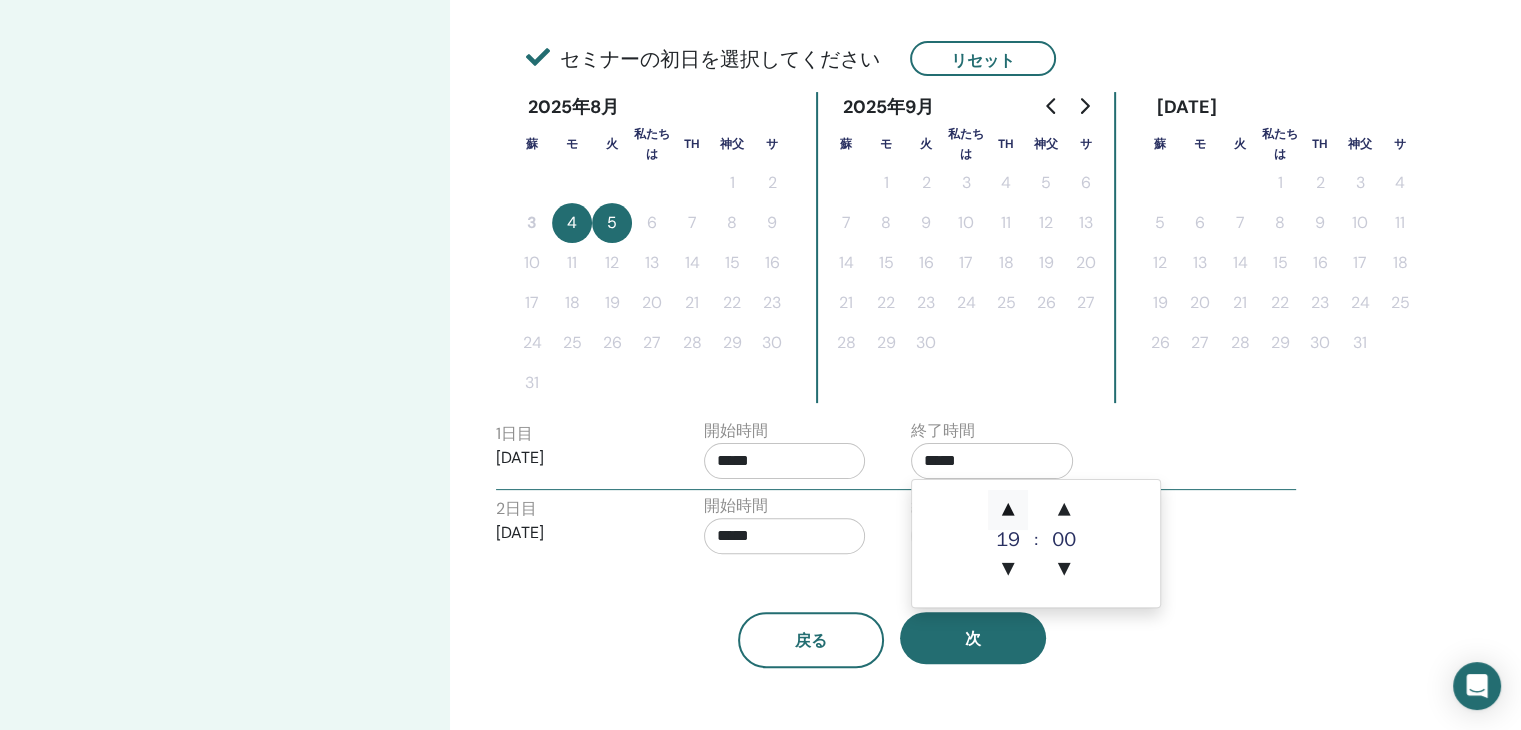 click on "▲" at bounding box center [1008, 510] 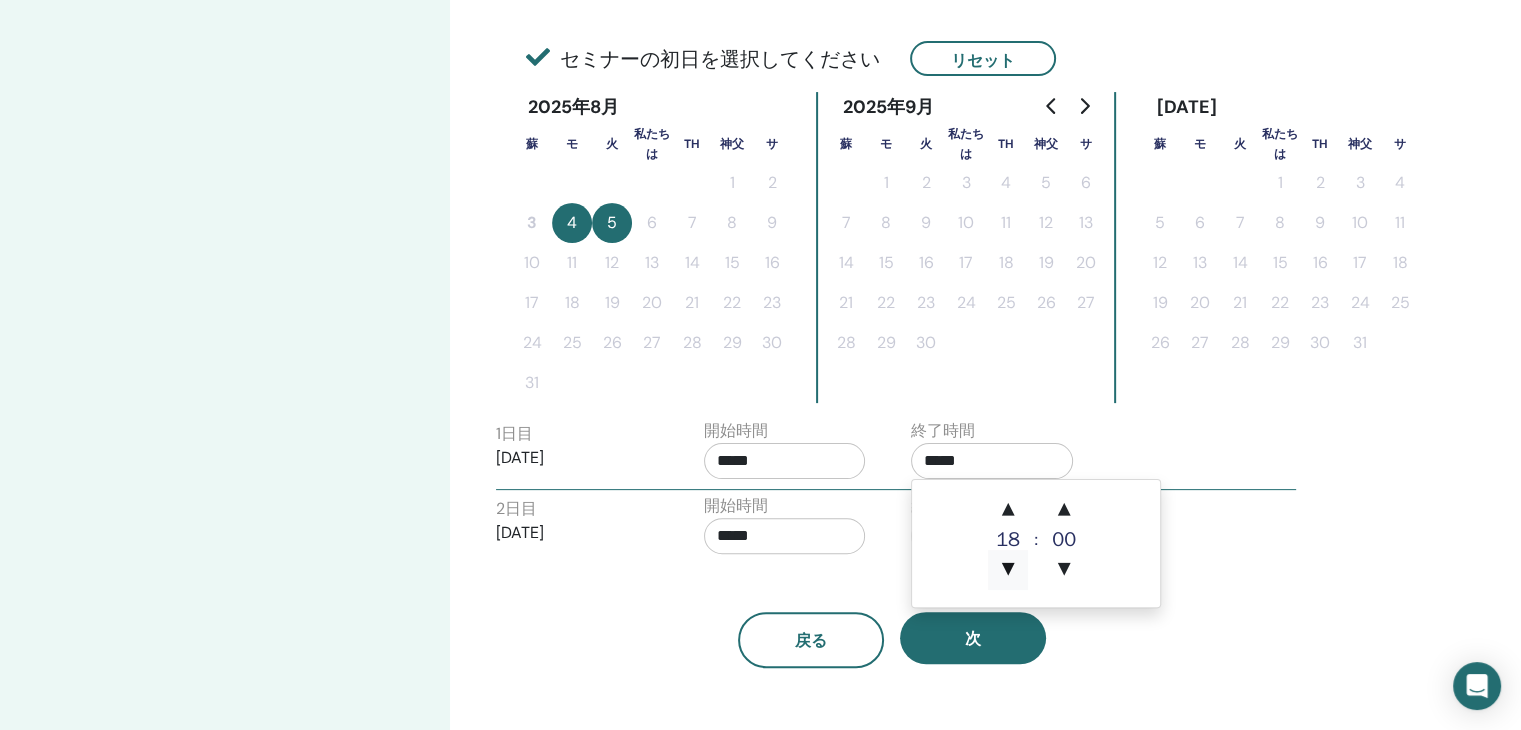 click on "▼" at bounding box center [1008, 570] 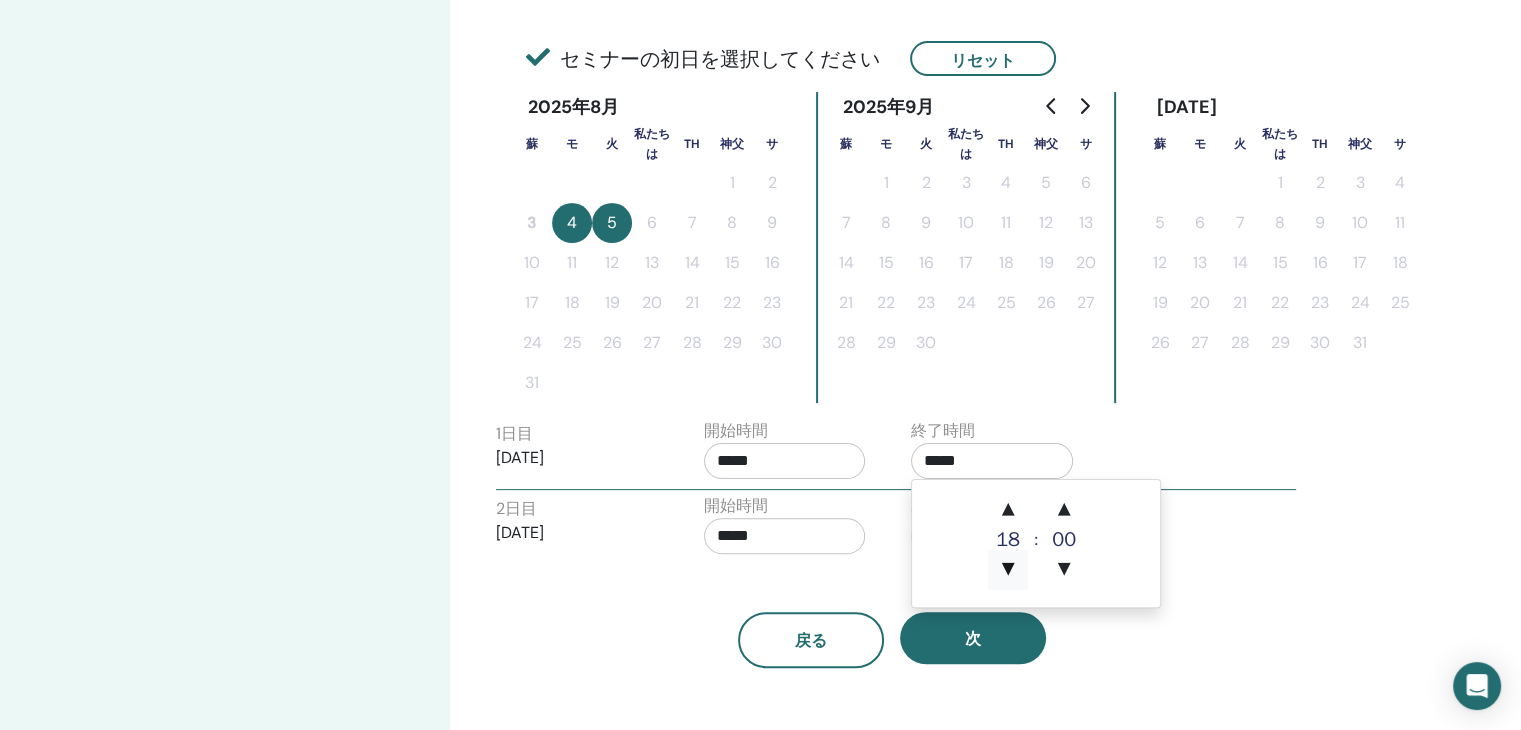 click on "▼" at bounding box center [1008, 570] 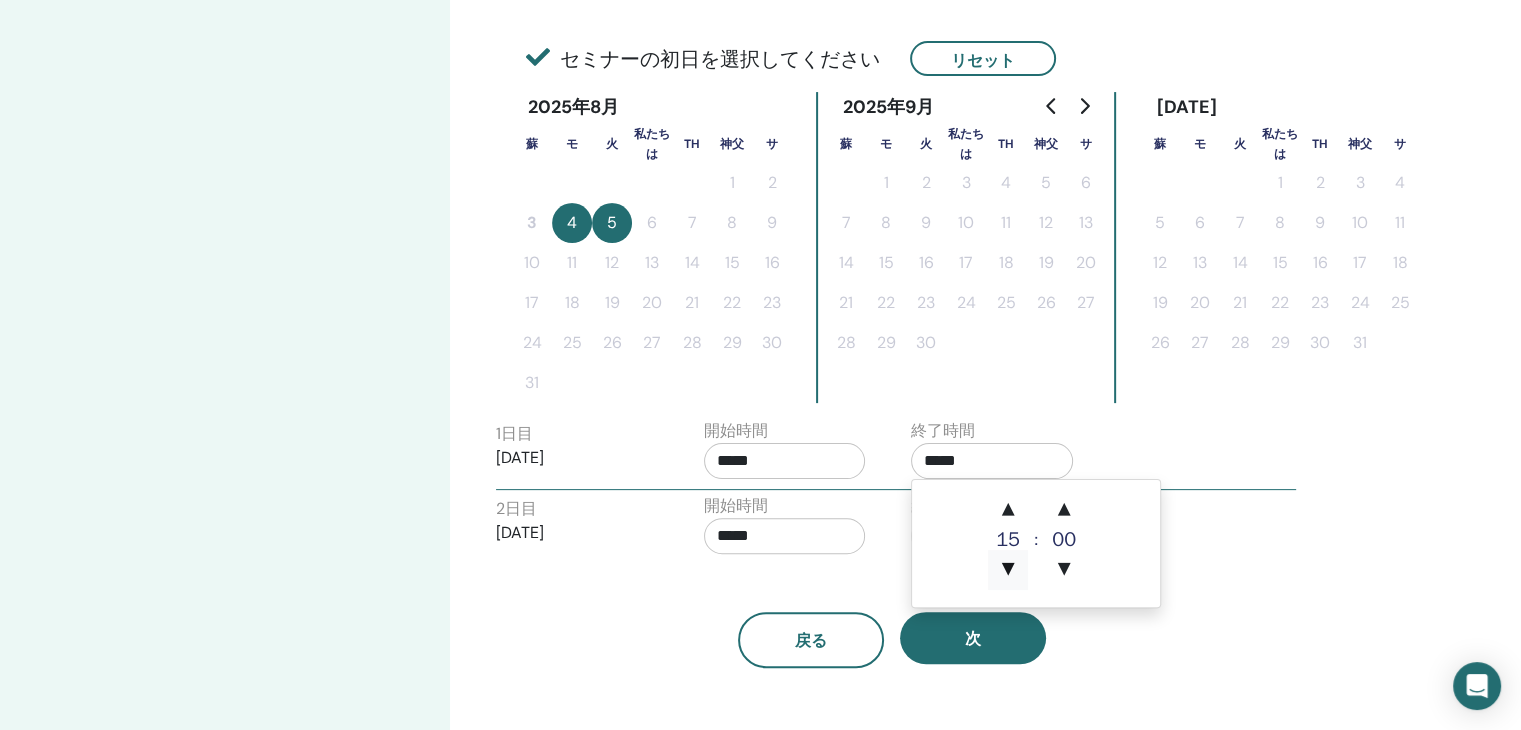 click on "▼" at bounding box center [1008, 570] 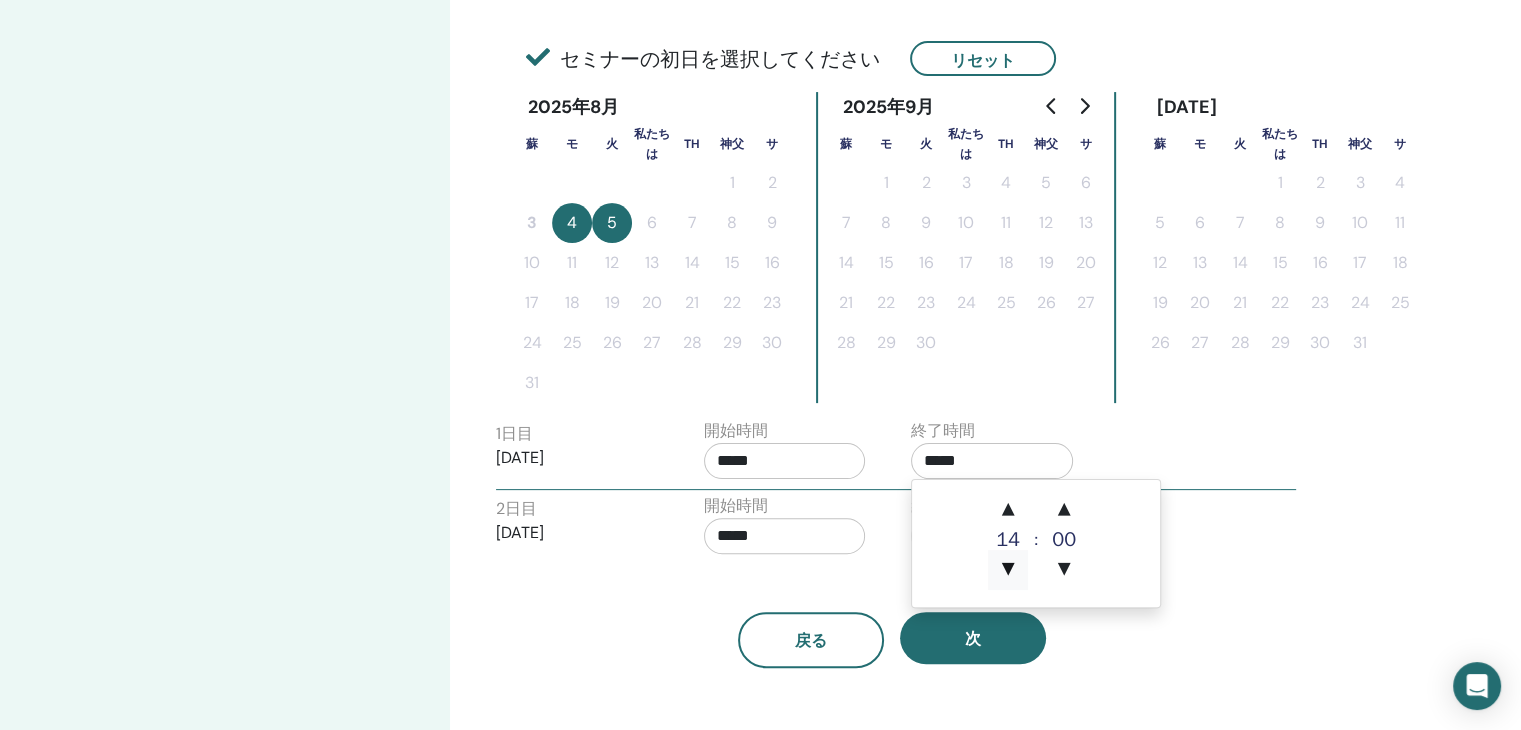 click on "▼" at bounding box center (1008, 570) 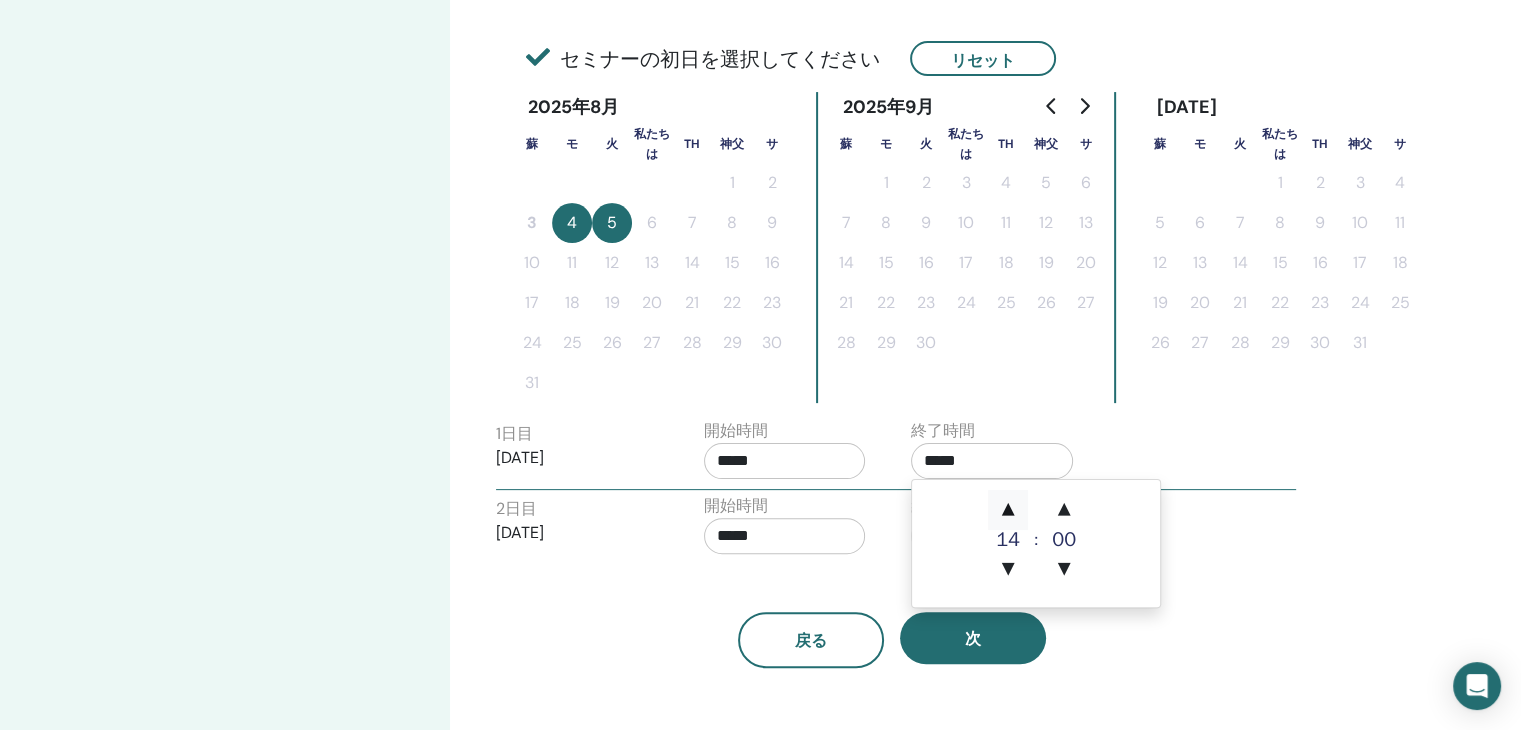 click on "▲" at bounding box center (1008, 510) 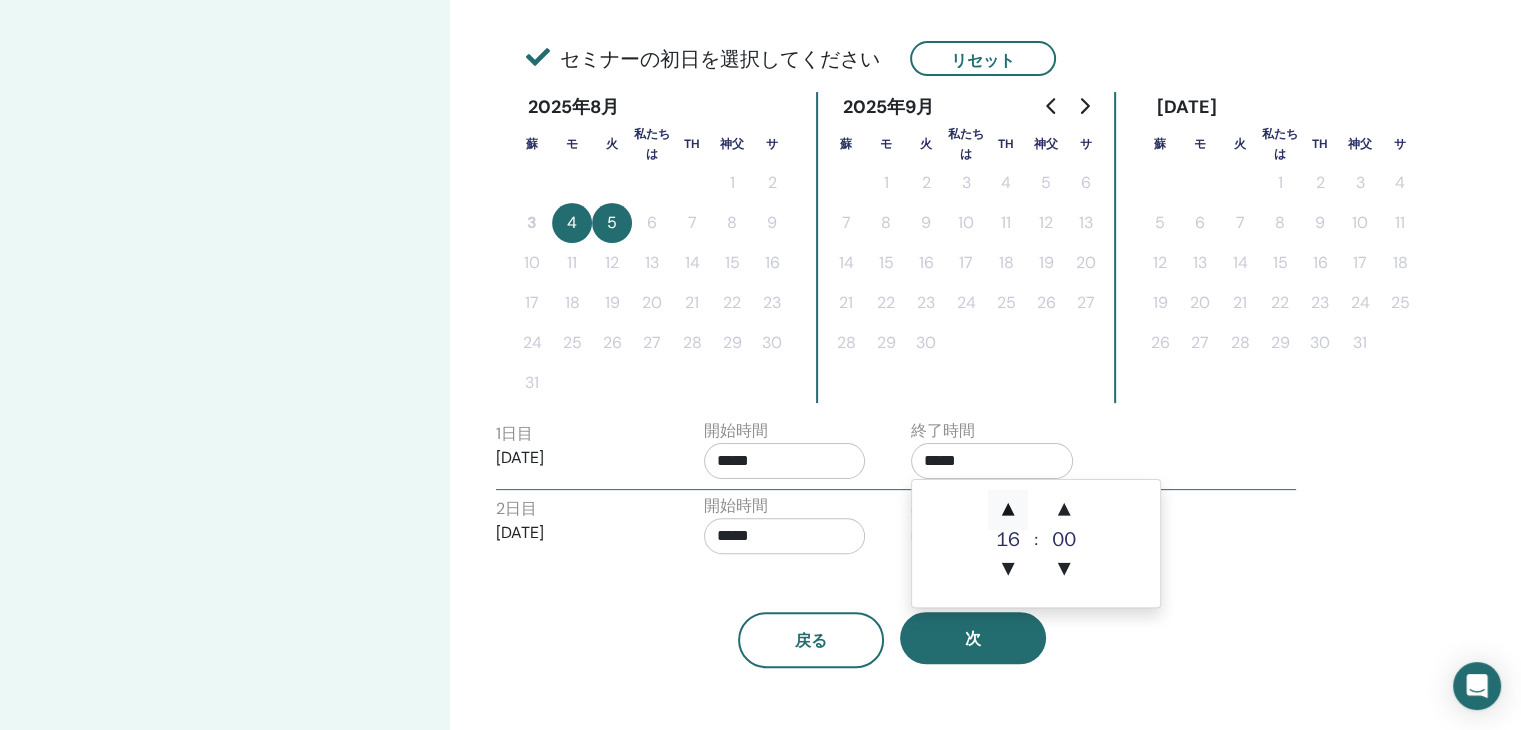click on "▲" at bounding box center (1008, 510) 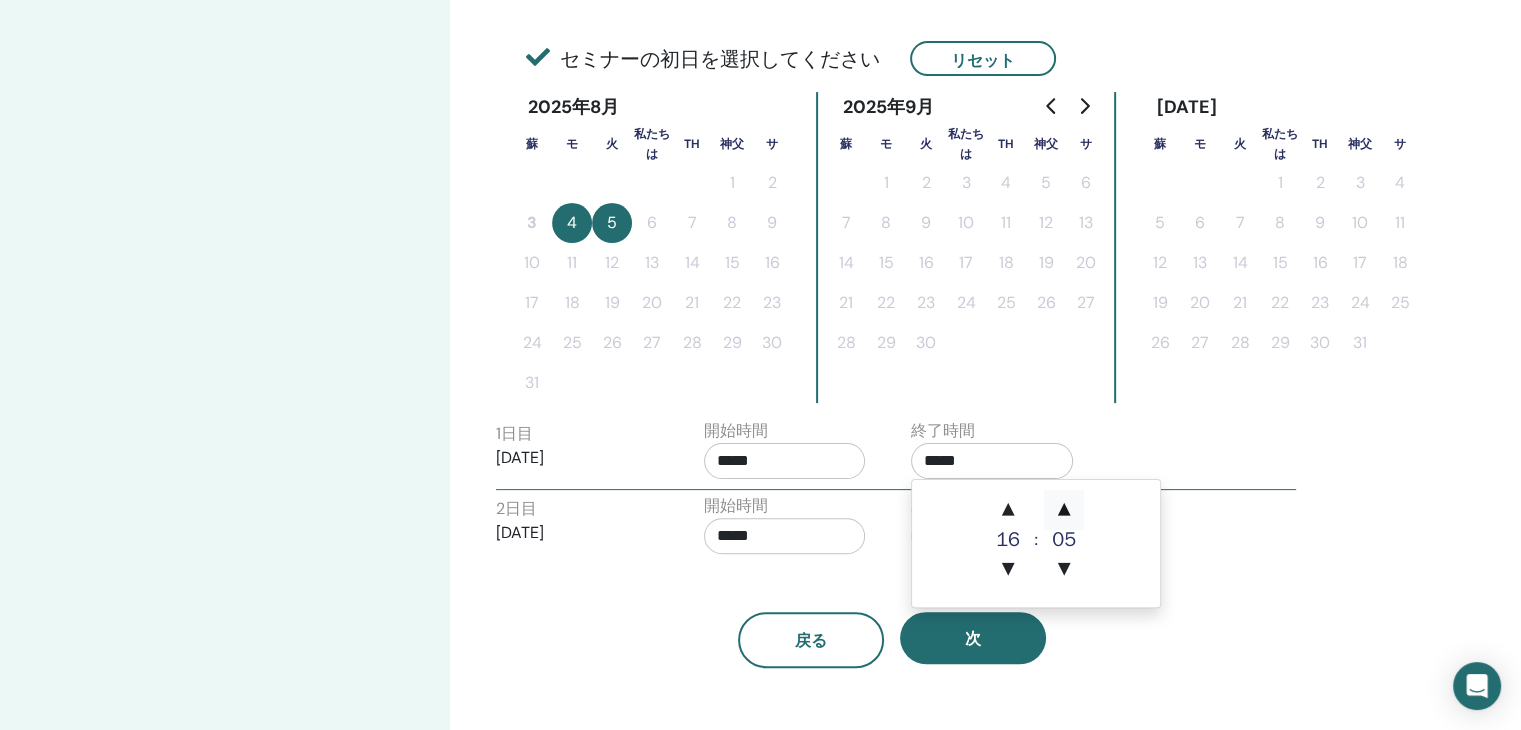 click on "▲" at bounding box center (1064, 510) 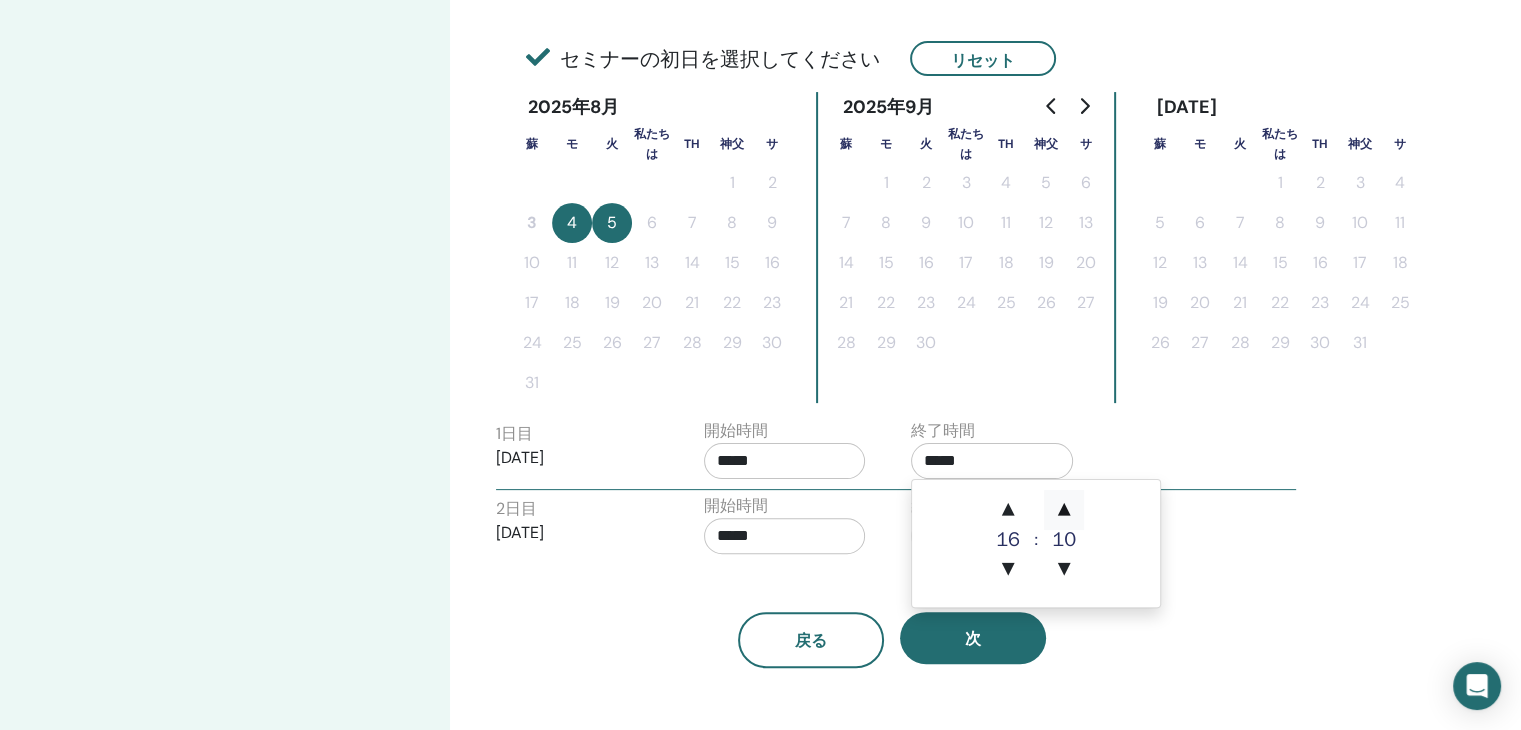 click on "▲" at bounding box center [1064, 510] 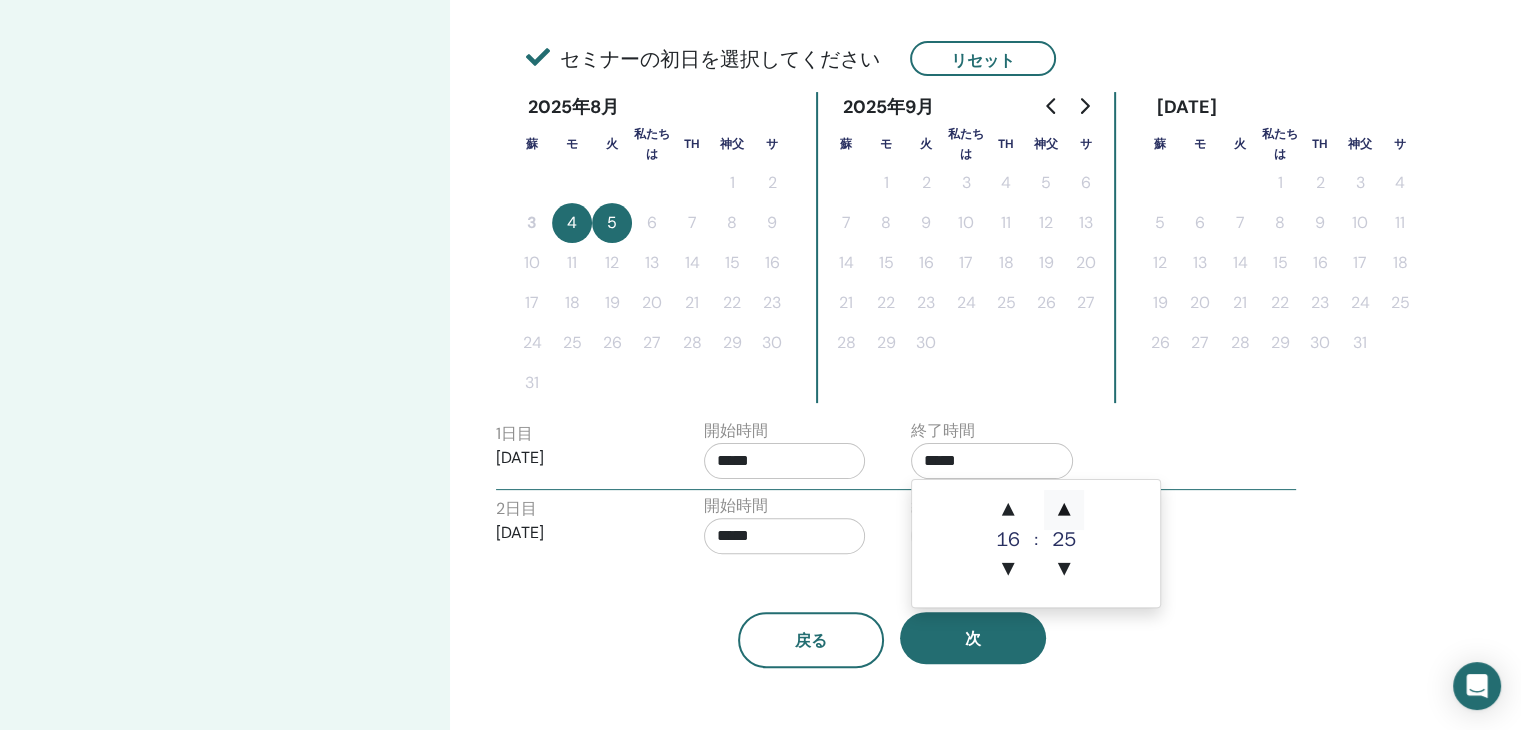 click on "▲" at bounding box center [1064, 510] 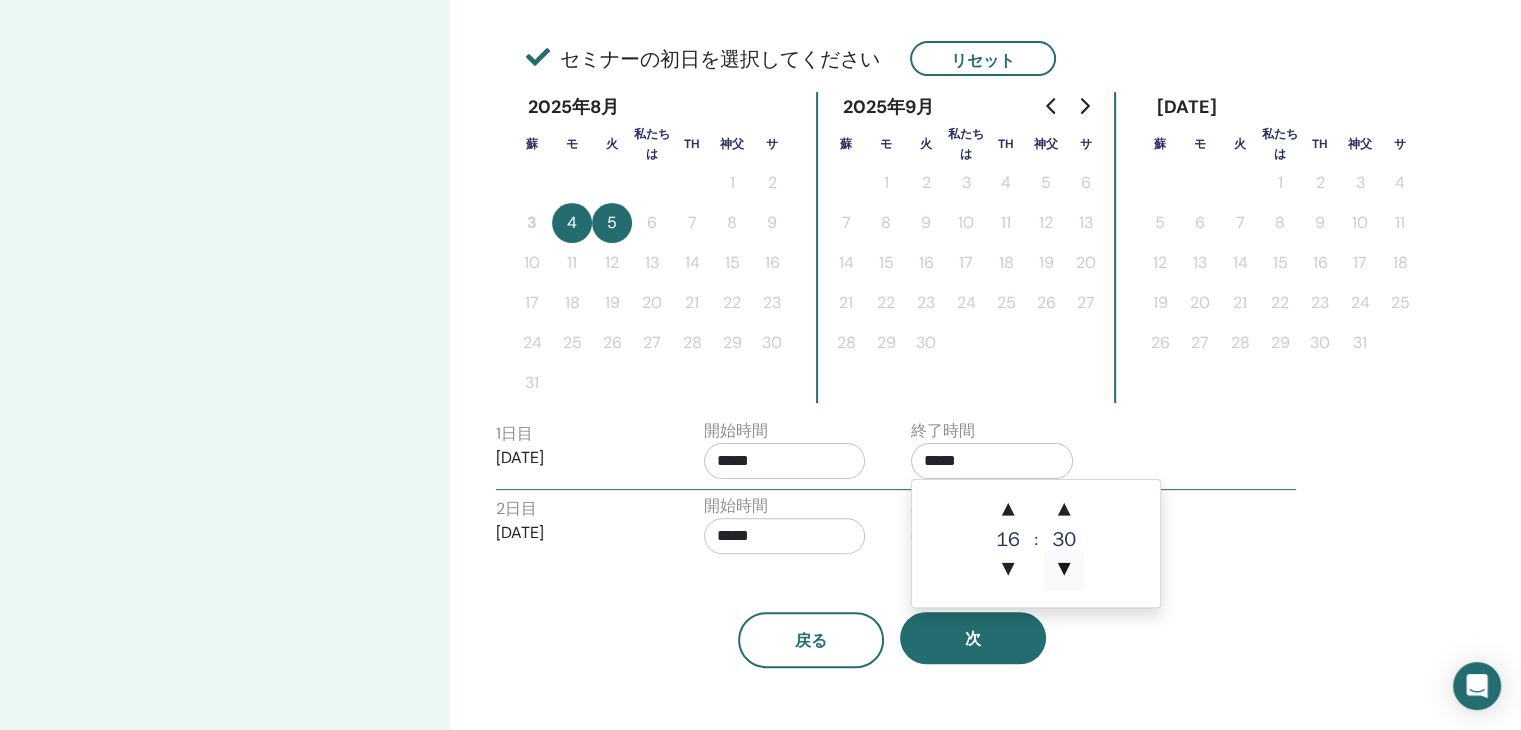 click on "▼" at bounding box center [1064, 570] 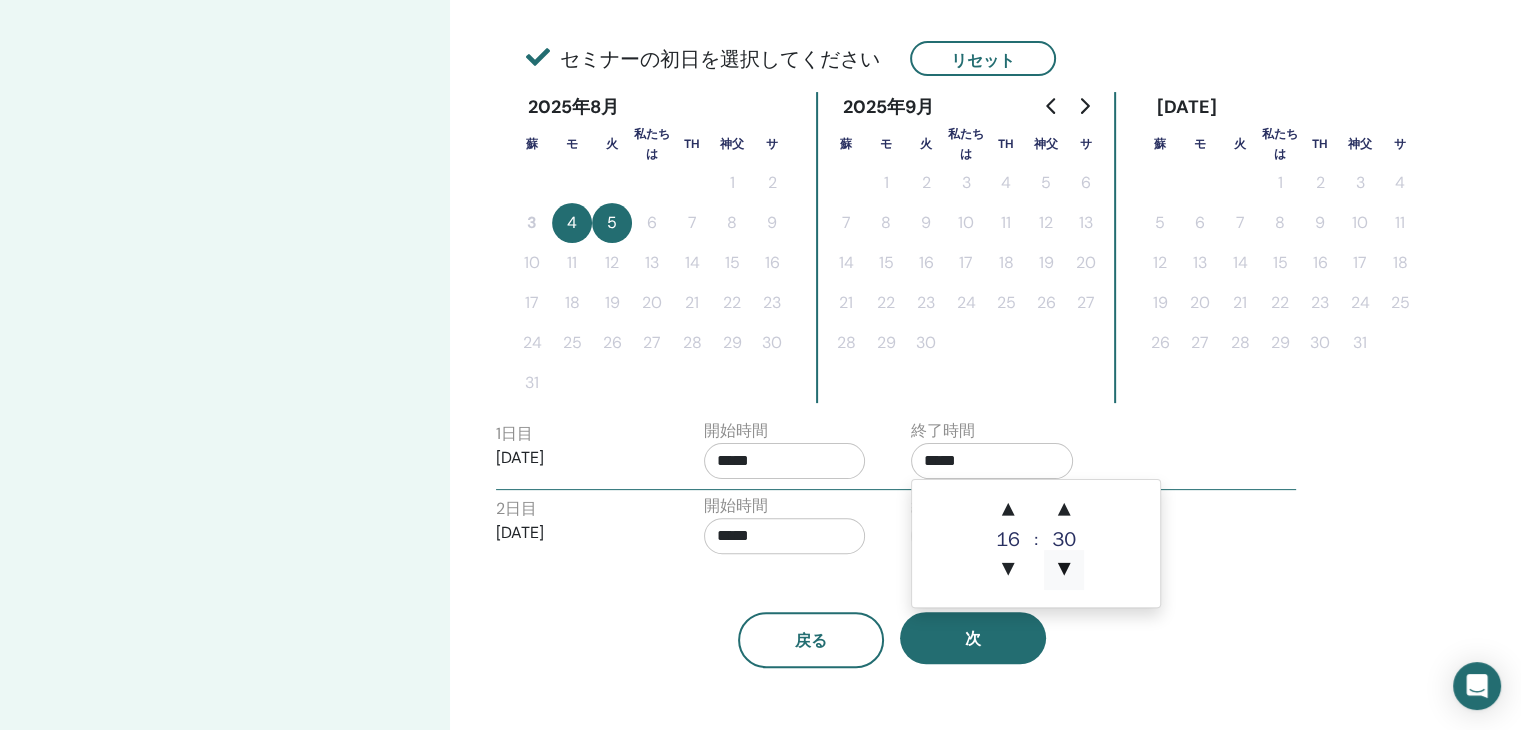 type on "*****" 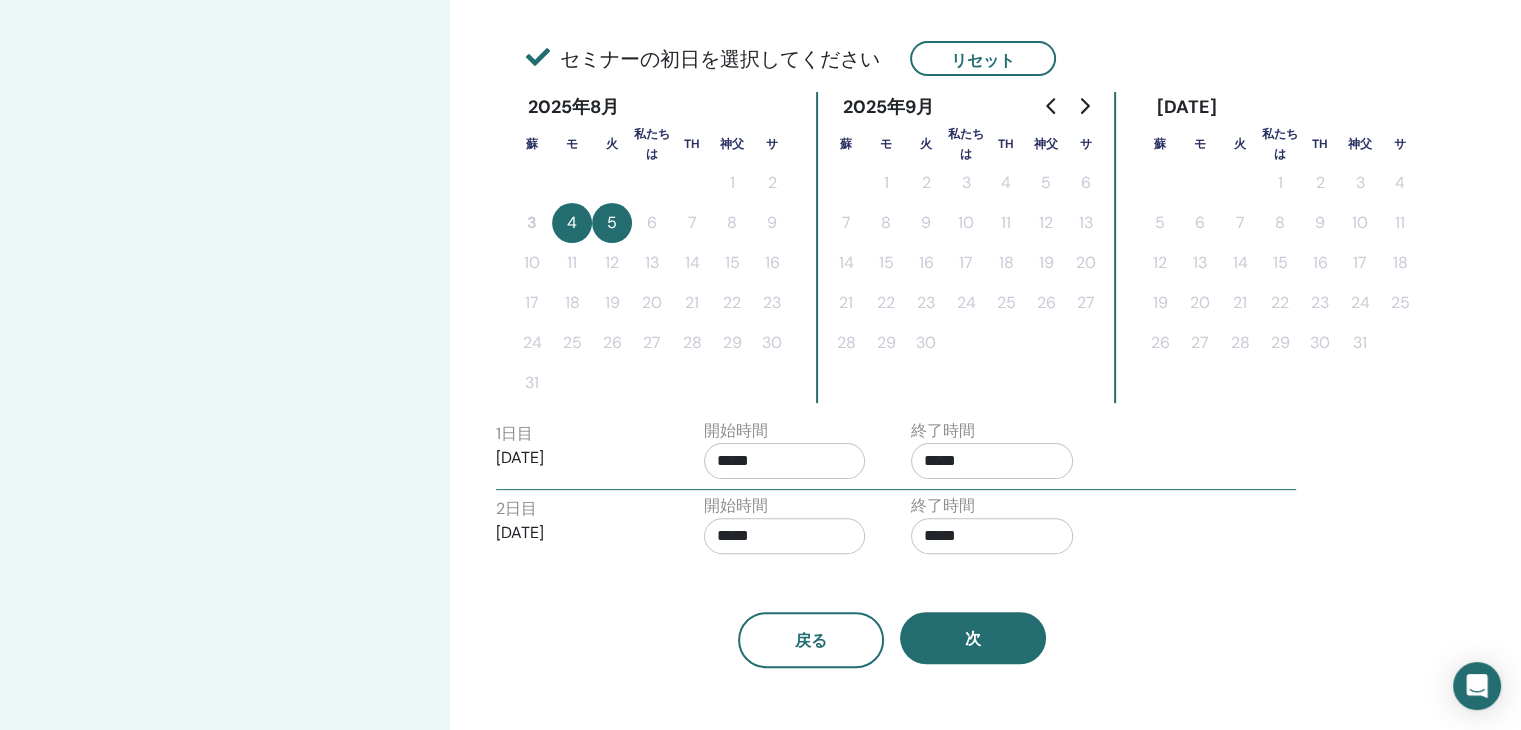 click on "戻る 次" at bounding box center [892, 640] 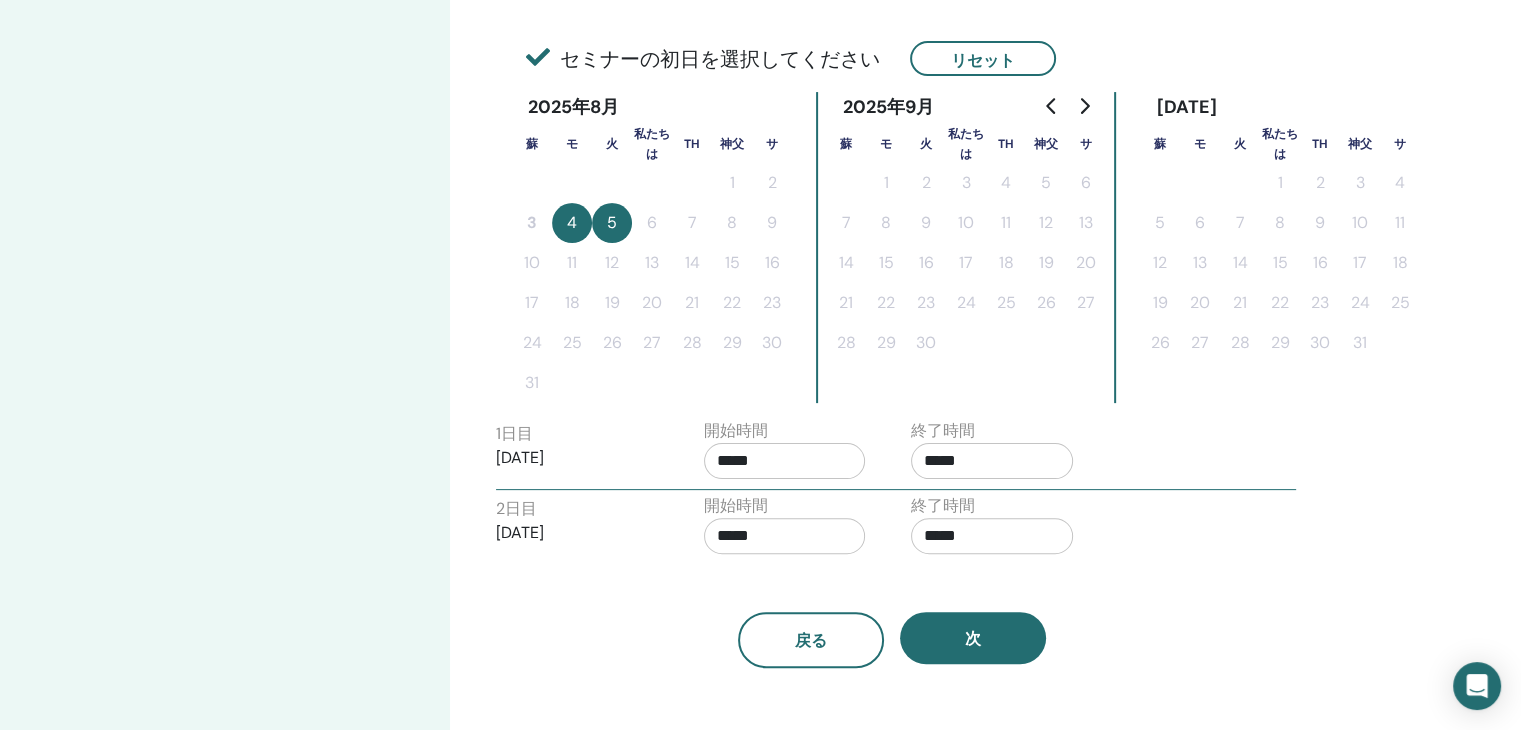 click on "*****" at bounding box center (785, 536) 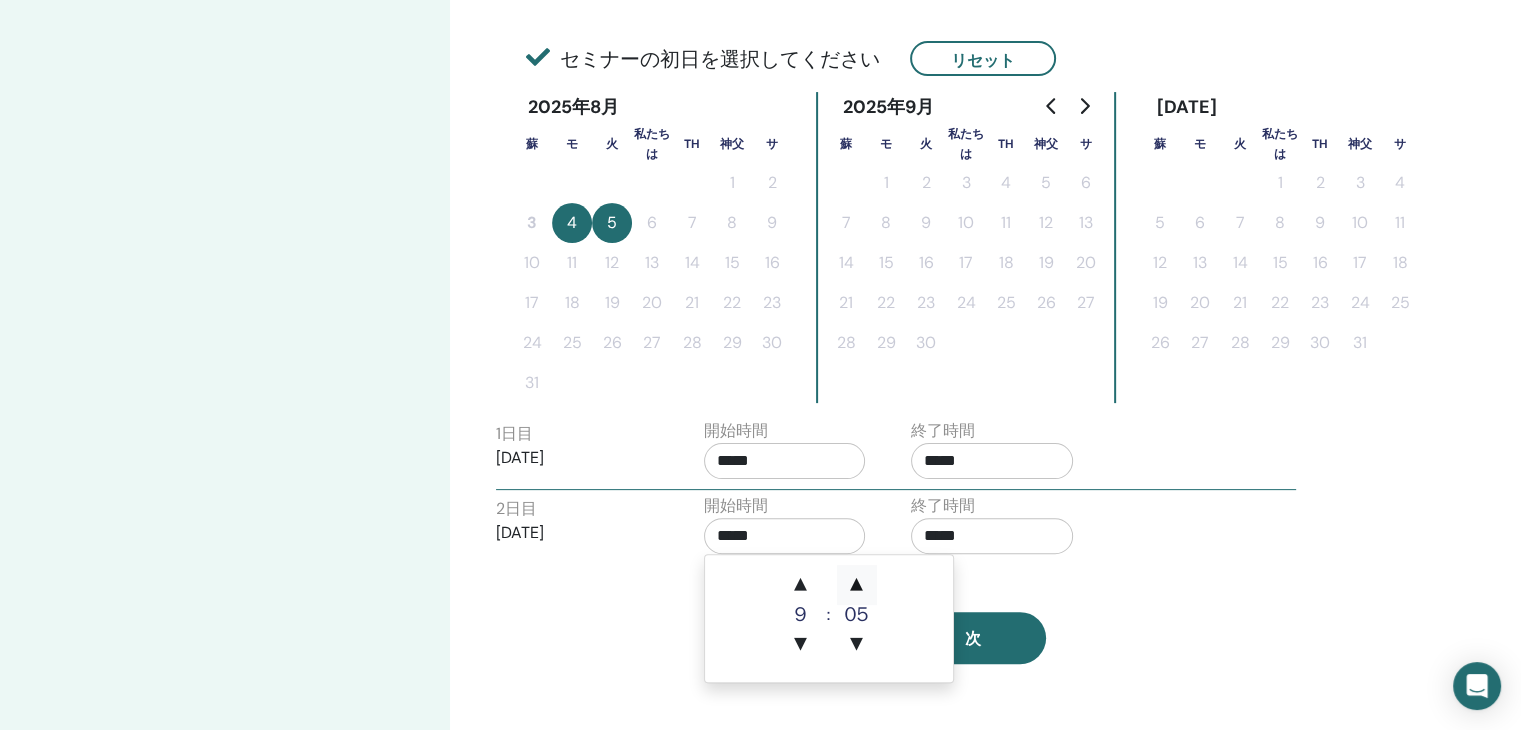 click on "▲" at bounding box center (857, 585) 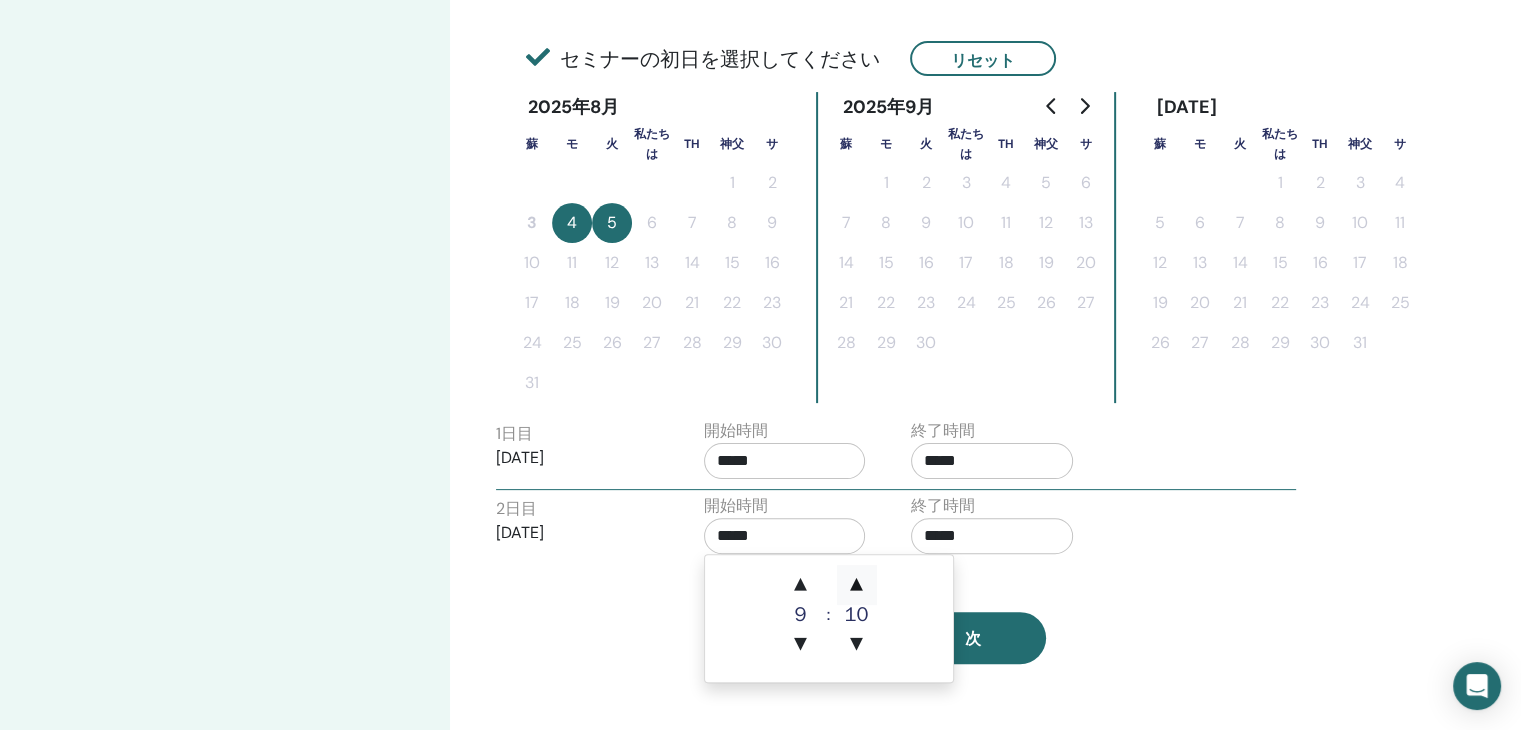 click on "▲" at bounding box center [857, 585] 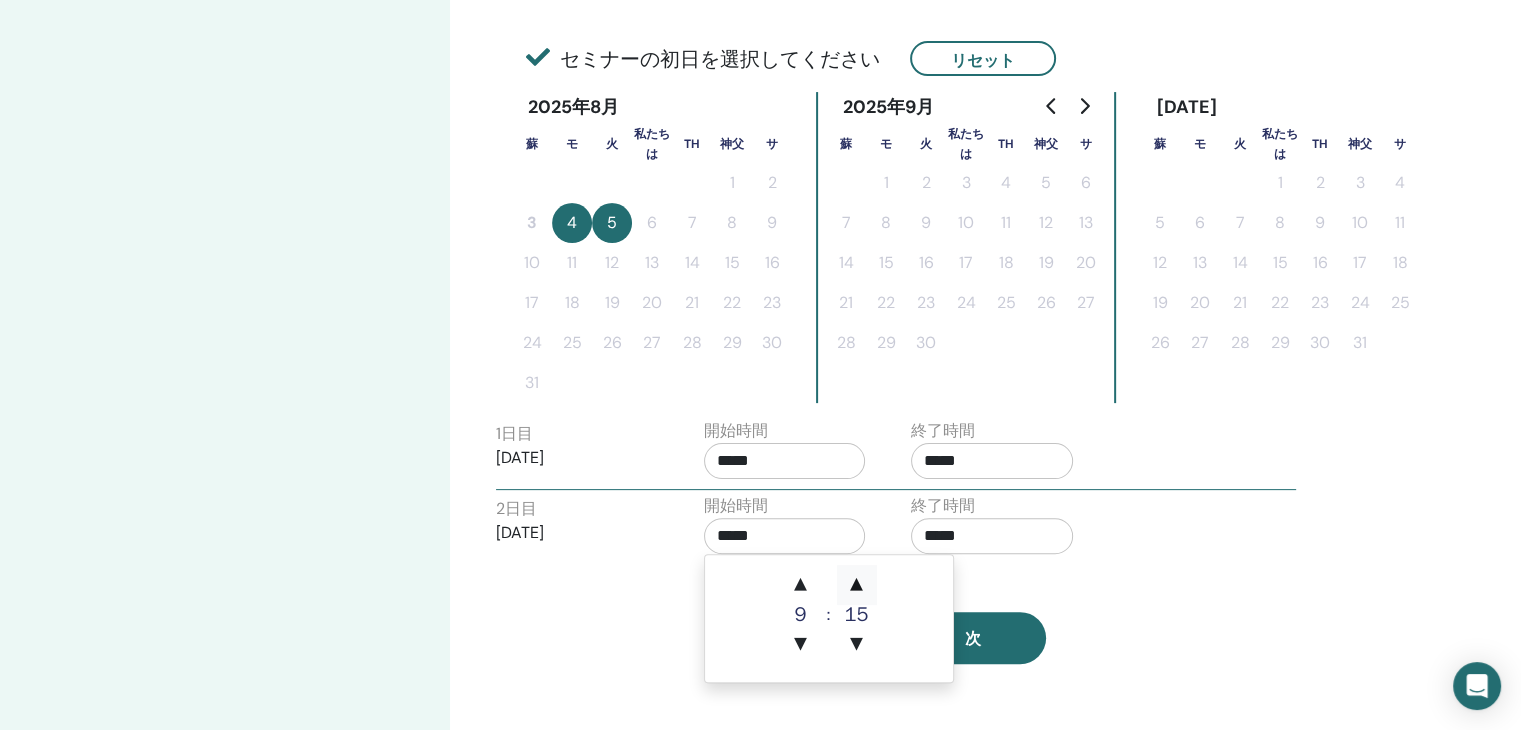 click on "▲" at bounding box center (857, 585) 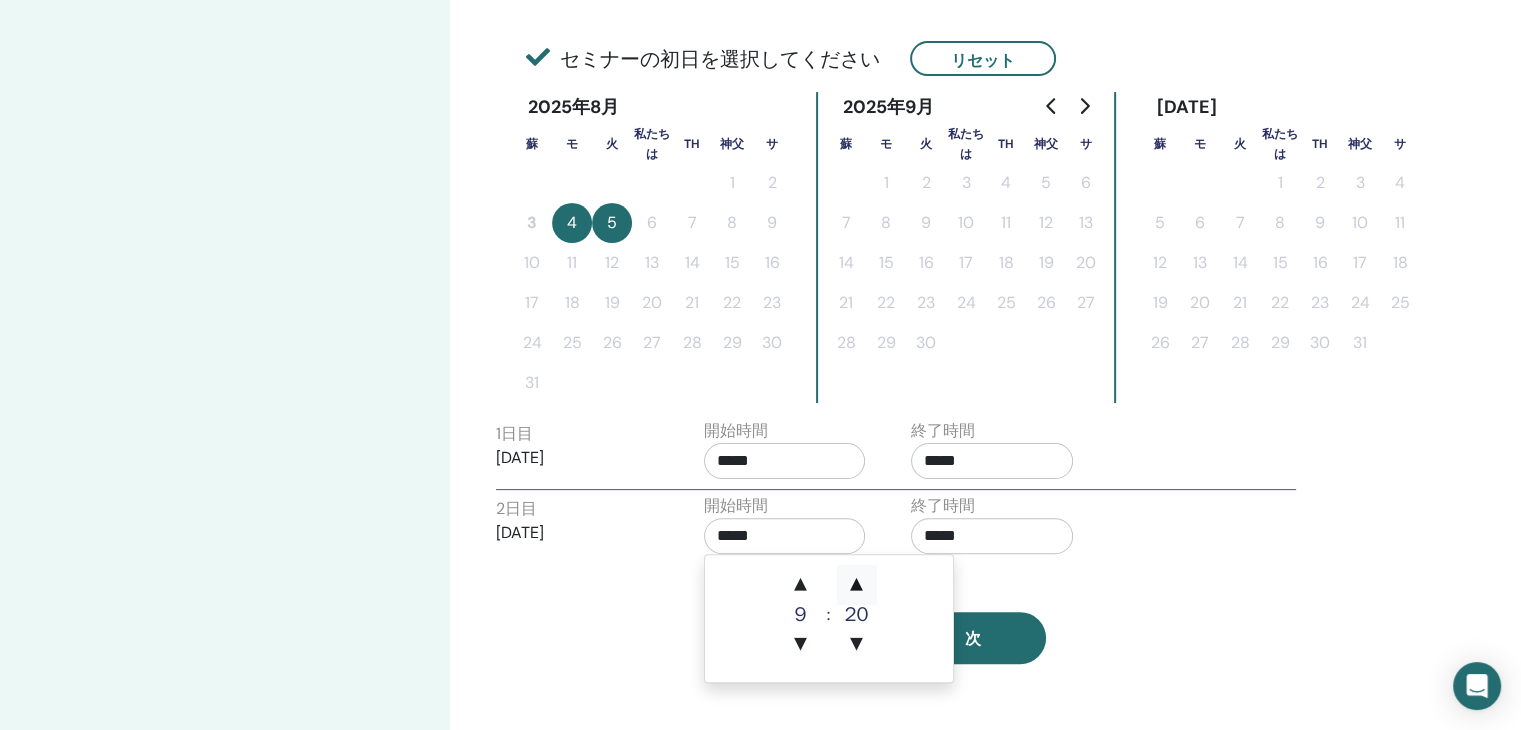 click on "▲" at bounding box center [857, 585] 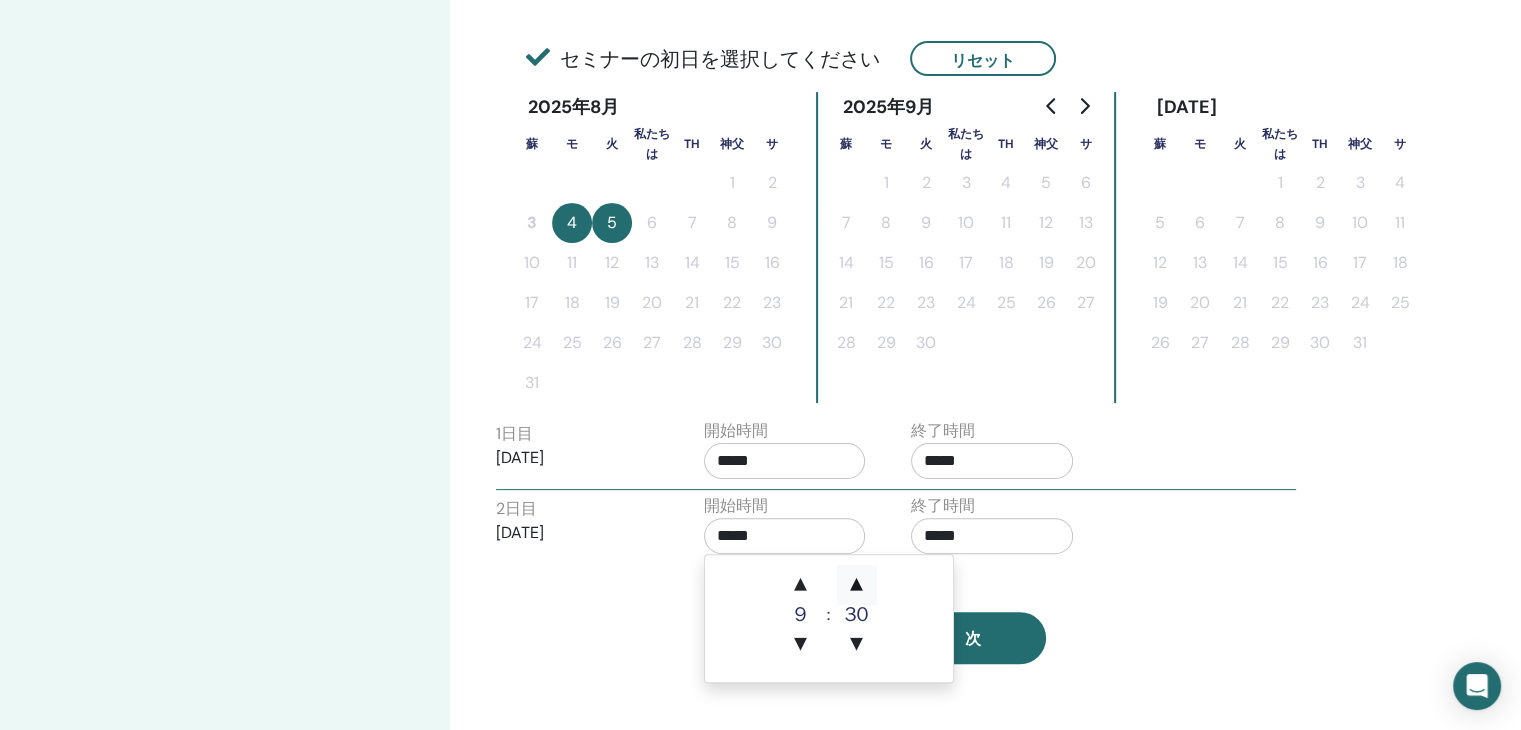click on "▲" at bounding box center (857, 585) 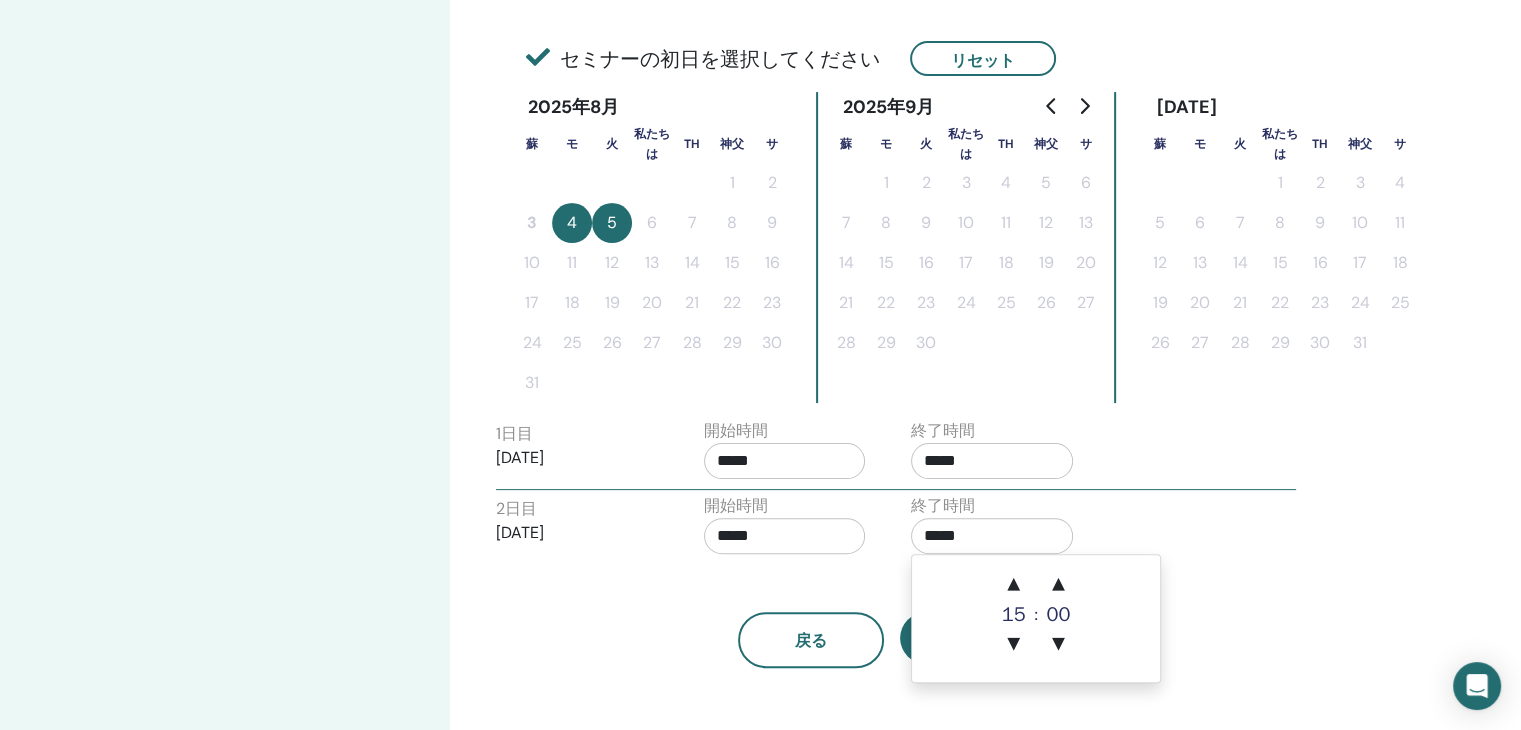click on "*****" at bounding box center (992, 536) 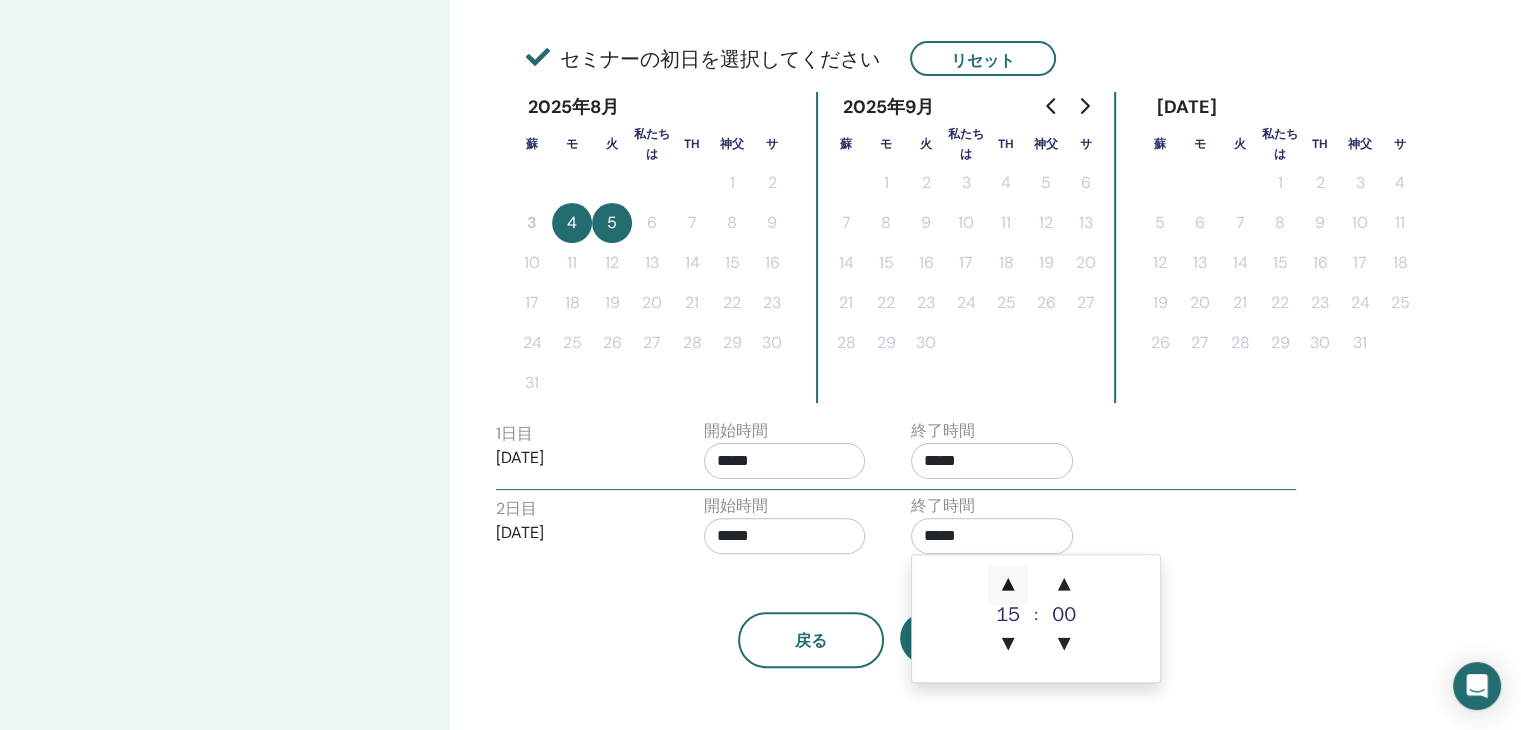 click on "▲" at bounding box center [1008, 585] 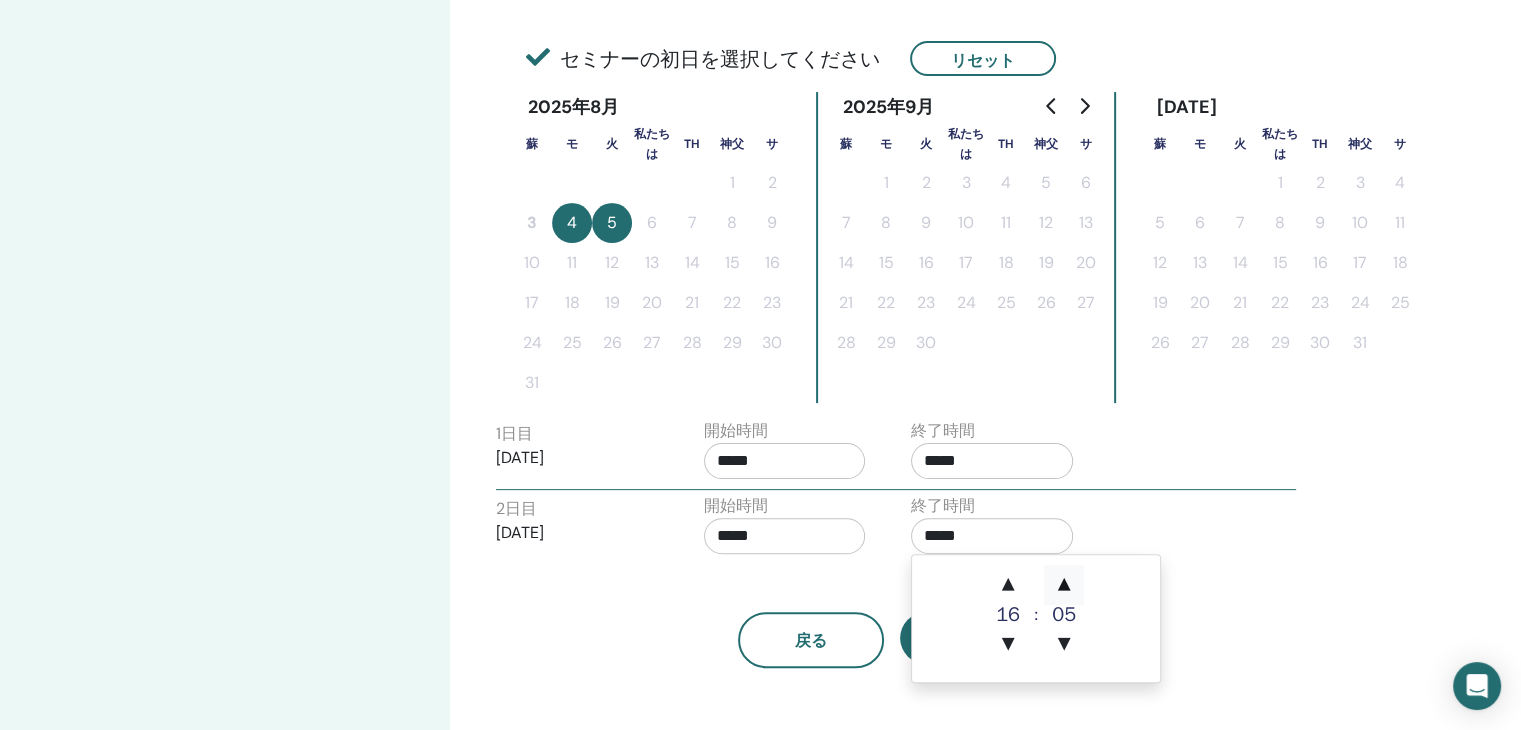 click on "▲" at bounding box center (1064, 585) 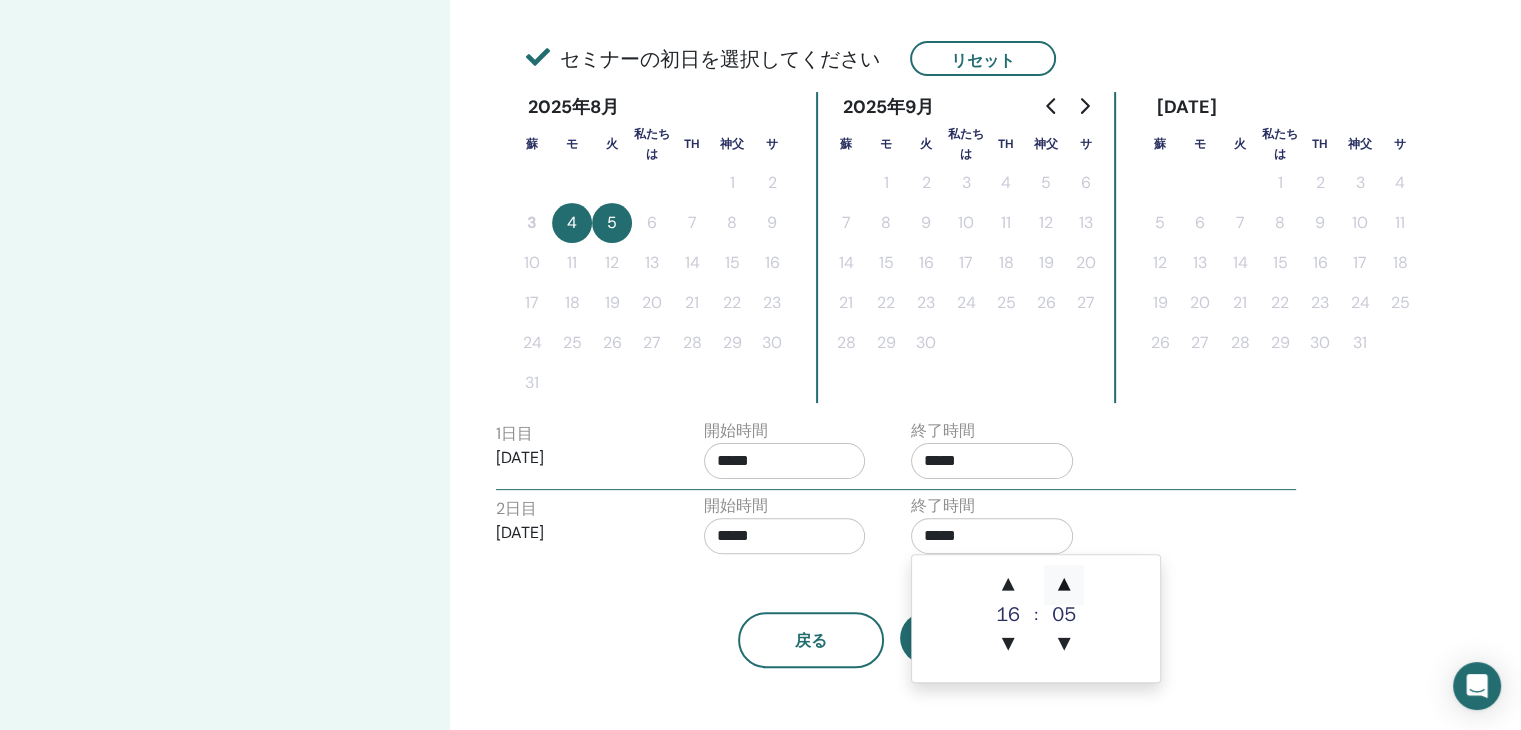 click on "▲" at bounding box center (1064, 585) 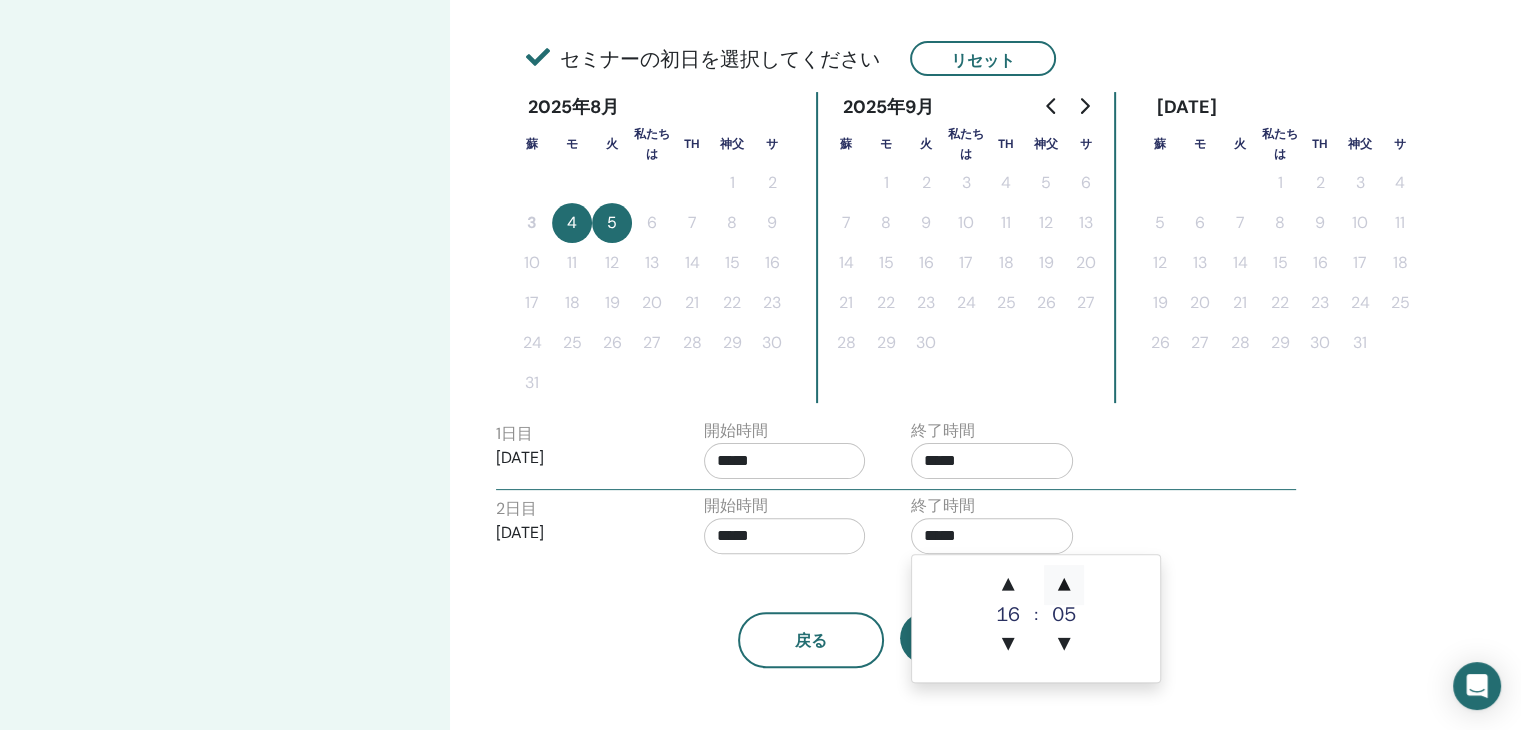 click on "▲" at bounding box center (1064, 585) 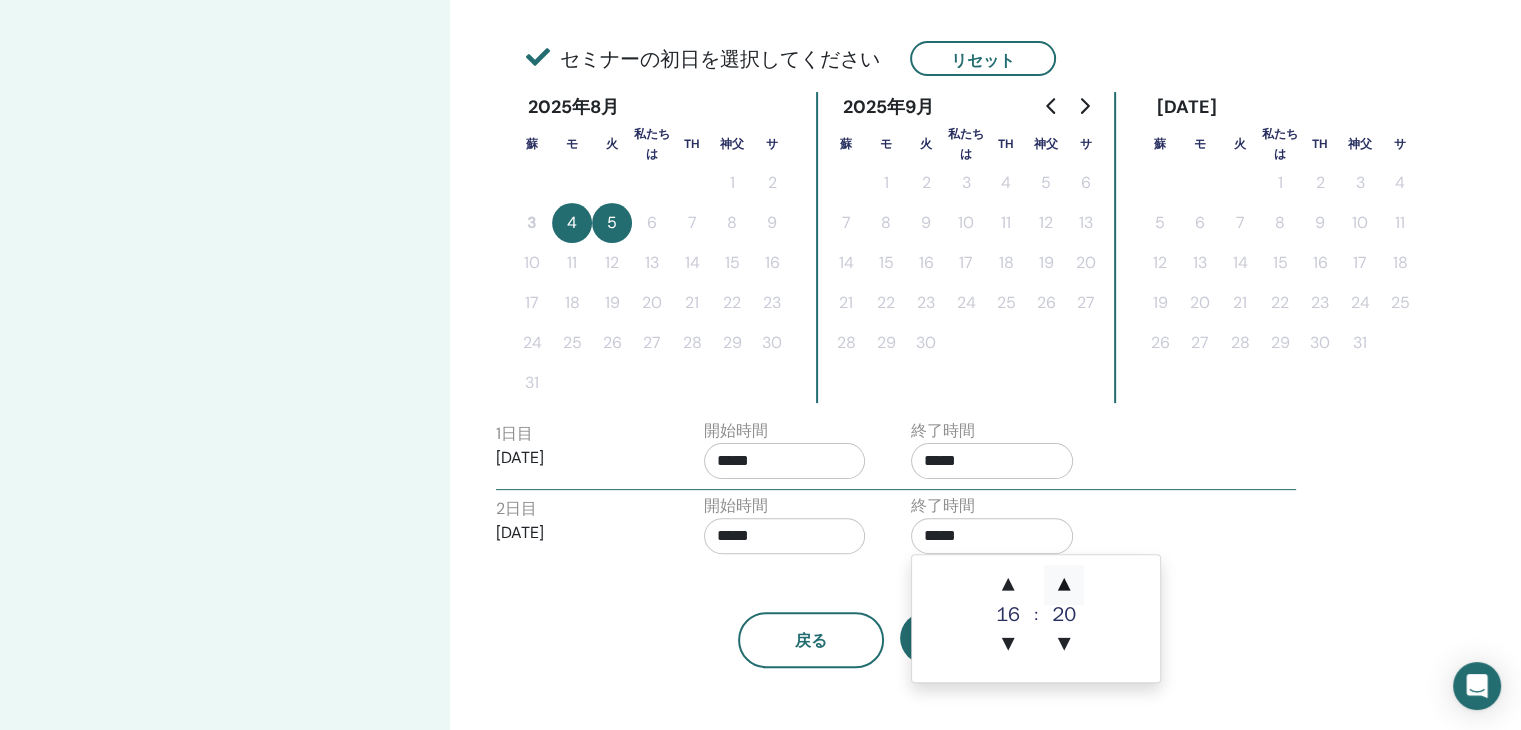 click on "▲" at bounding box center [1064, 585] 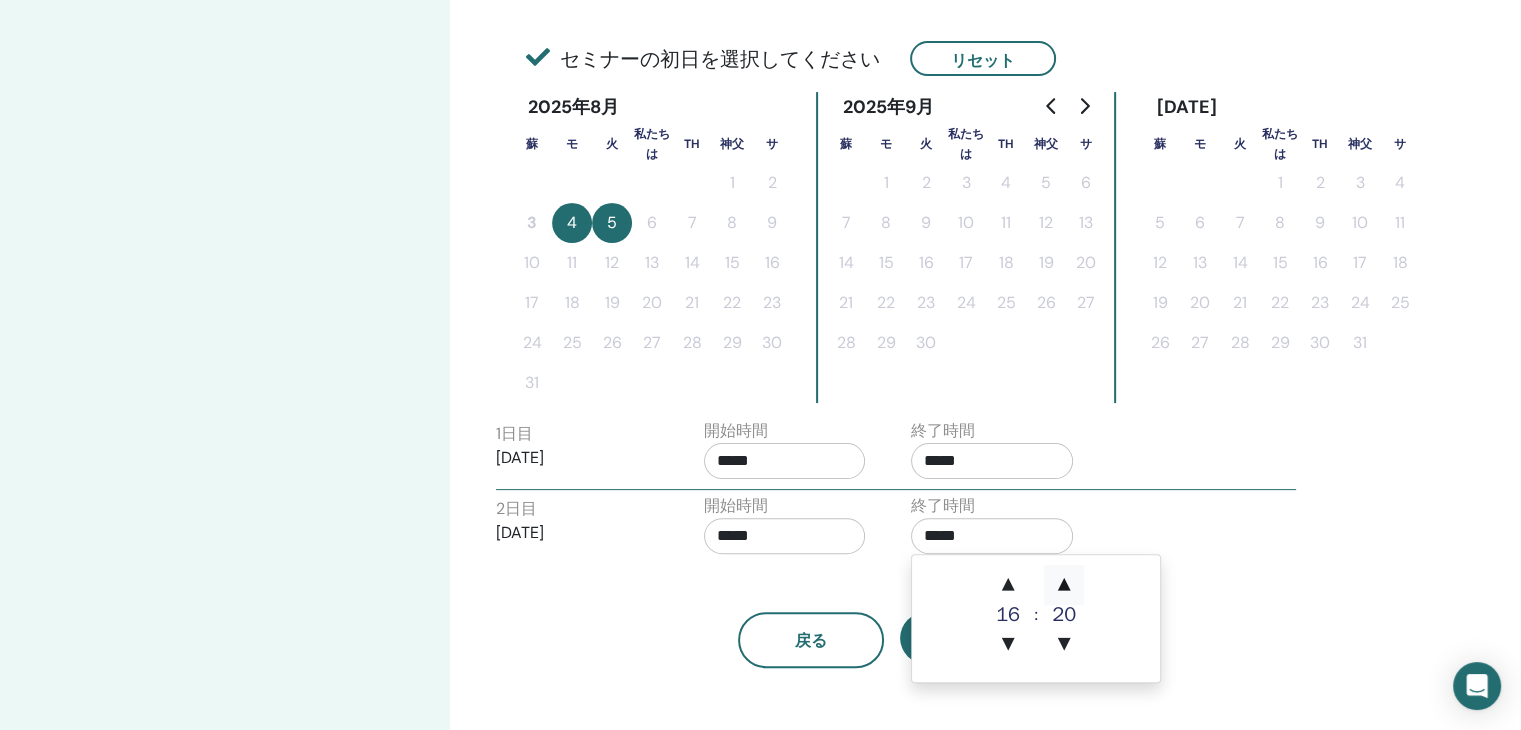 click on "▲" at bounding box center (1064, 585) 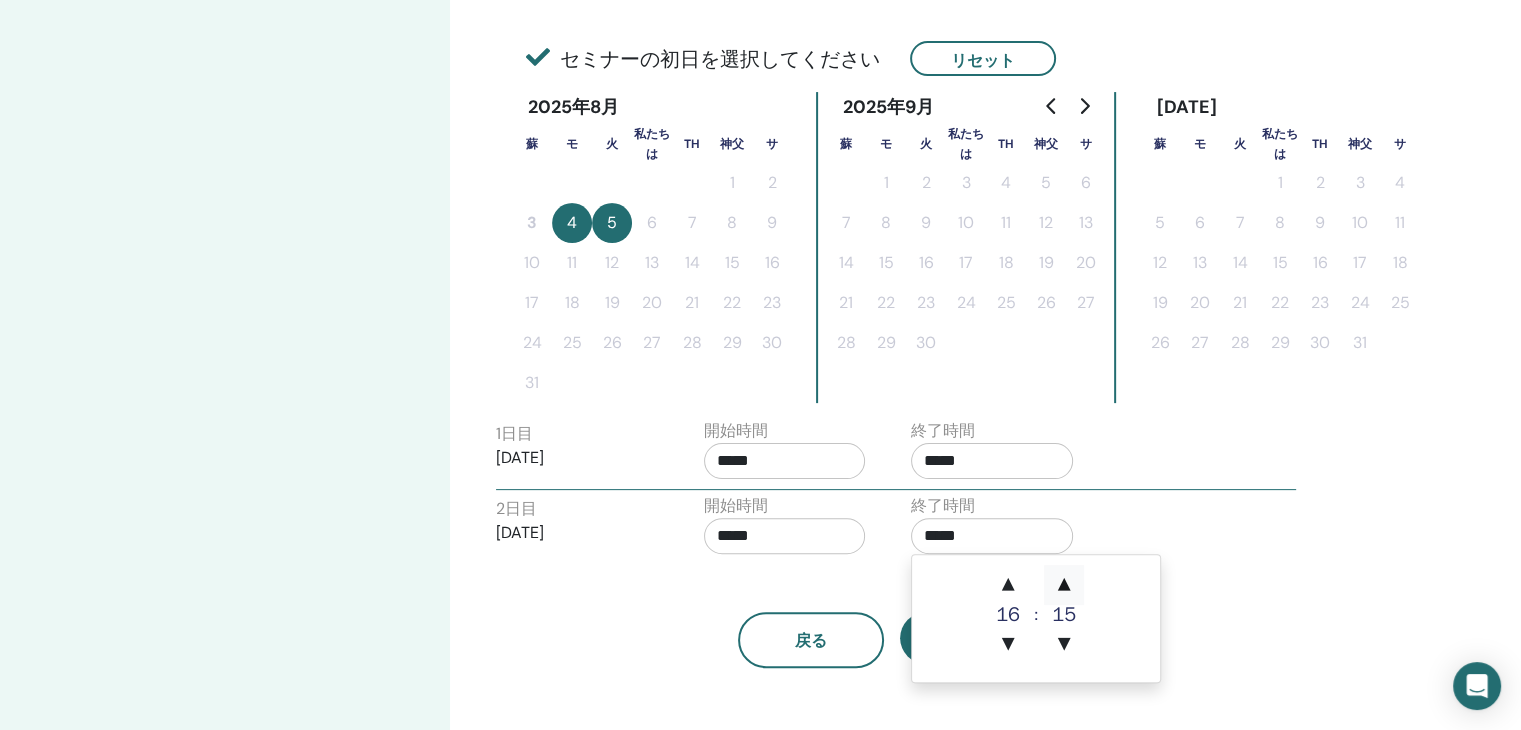 click on "▲" at bounding box center [1064, 585] 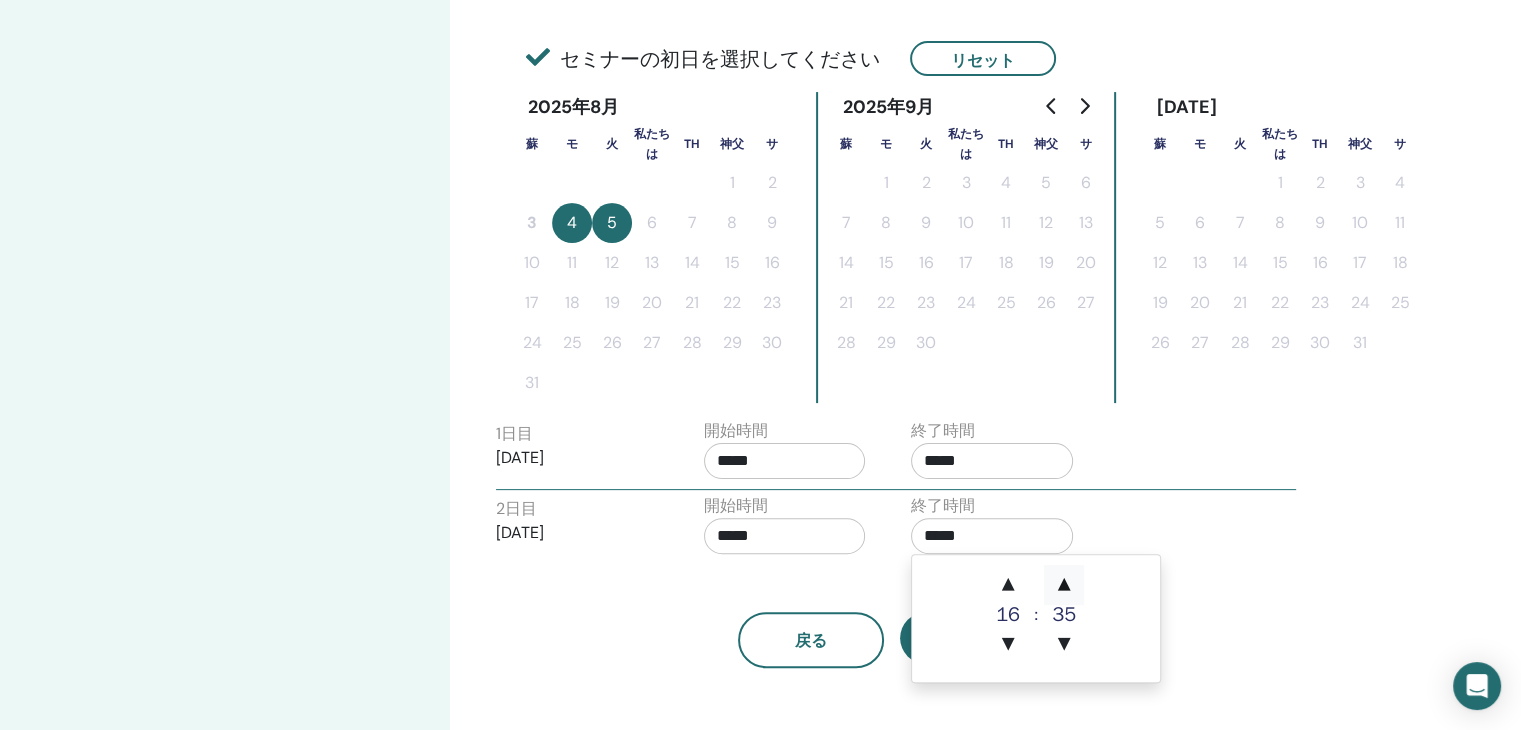 click on "▲" at bounding box center (1064, 585) 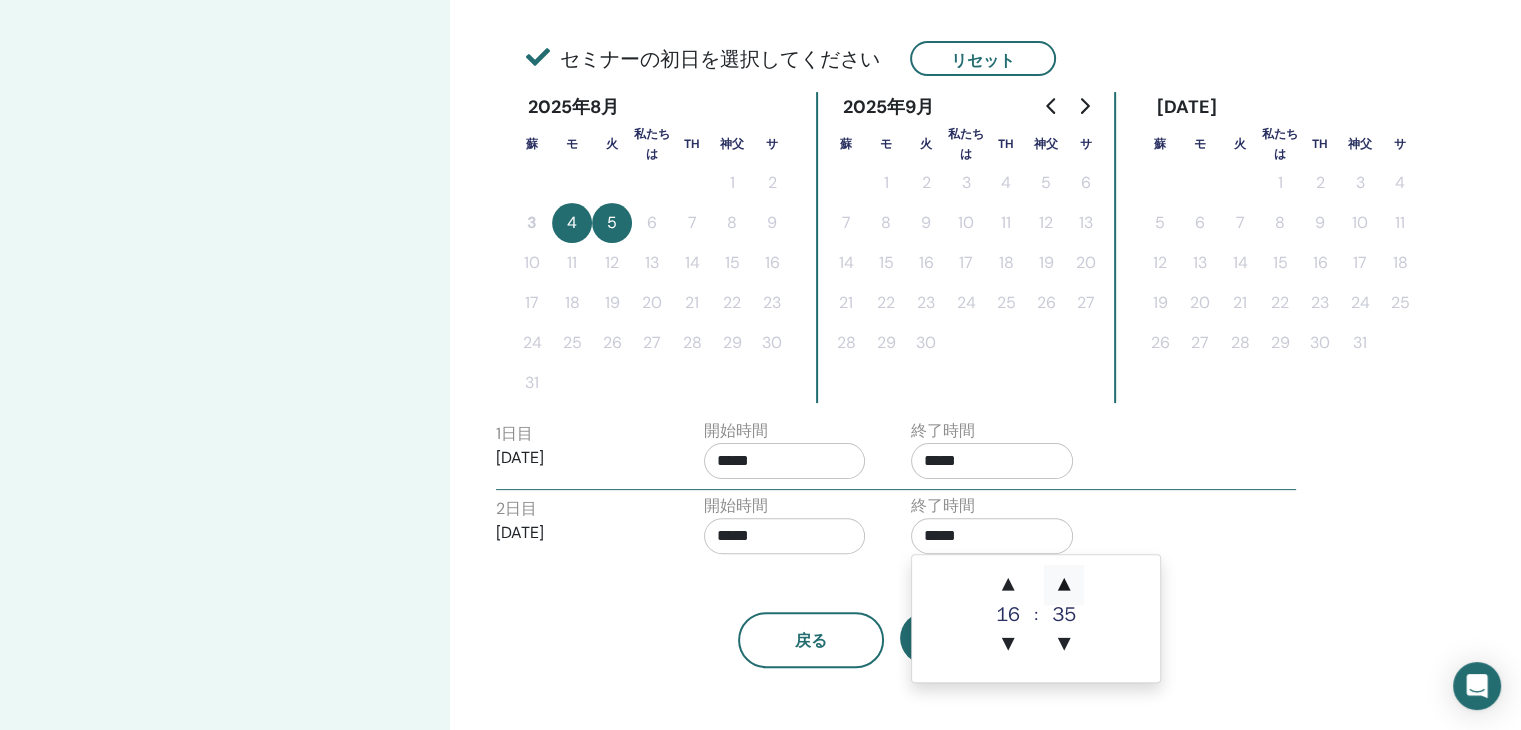 click on "▲" at bounding box center [1064, 585] 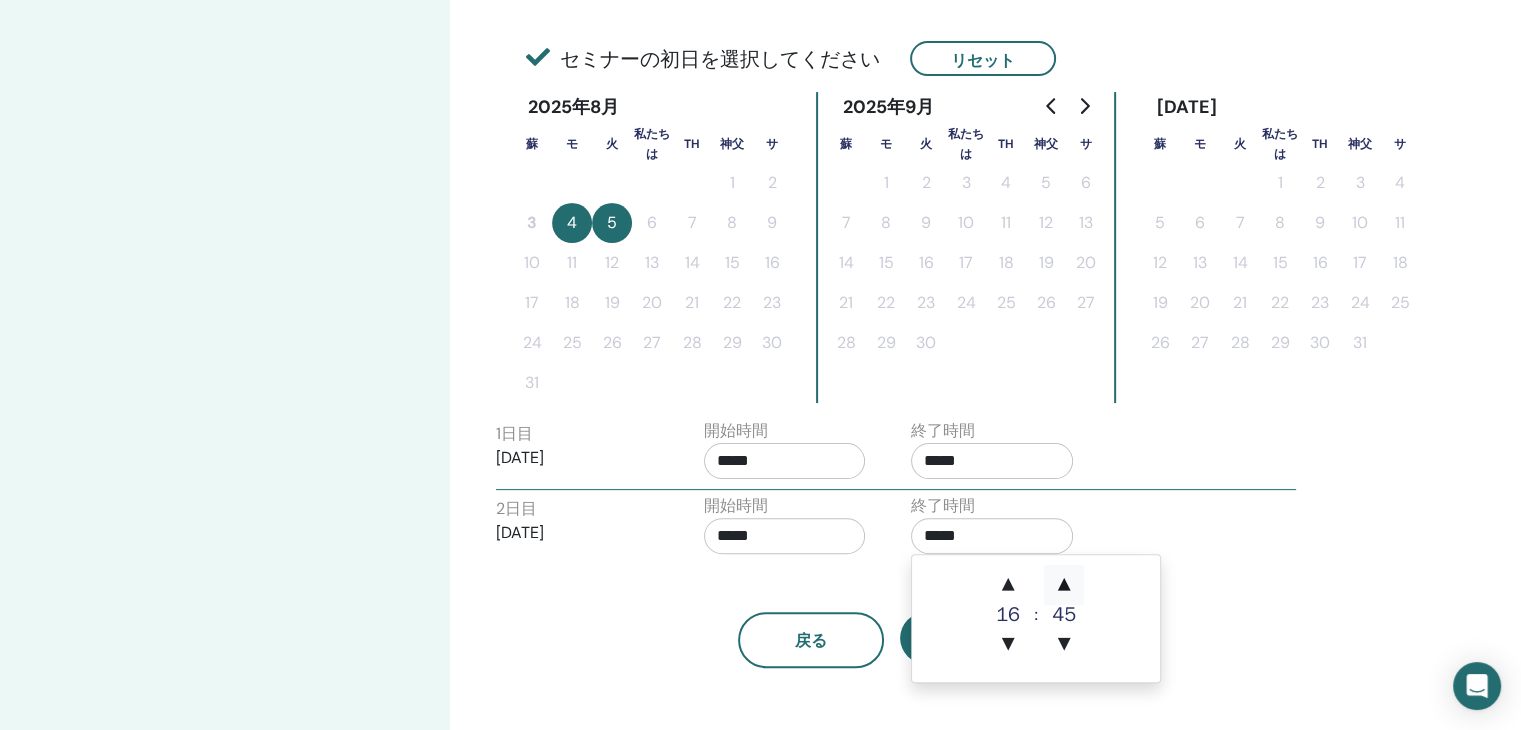 click on "▲" at bounding box center [1064, 585] 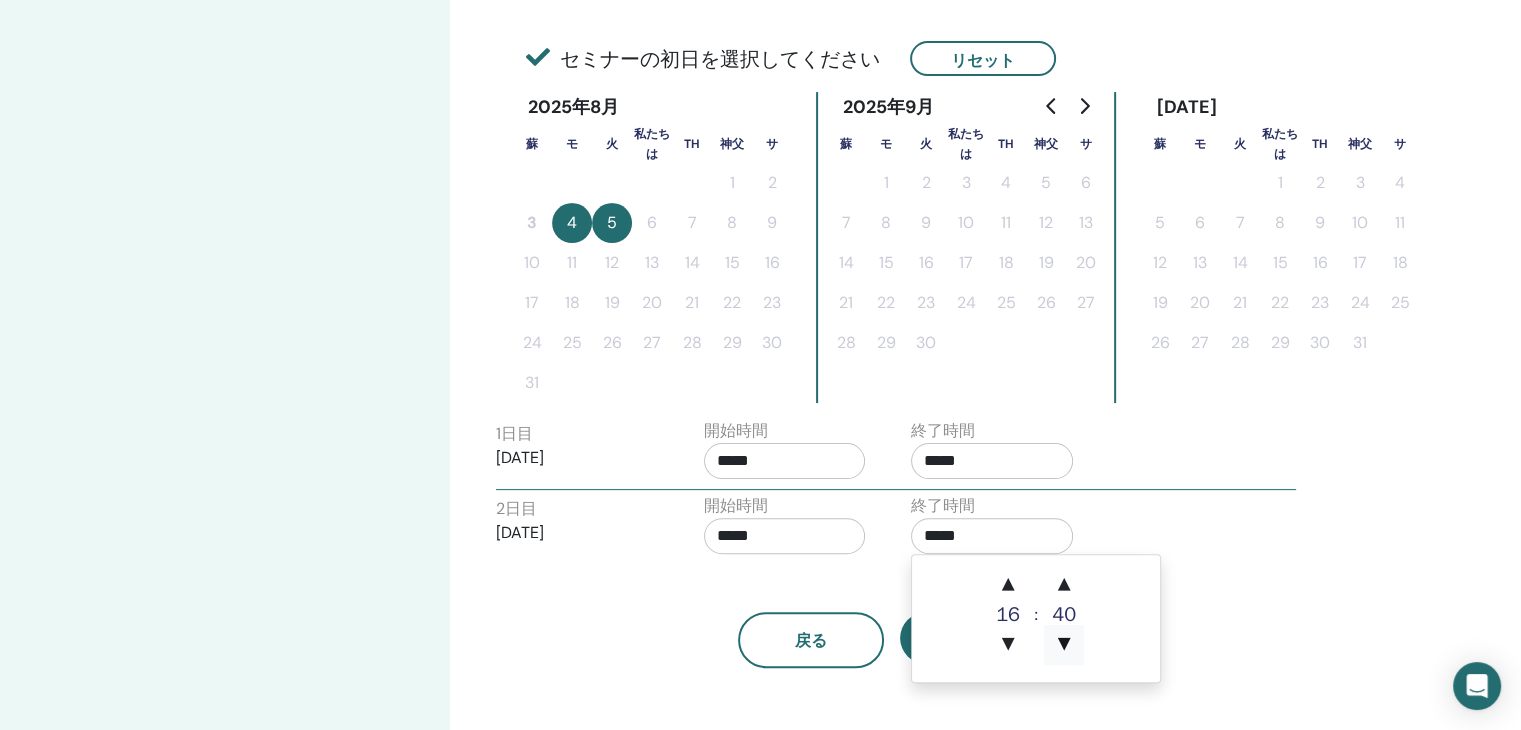 click on "▼" at bounding box center [1064, 645] 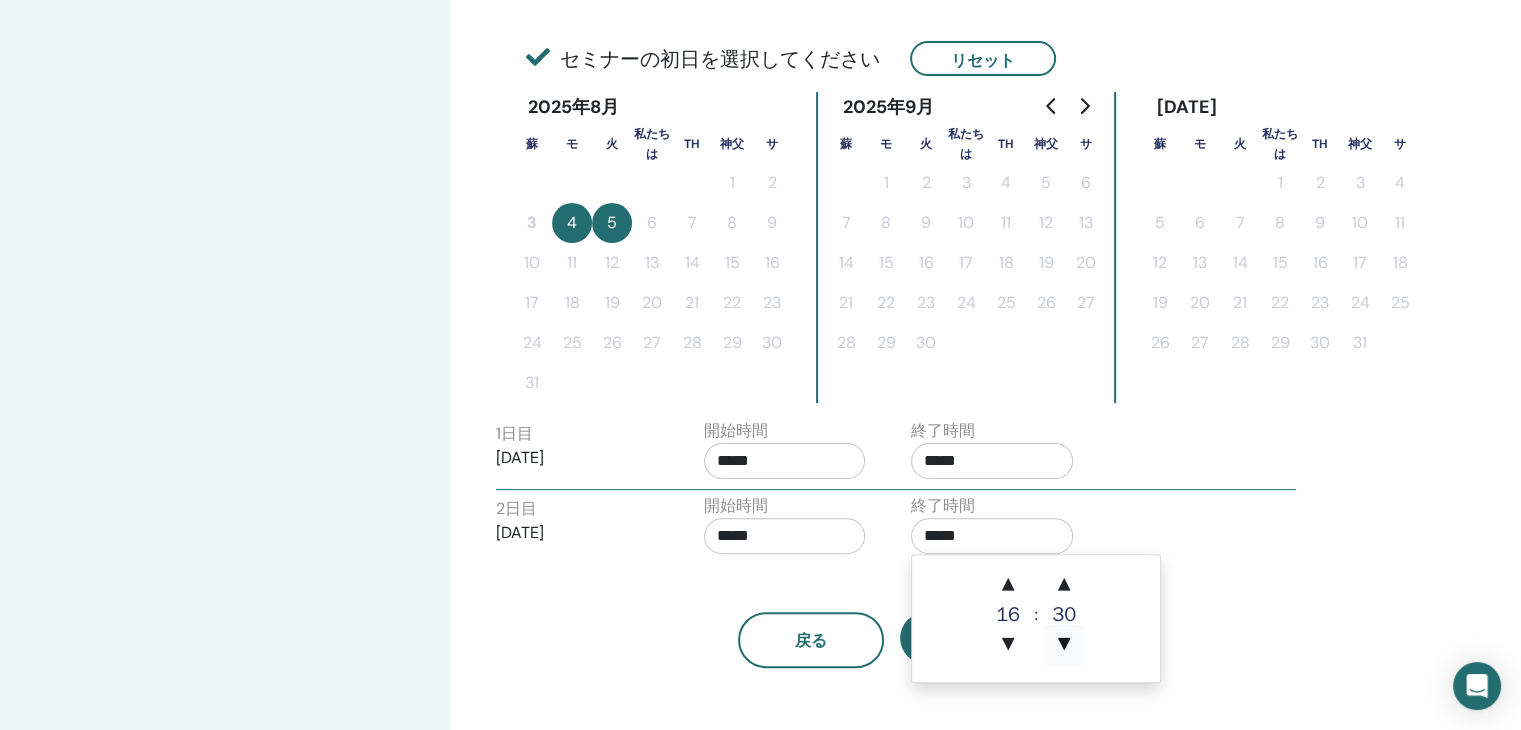 click on "▼" at bounding box center (1064, 645) 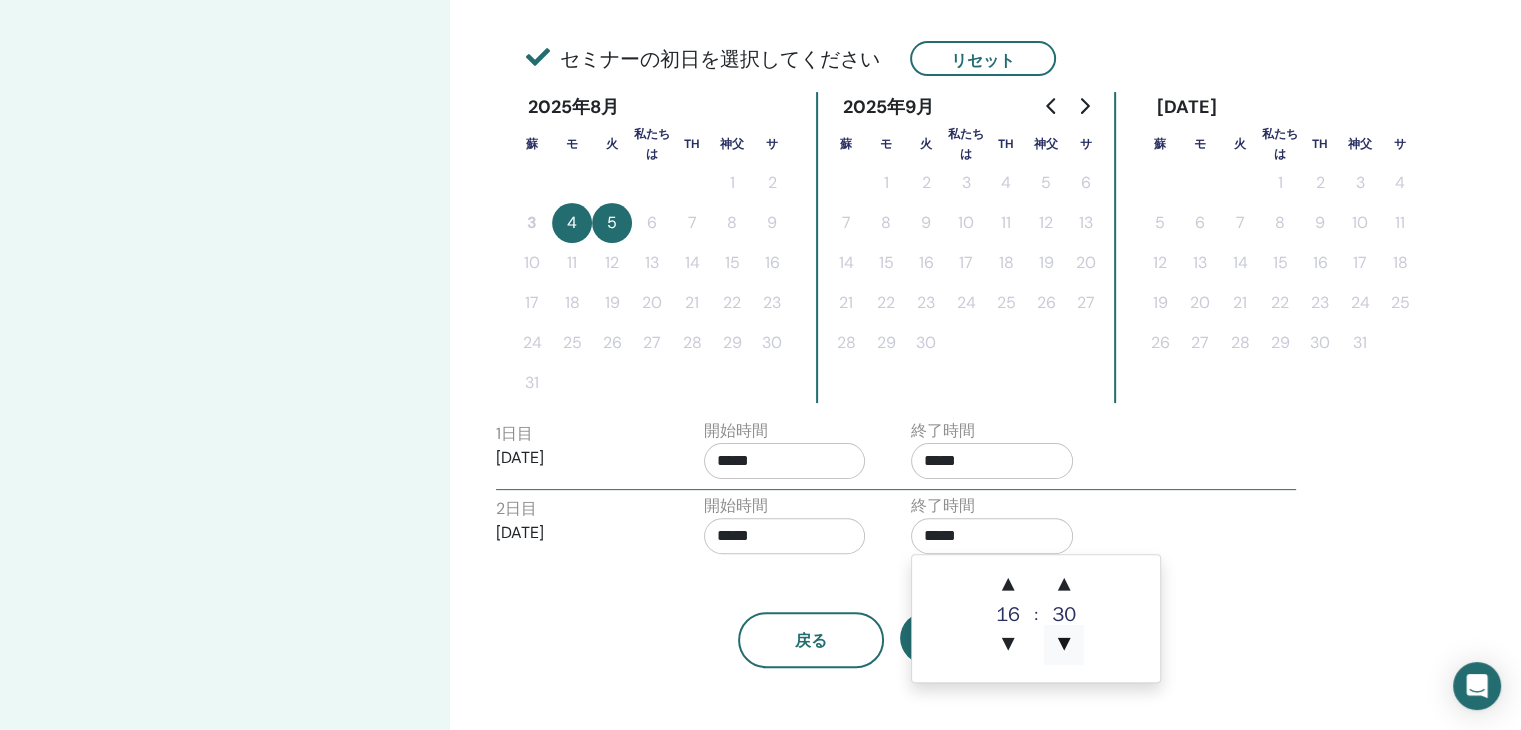 type on "*****" 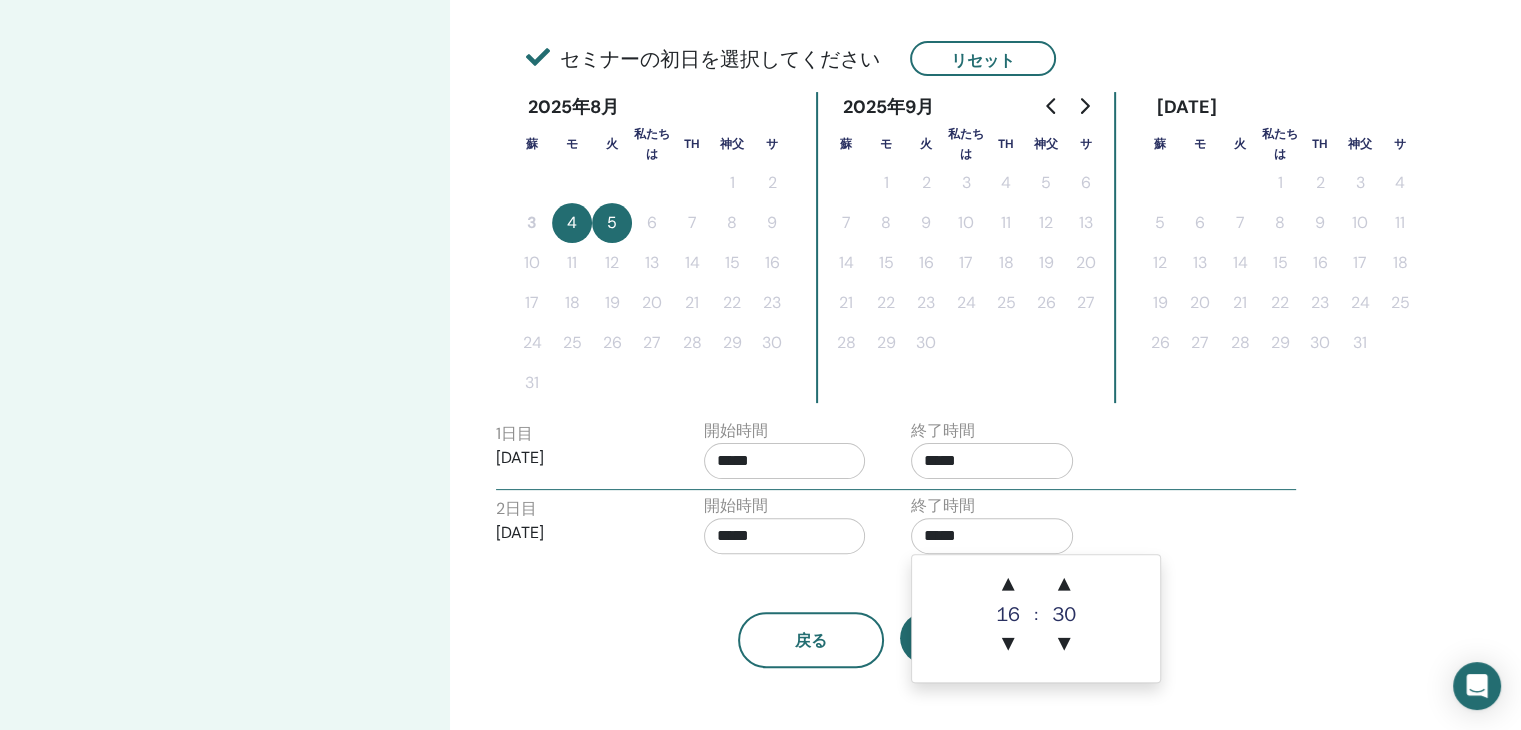 click on "▲ 16 ▼ ： ▲ 30 ▼" at bounding box center [1036, 618] 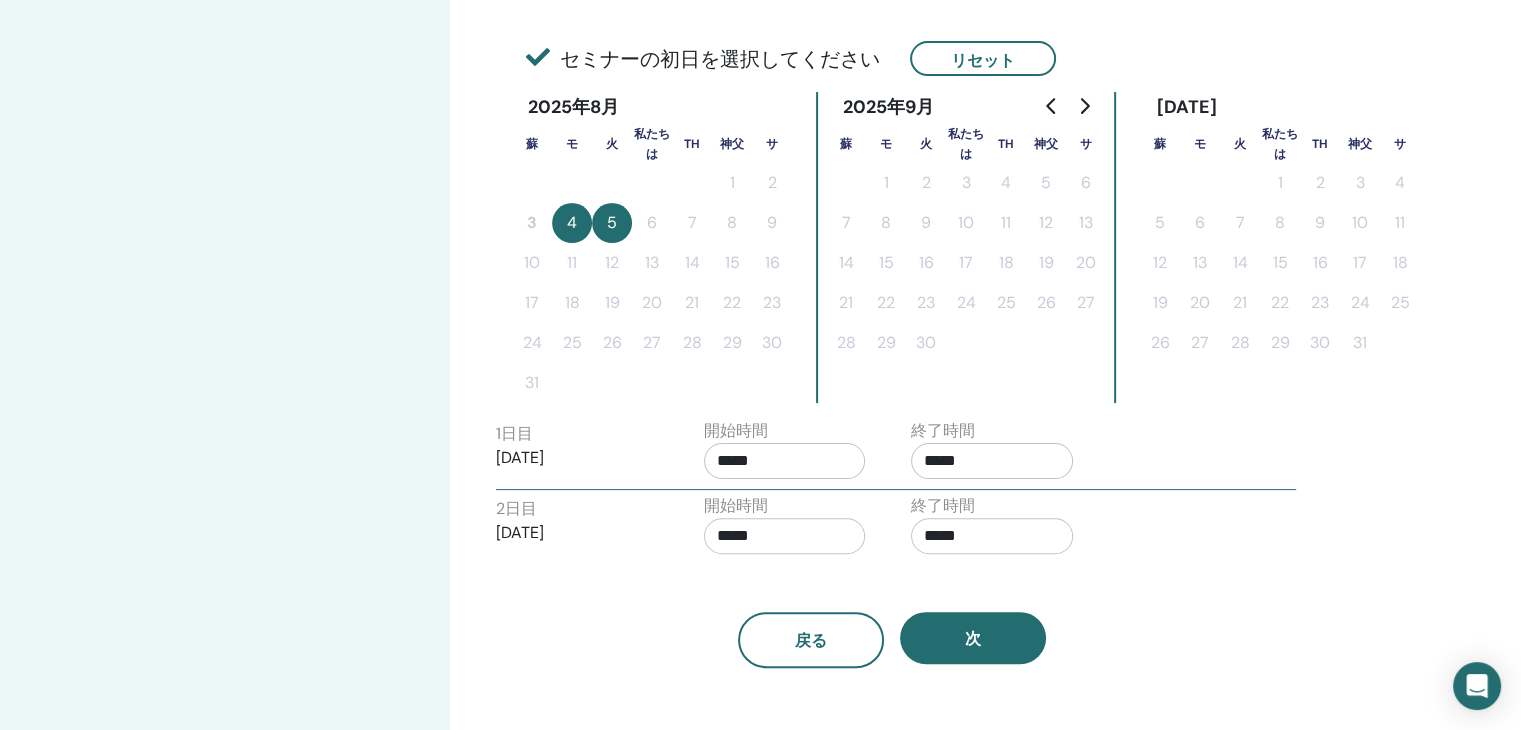 click on "2 日 目 2025年8月5日 開始時間 ***** 終了時間 *****" at bounding box center [896, 529] 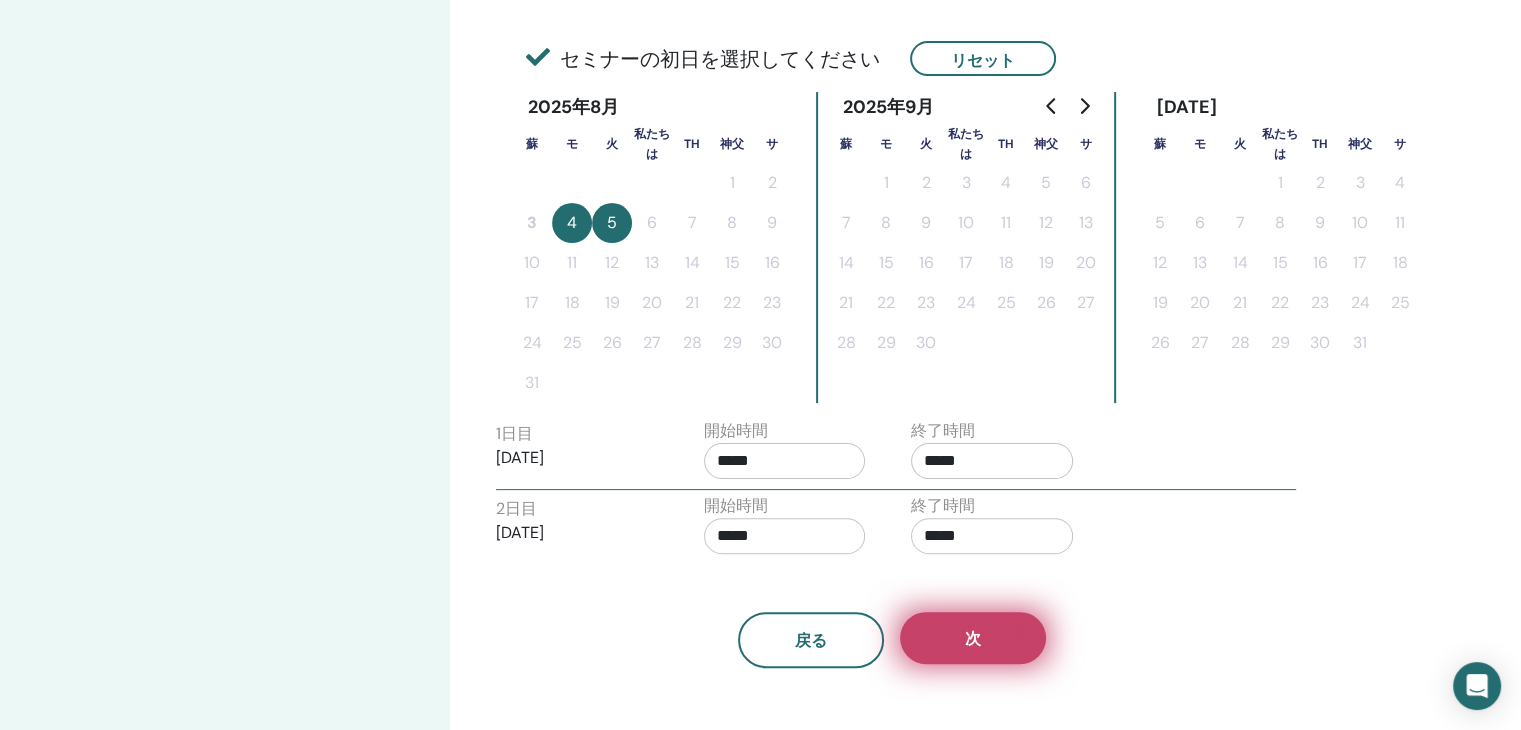 click on "次" at bounding box center (973, 638) 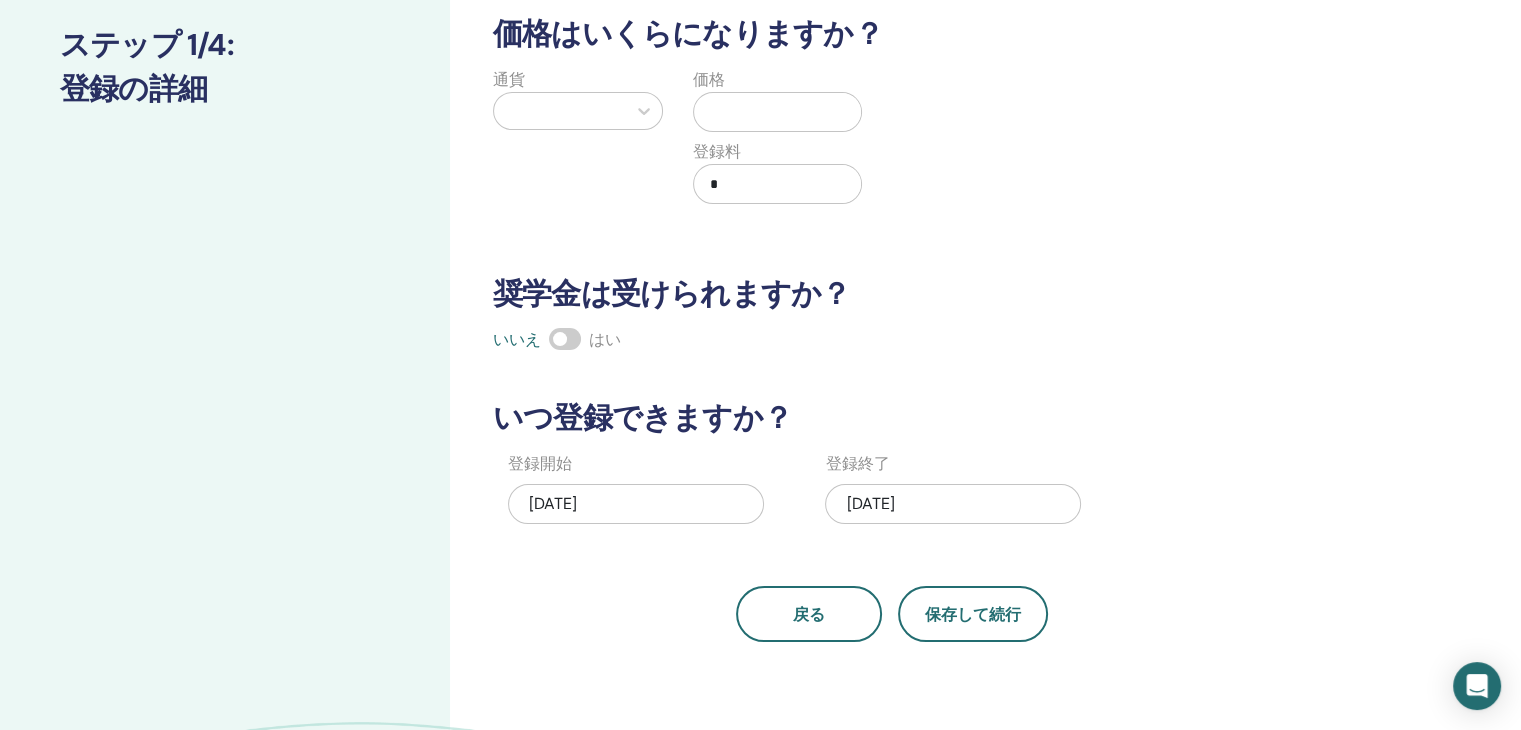 scroll, scrollTop: 252, scrollLeft: 0, axis: vertical 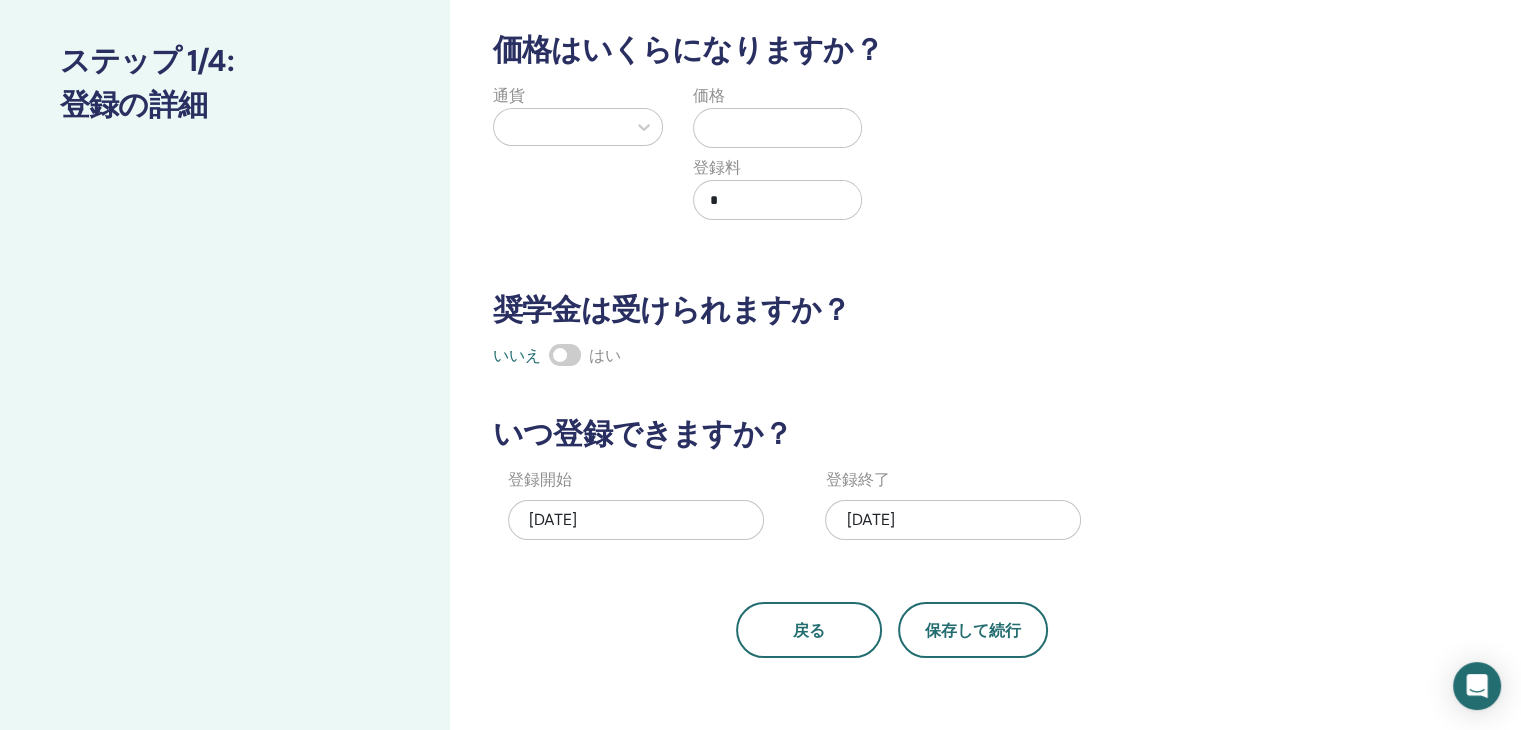 click at bounding box center [782, 128] 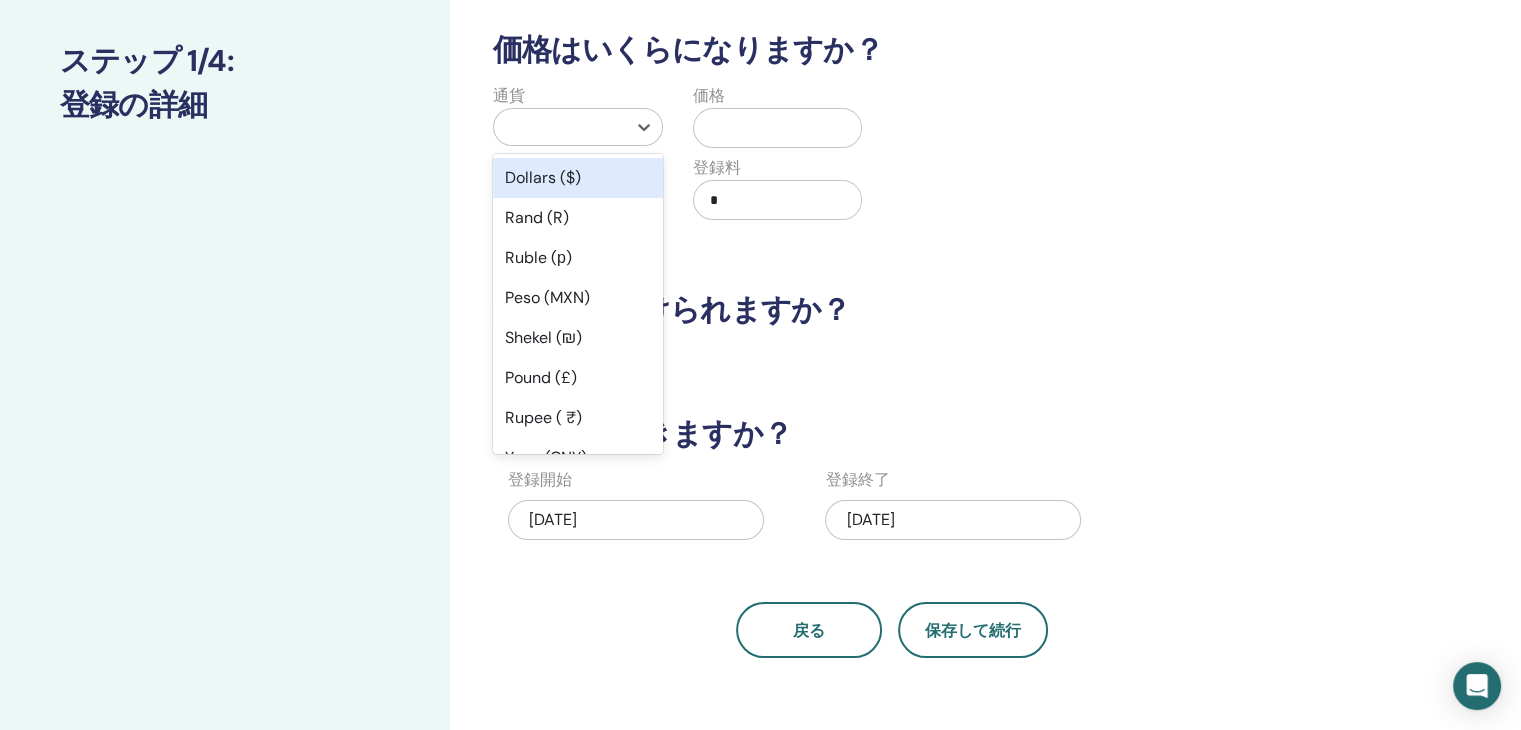 click at bounding box center (560, 127) 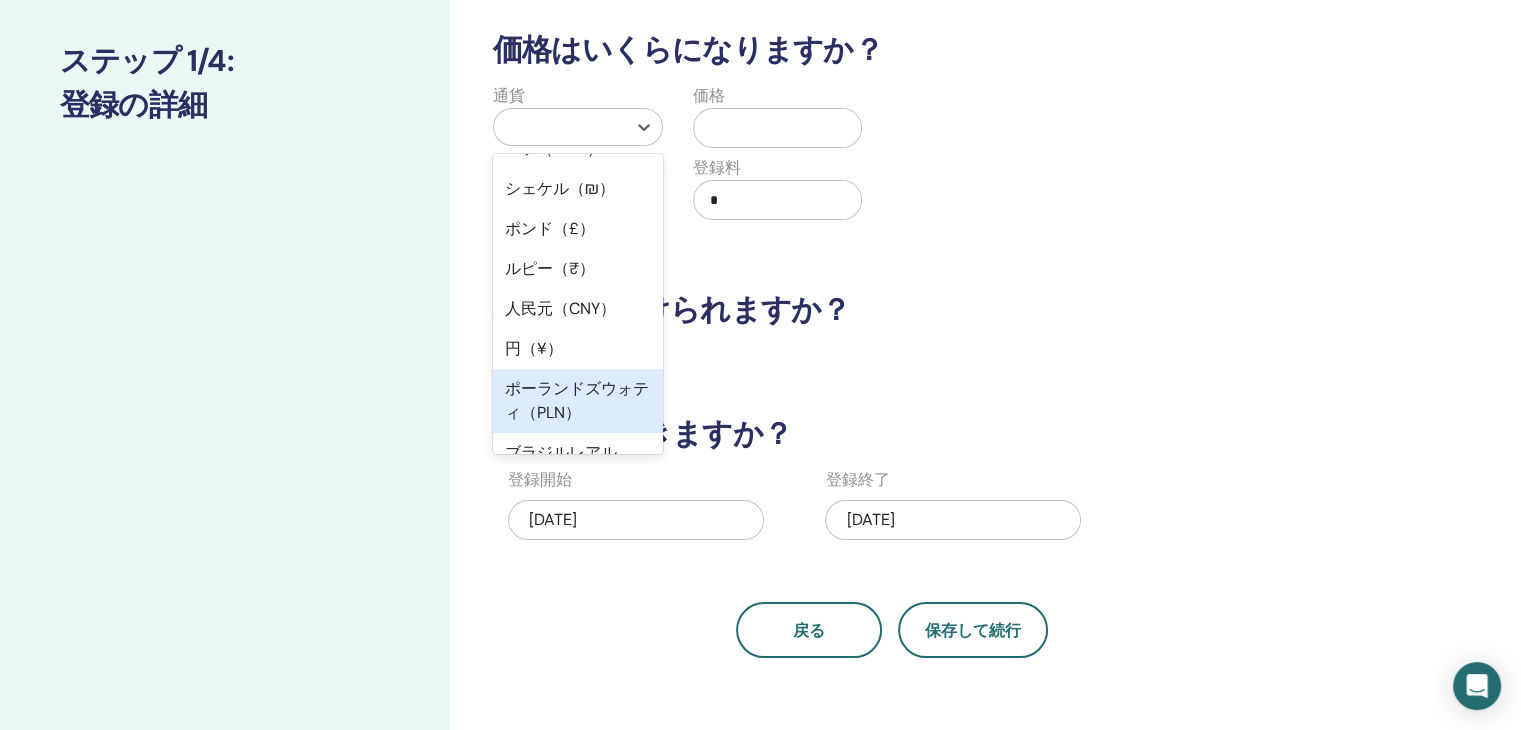 scroll, scrollTop: 213, scrollLeft: 0, axis: vertical 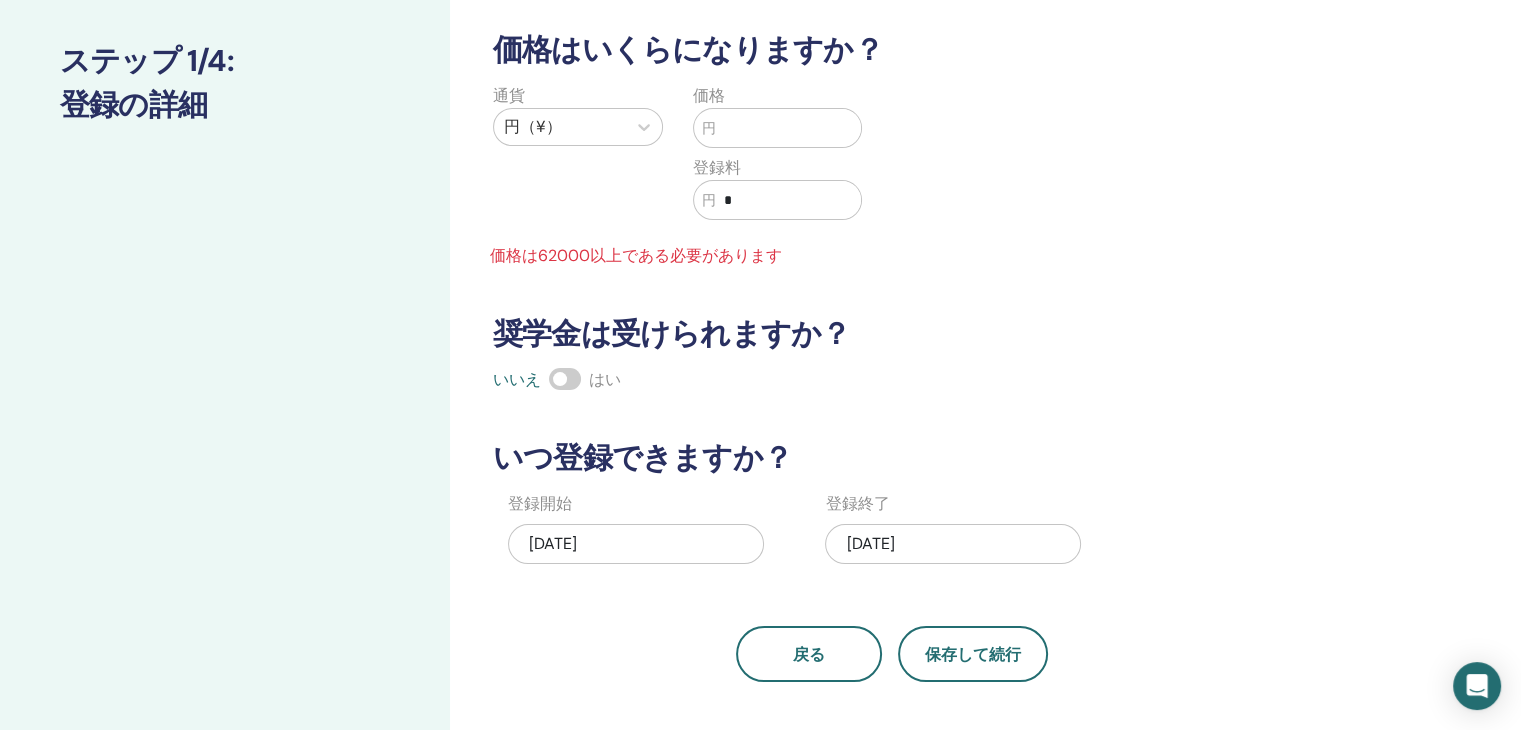 click at bounding box center [789, 128] 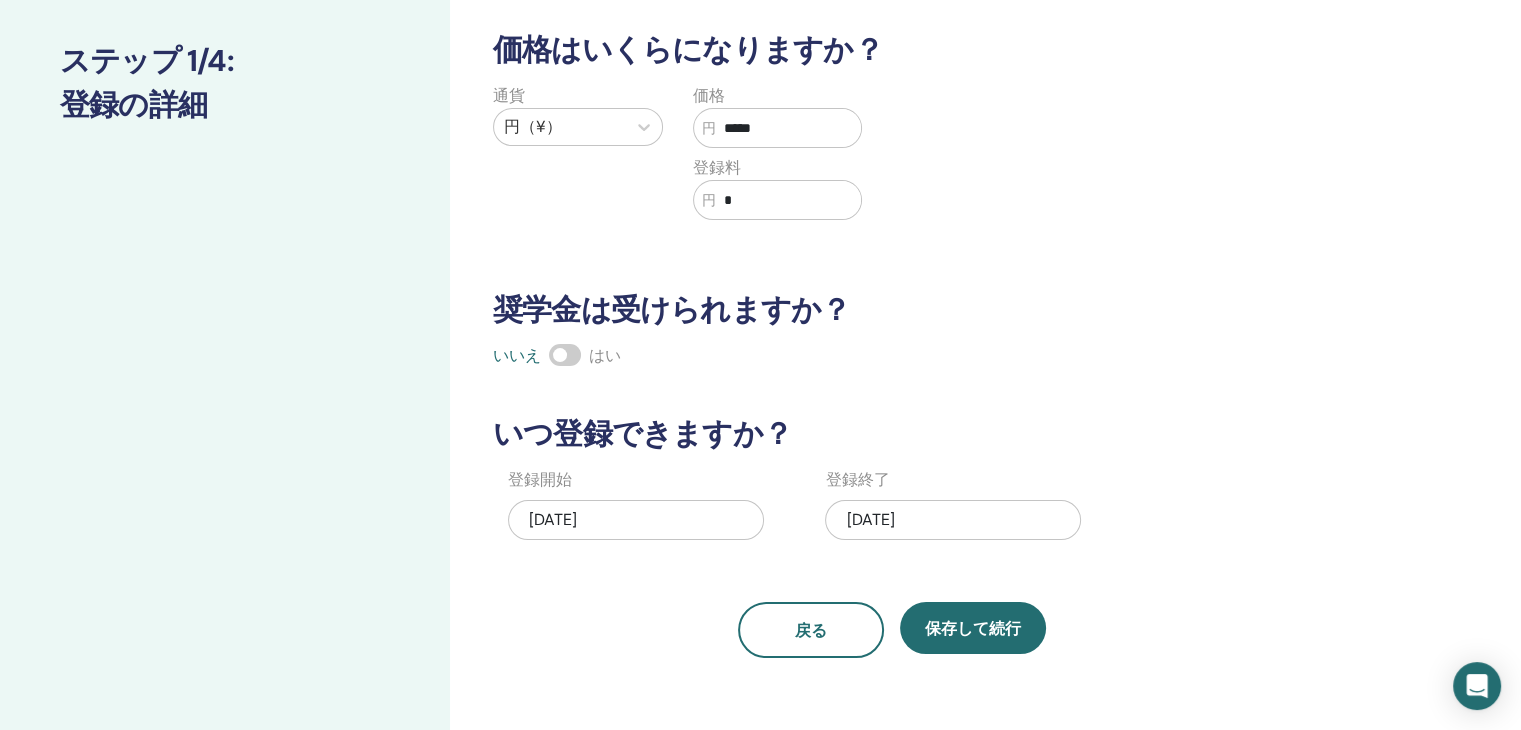 type on "*****" 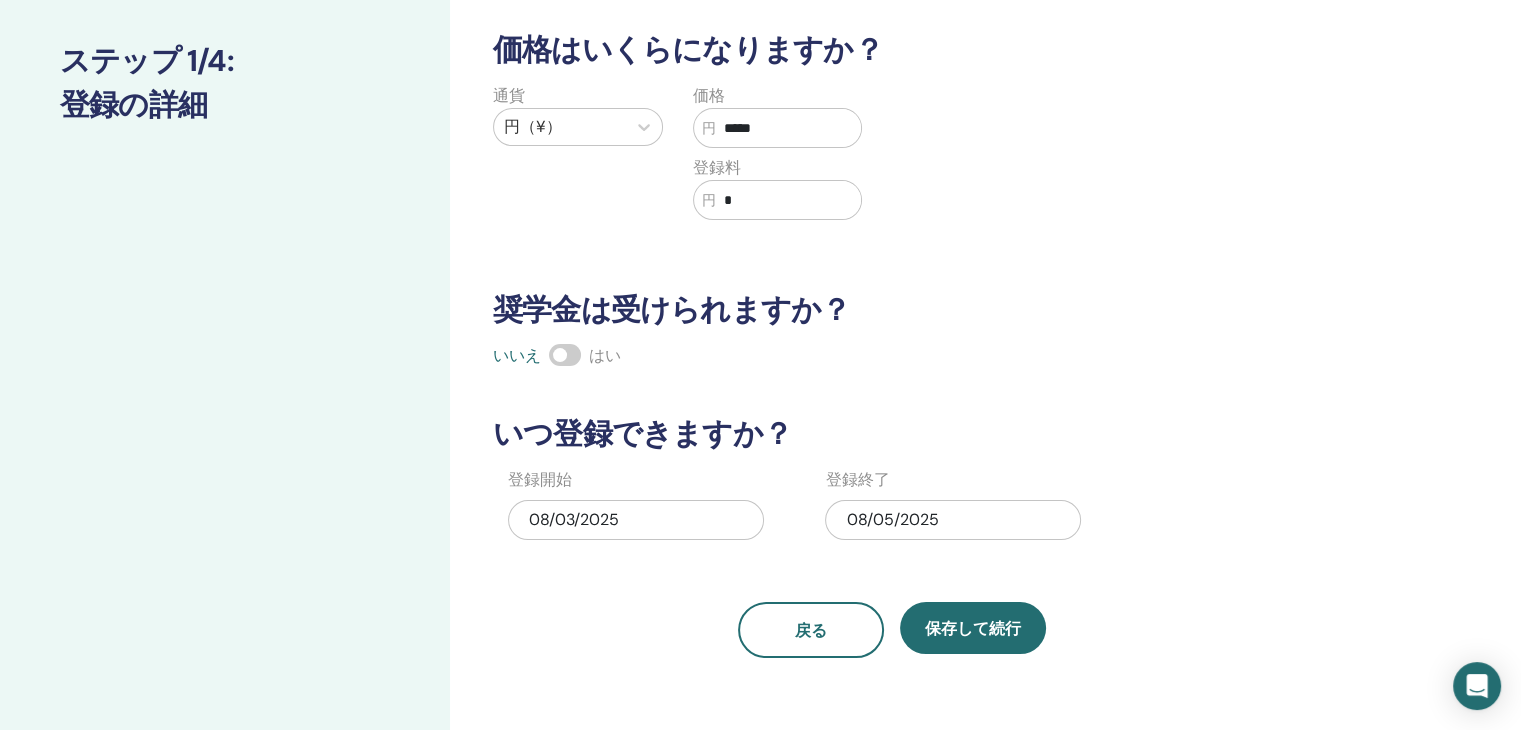 click on "価格はいくらになりますか？" at bounding box center (892, 50) 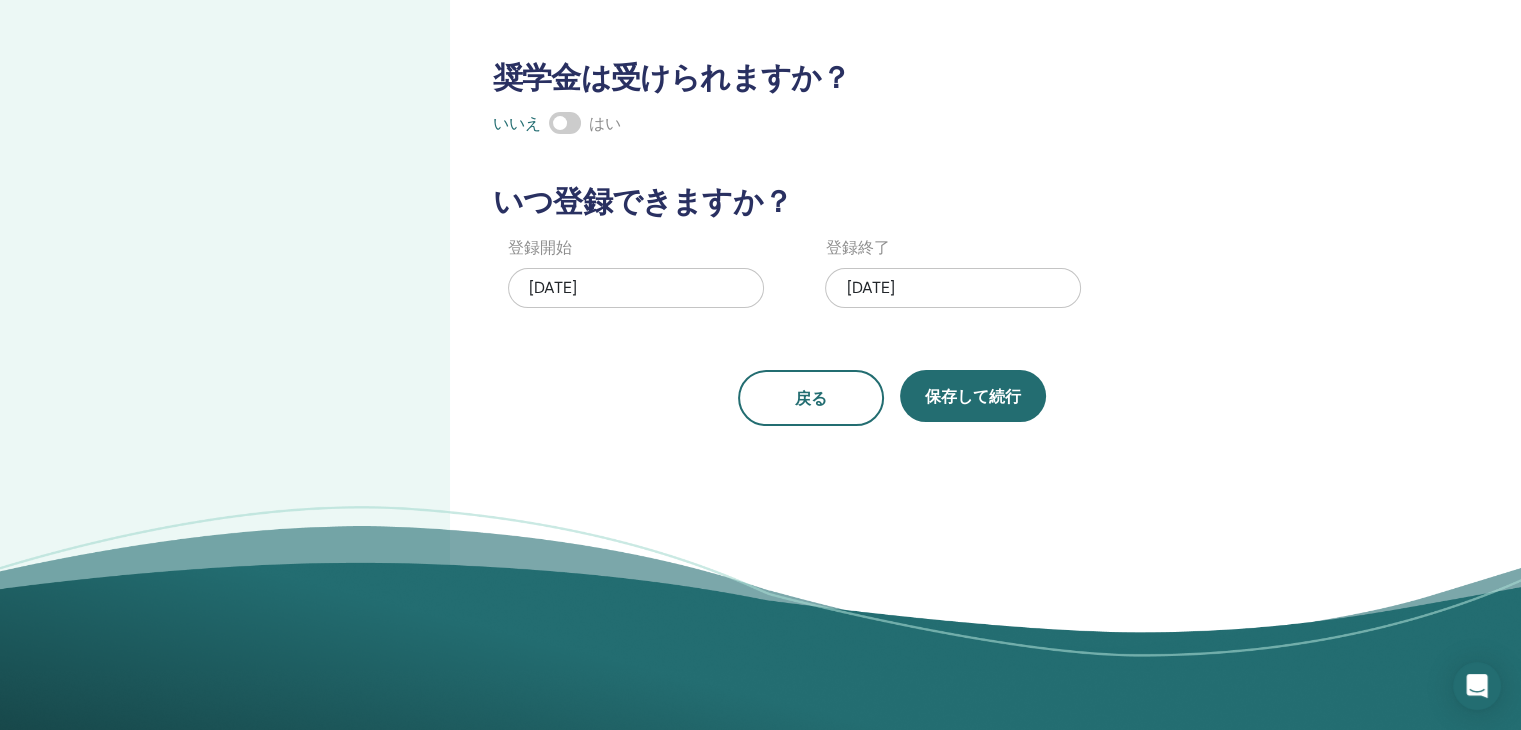 scroll, scrollTop: 492, scrollLeft: 0, axis: vertical 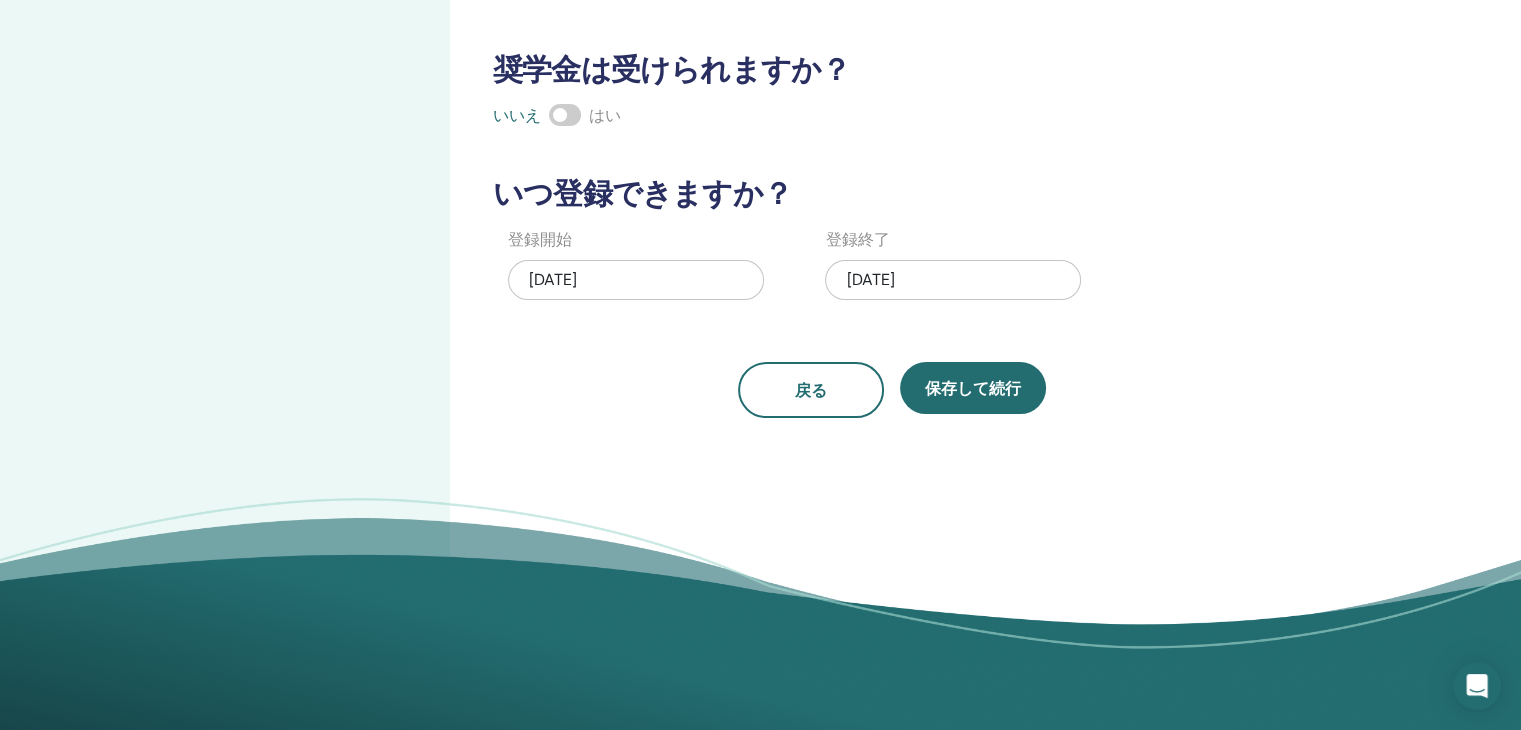 click on "2025年8月5日" at bounding box center (953, 280) 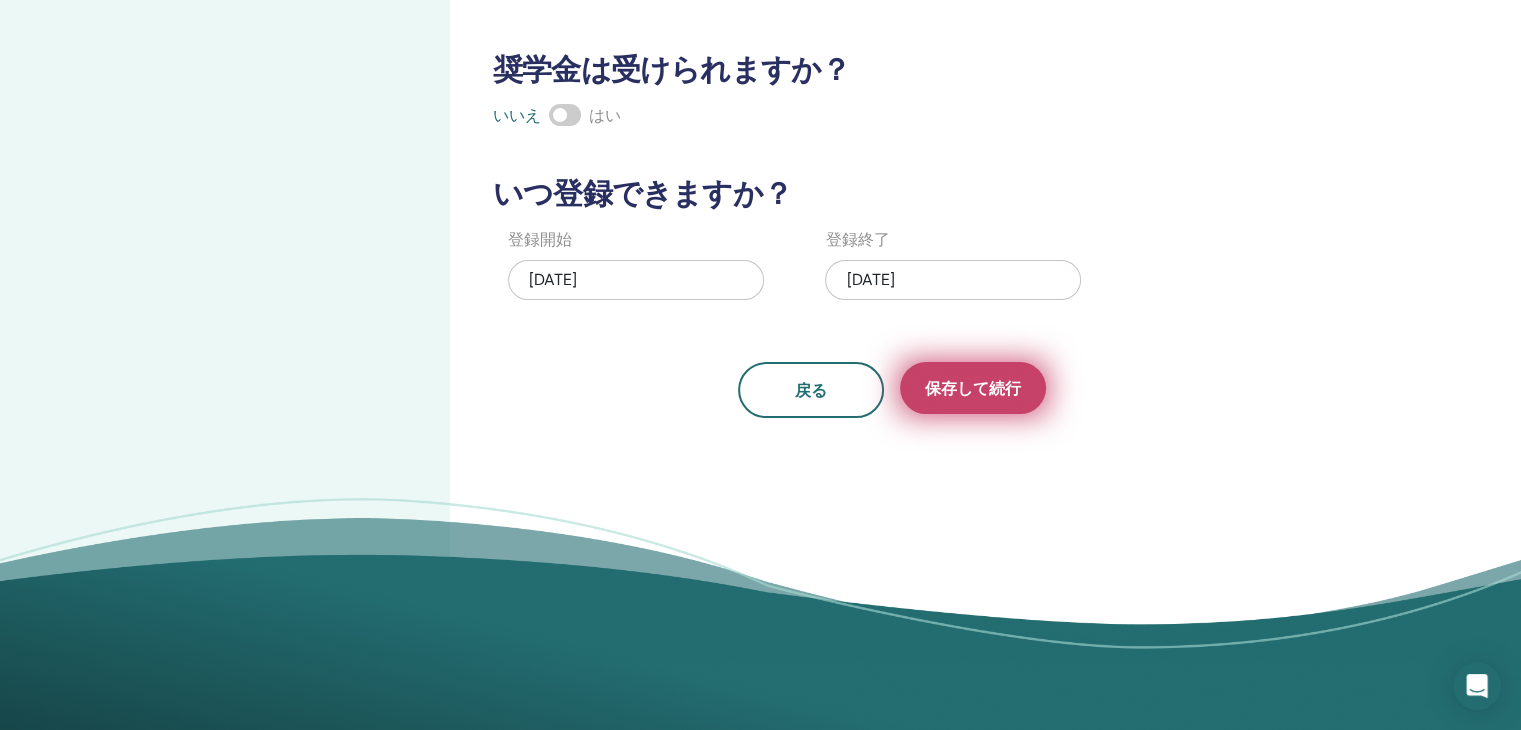 click on "保存して続行" at bounding box center (973, 388) 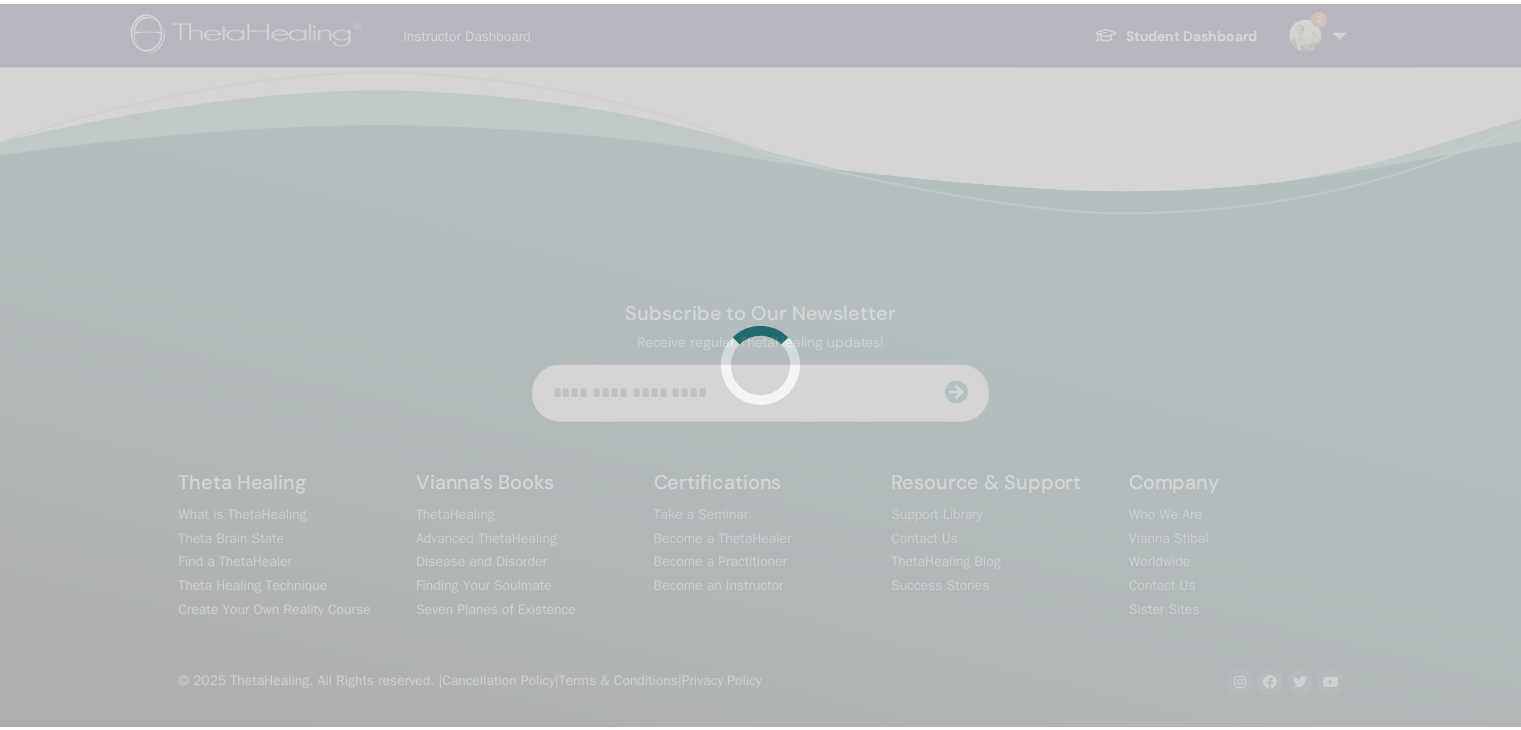 scroll, scrollTop: 0, scrollLeft: 0, axis: both 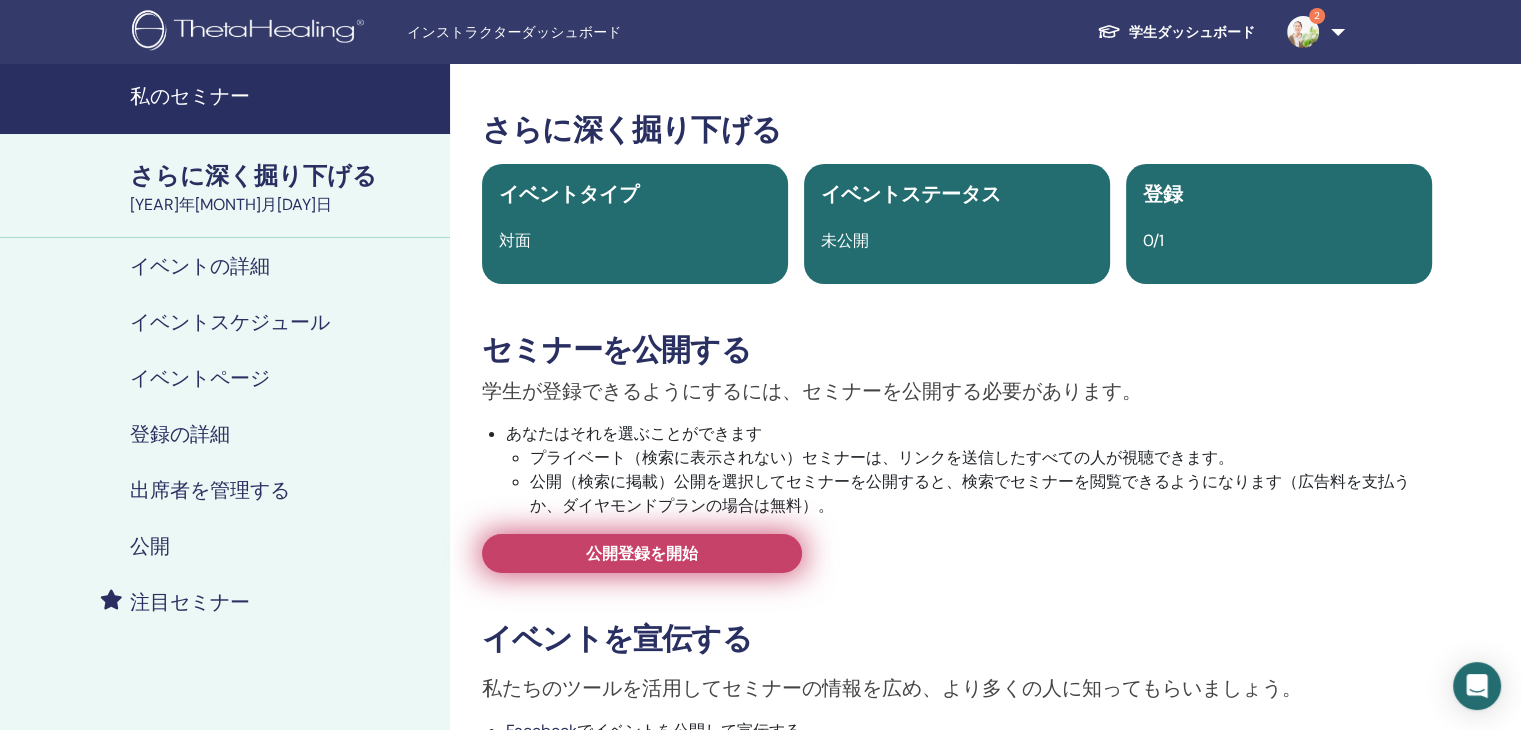 click on "公開登録を開始" at bounding box center [642, 553] 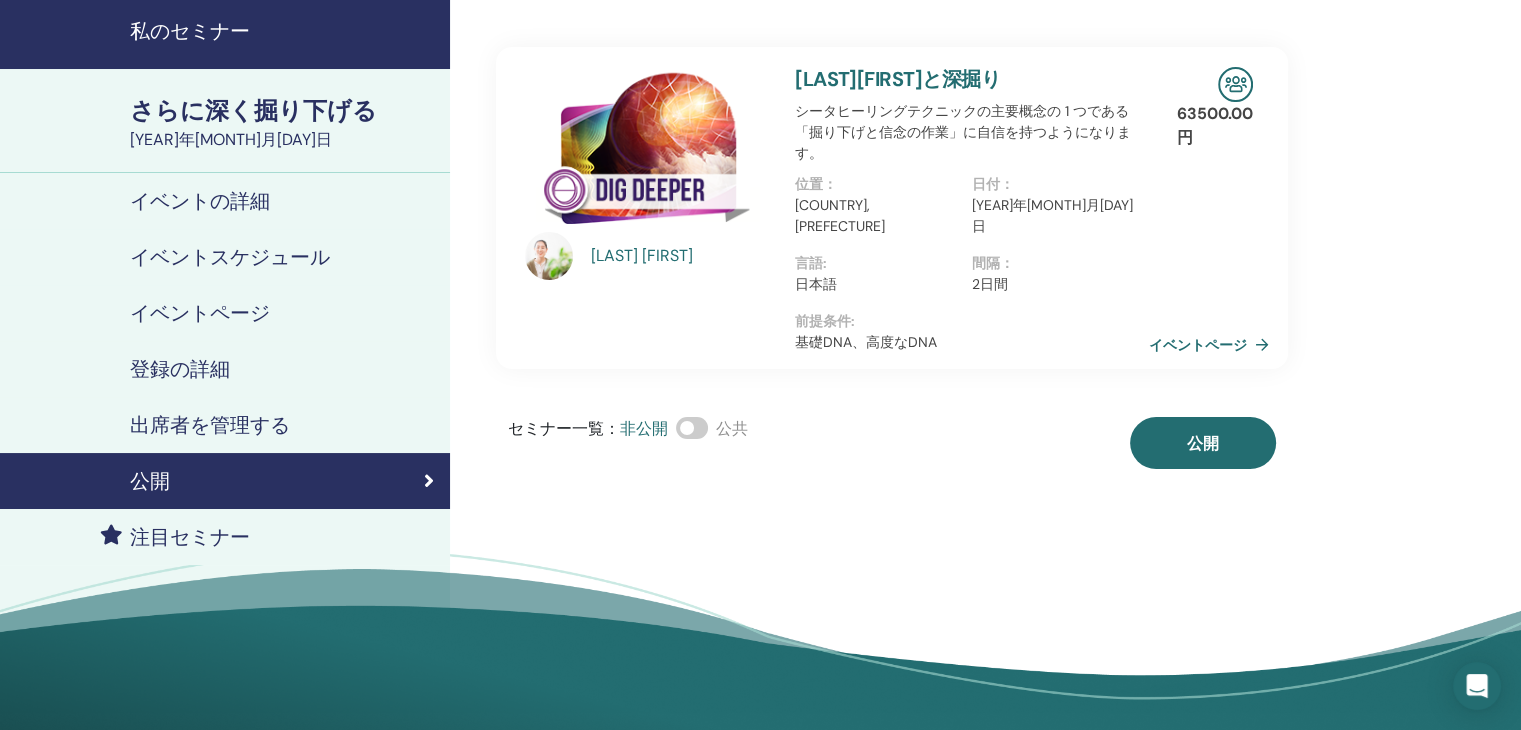 scroll, scrollTop: 57, scrollLeft: 0, axis: vertical 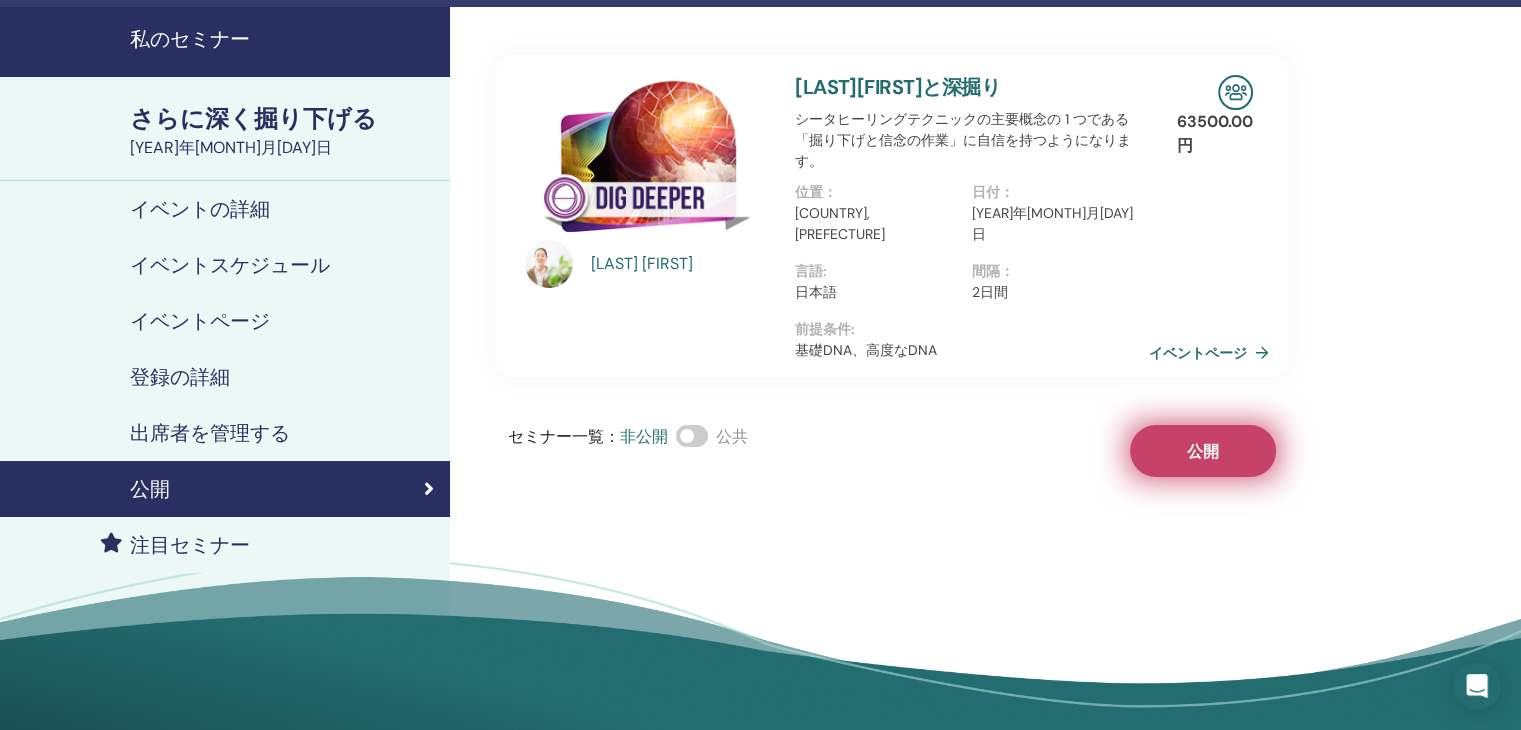click on "公開" at bounding box center [1203, 451] 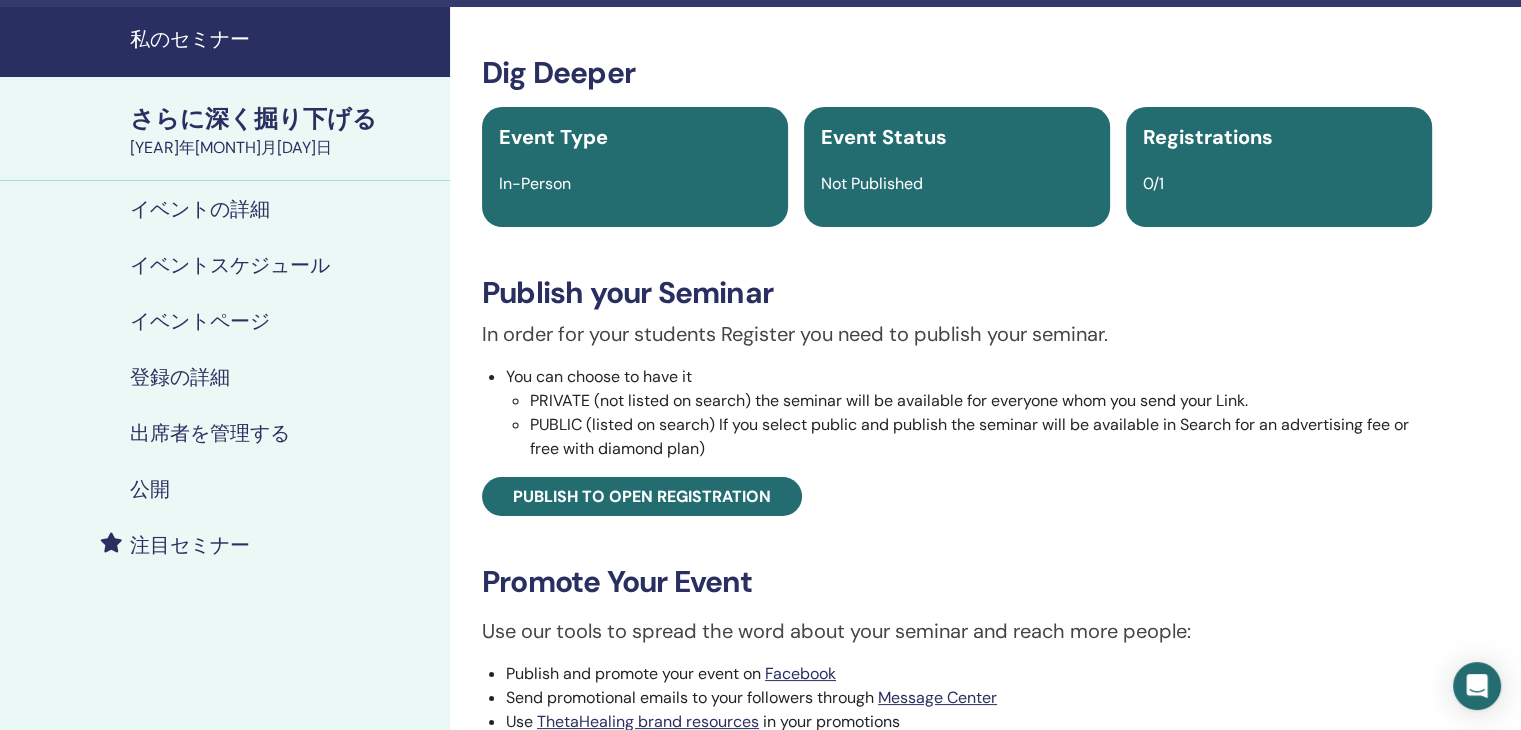 scroll, scrollTop: 0, scrollLeft: 0, axis: both 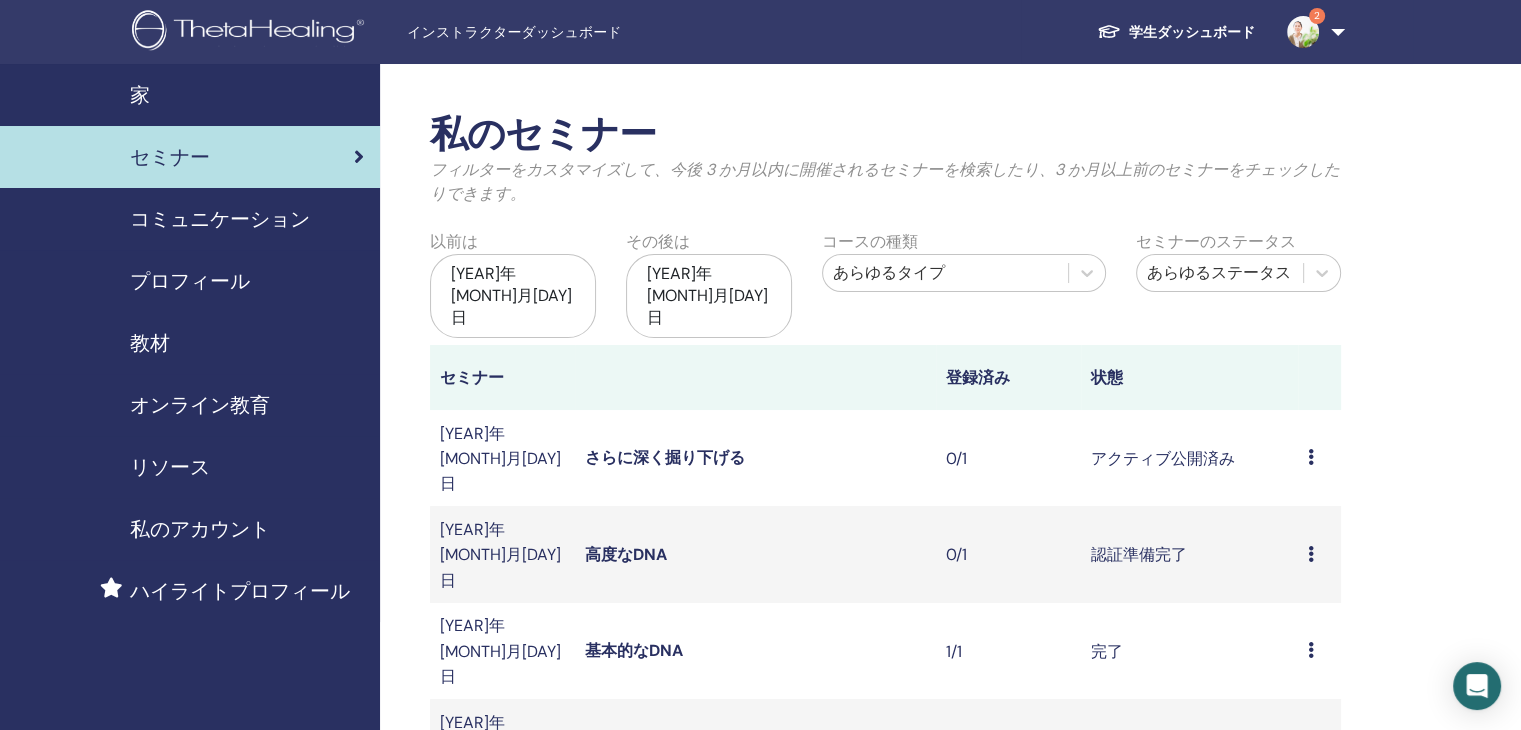 click on "セミナーを作成する" at bounding box center [886, 869] 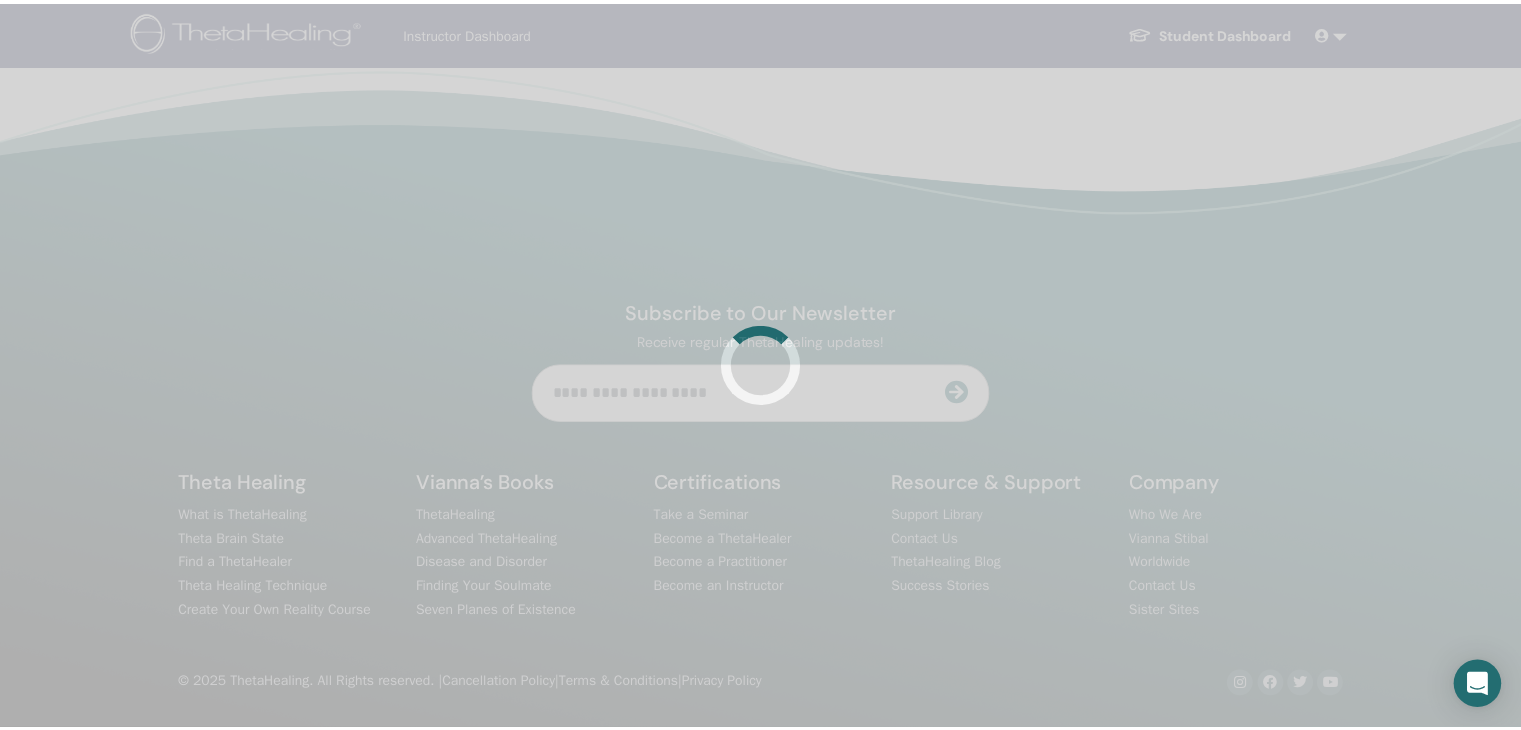 scroll, scrollTop: 0, scrollLeft: 0, axis: both 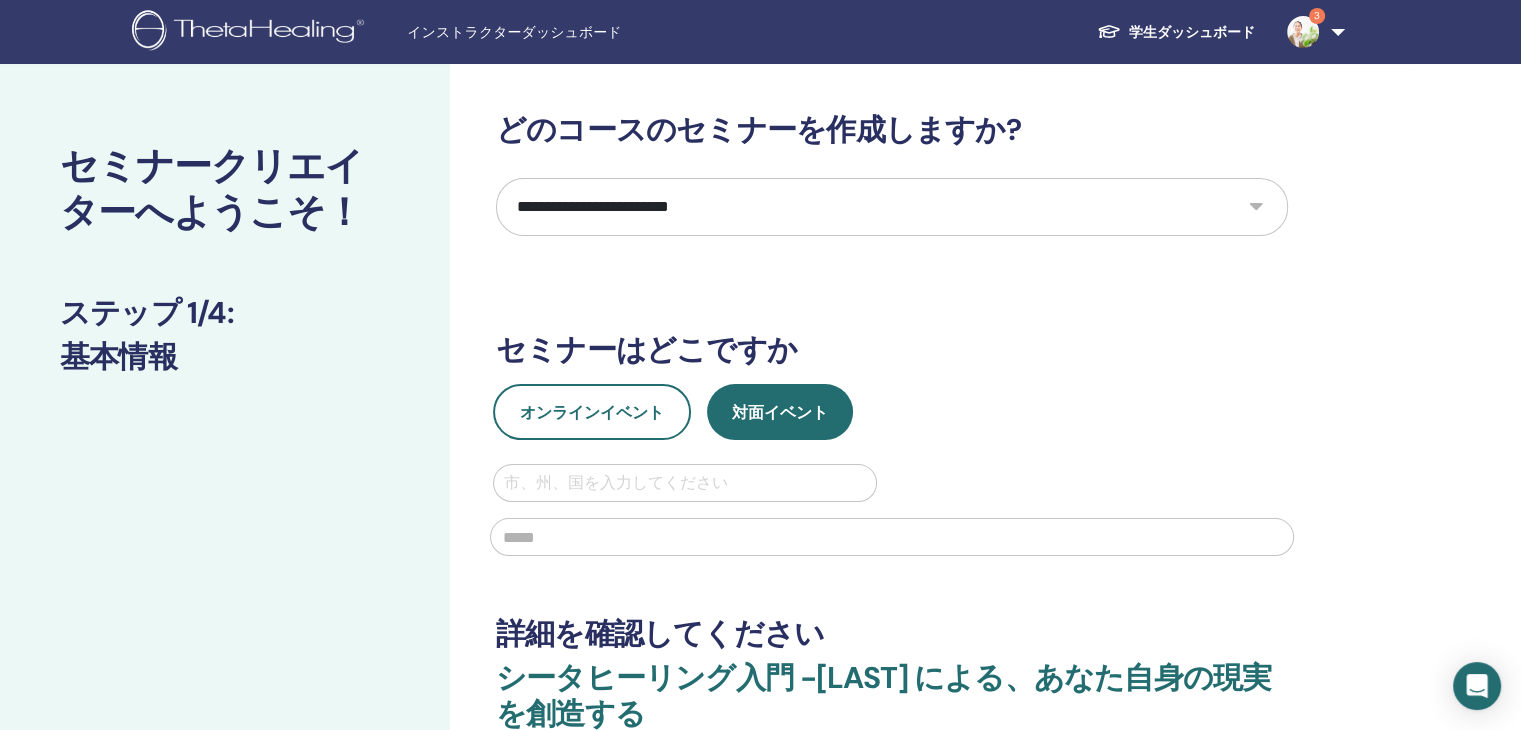 click on "**********" at bounding box center [892, 207] 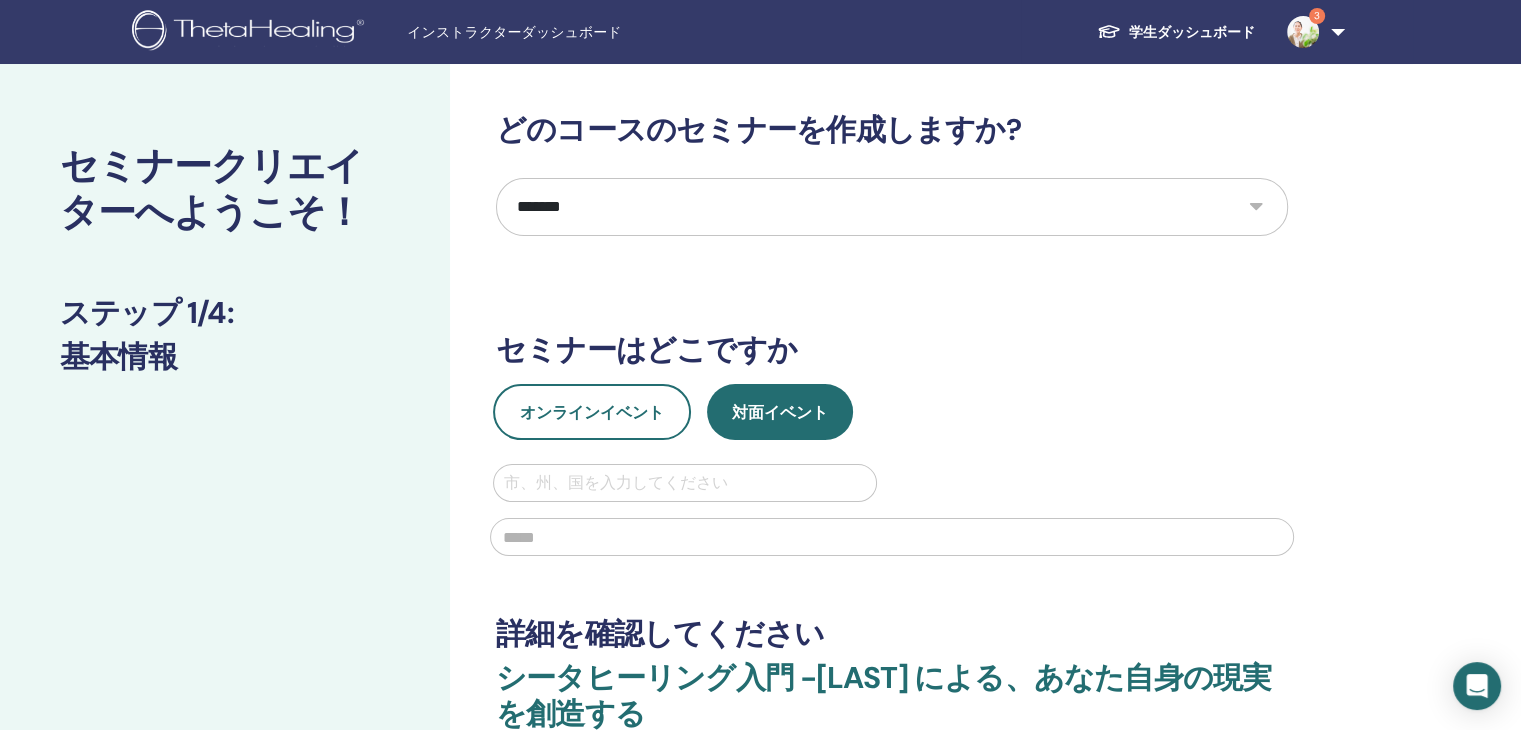 click on "**********" at bounding box center (892, 207) 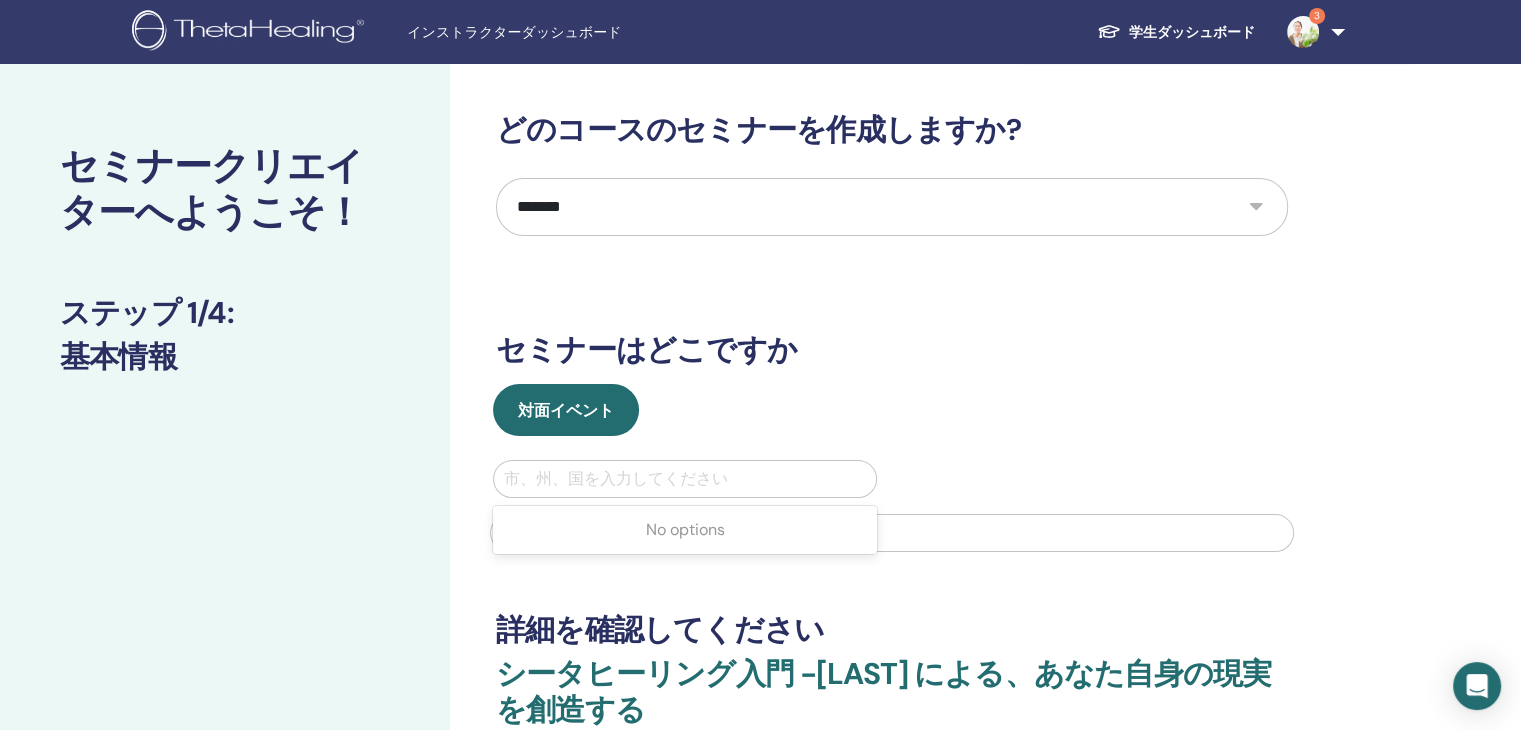 click at bounding box center [685, 479] 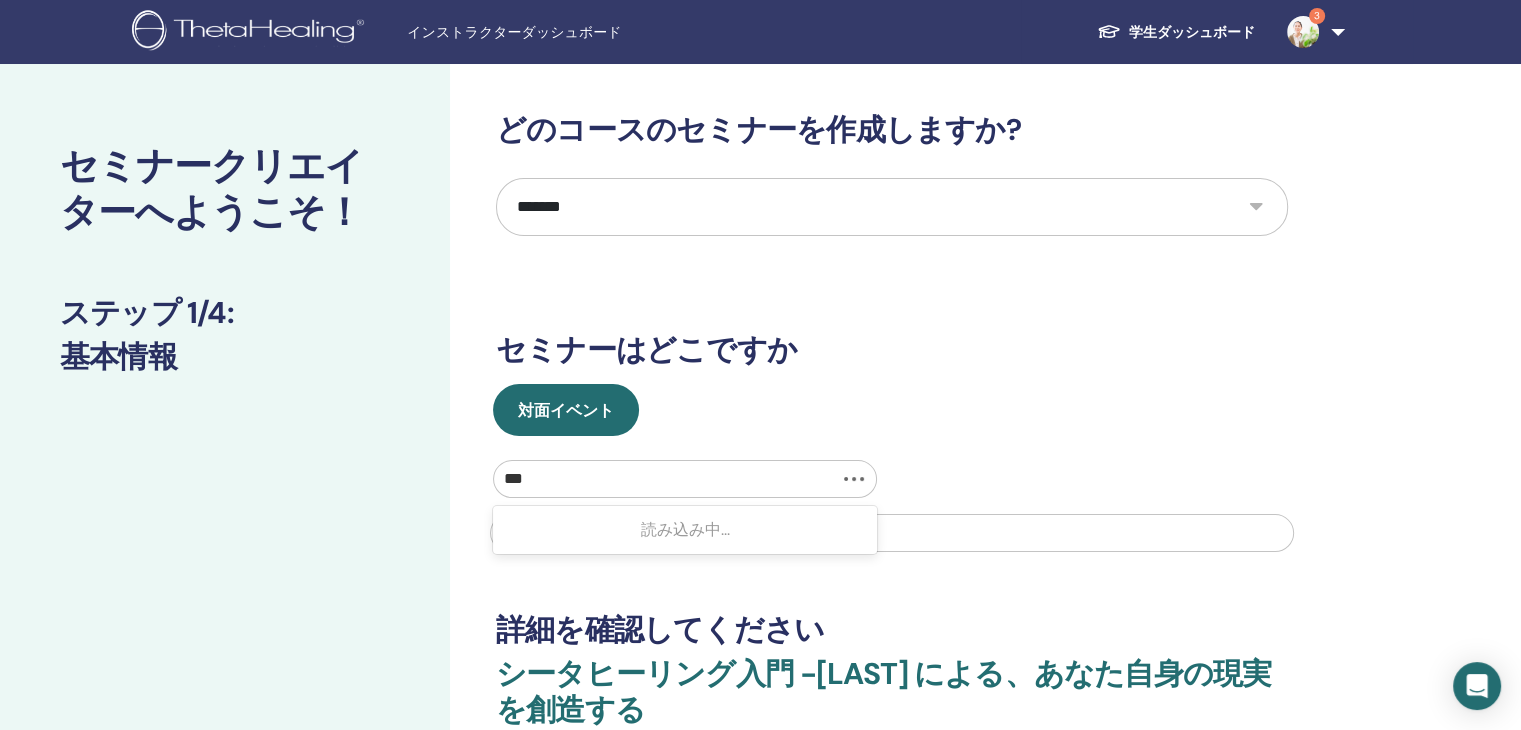 type on "**" 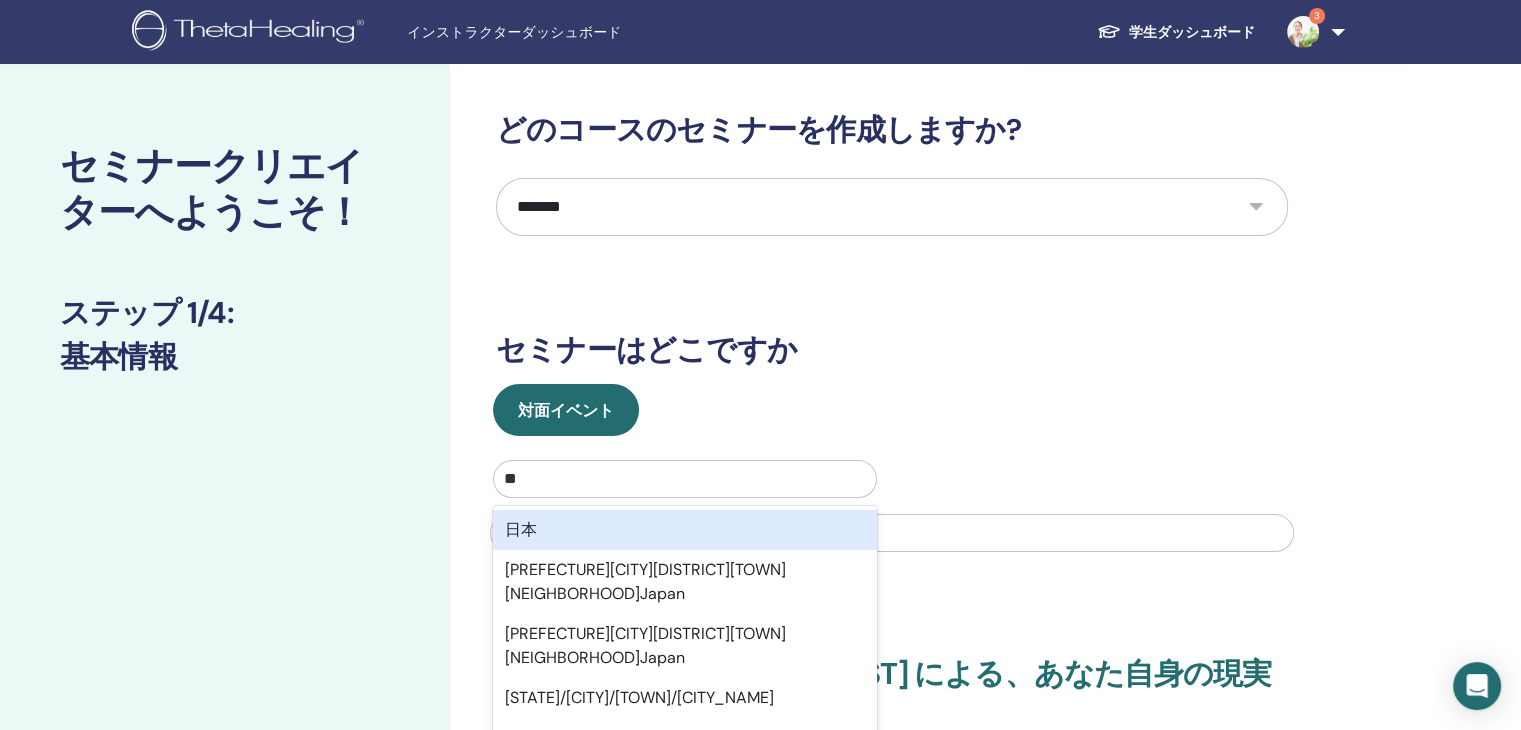 click on "日本" at bounding box center [685, 530] 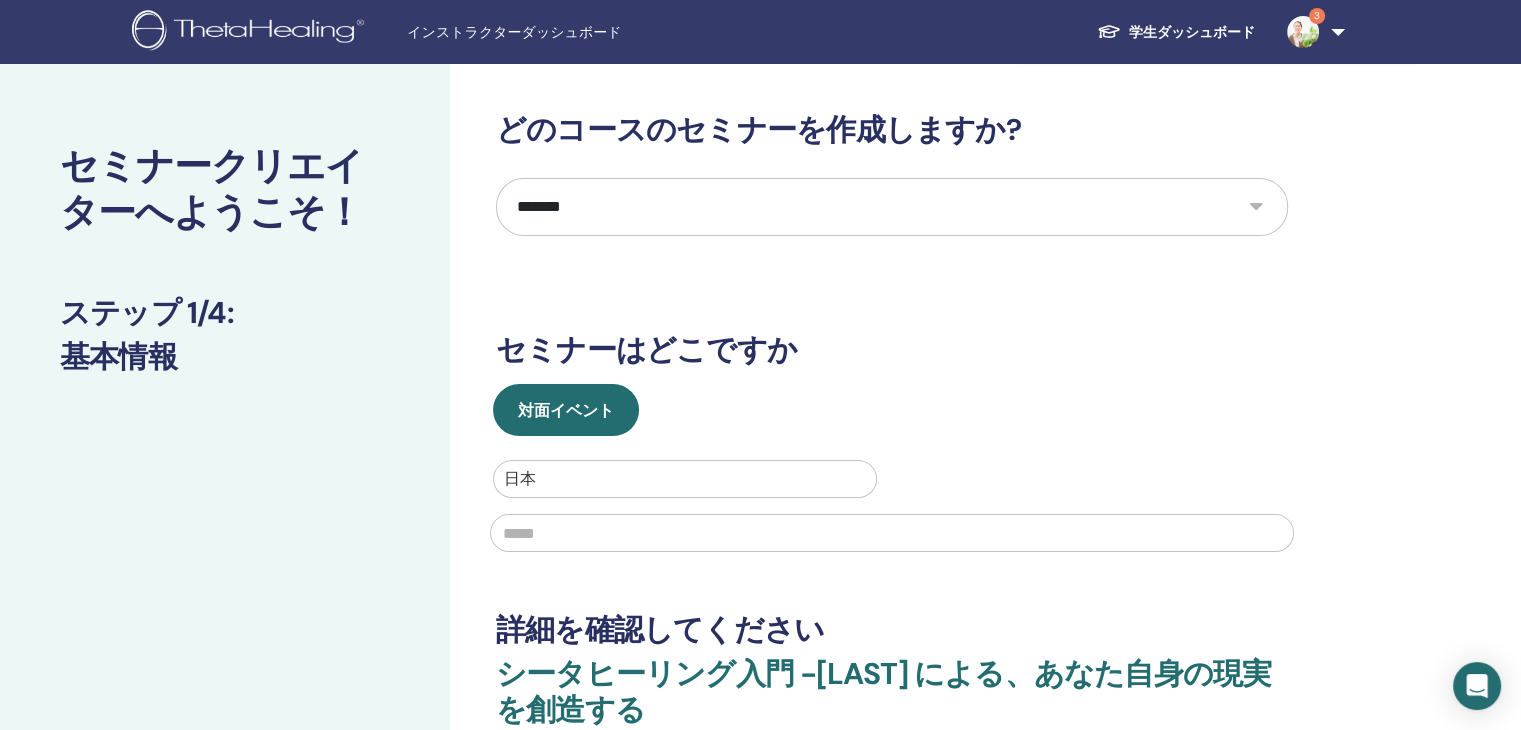 click at bounding box center [892, 533] 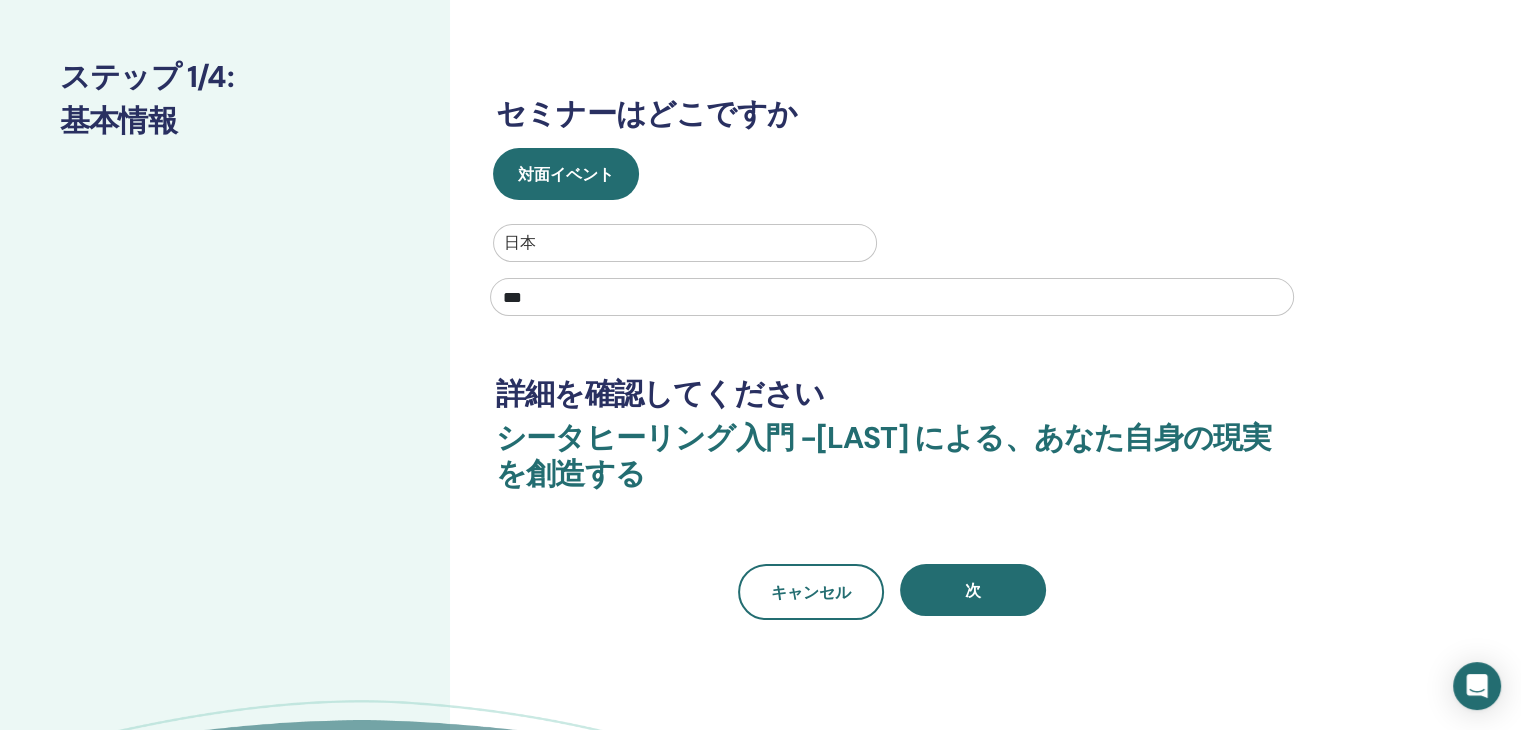 scroll, scrollTop: 250, scrollLeft: 0, axis: vertical 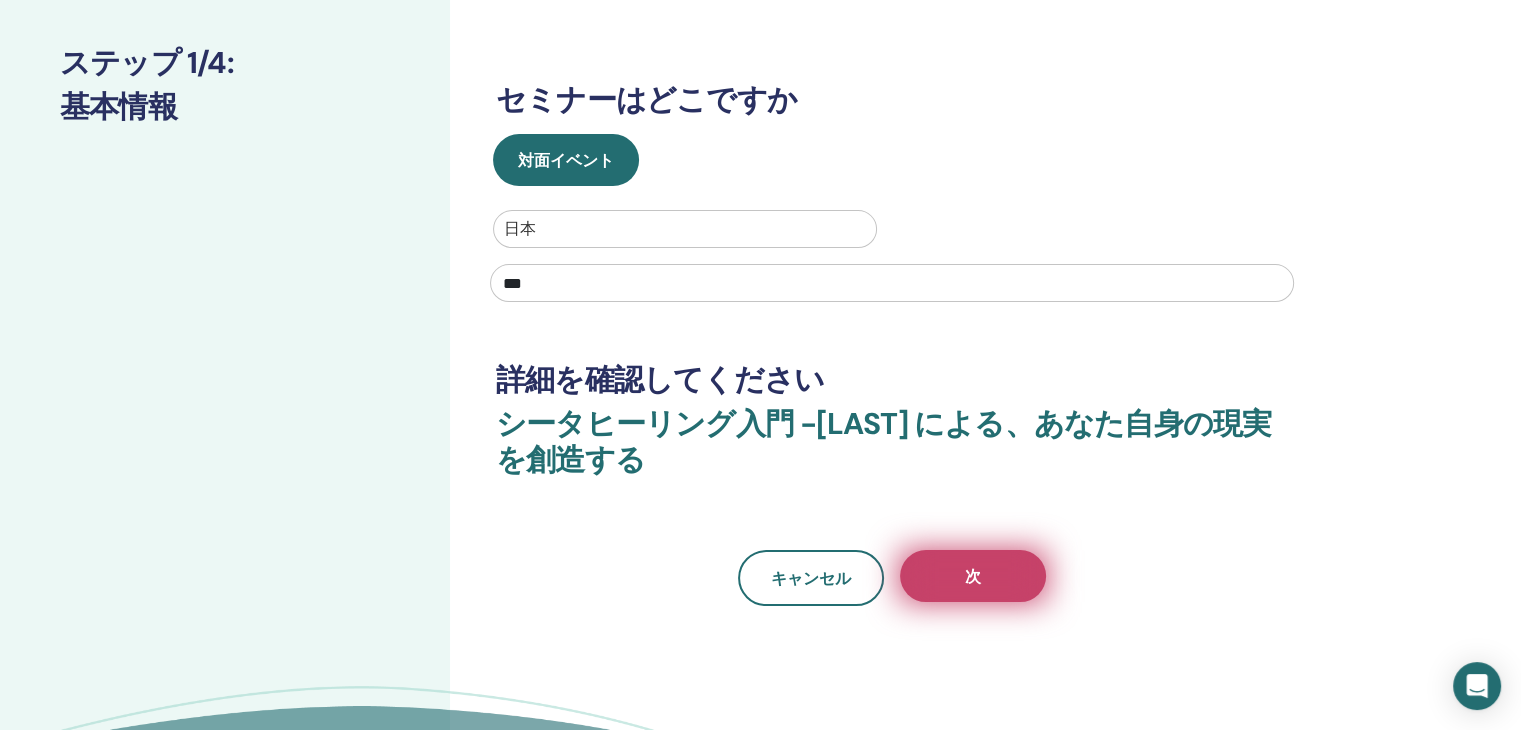 type on "***" 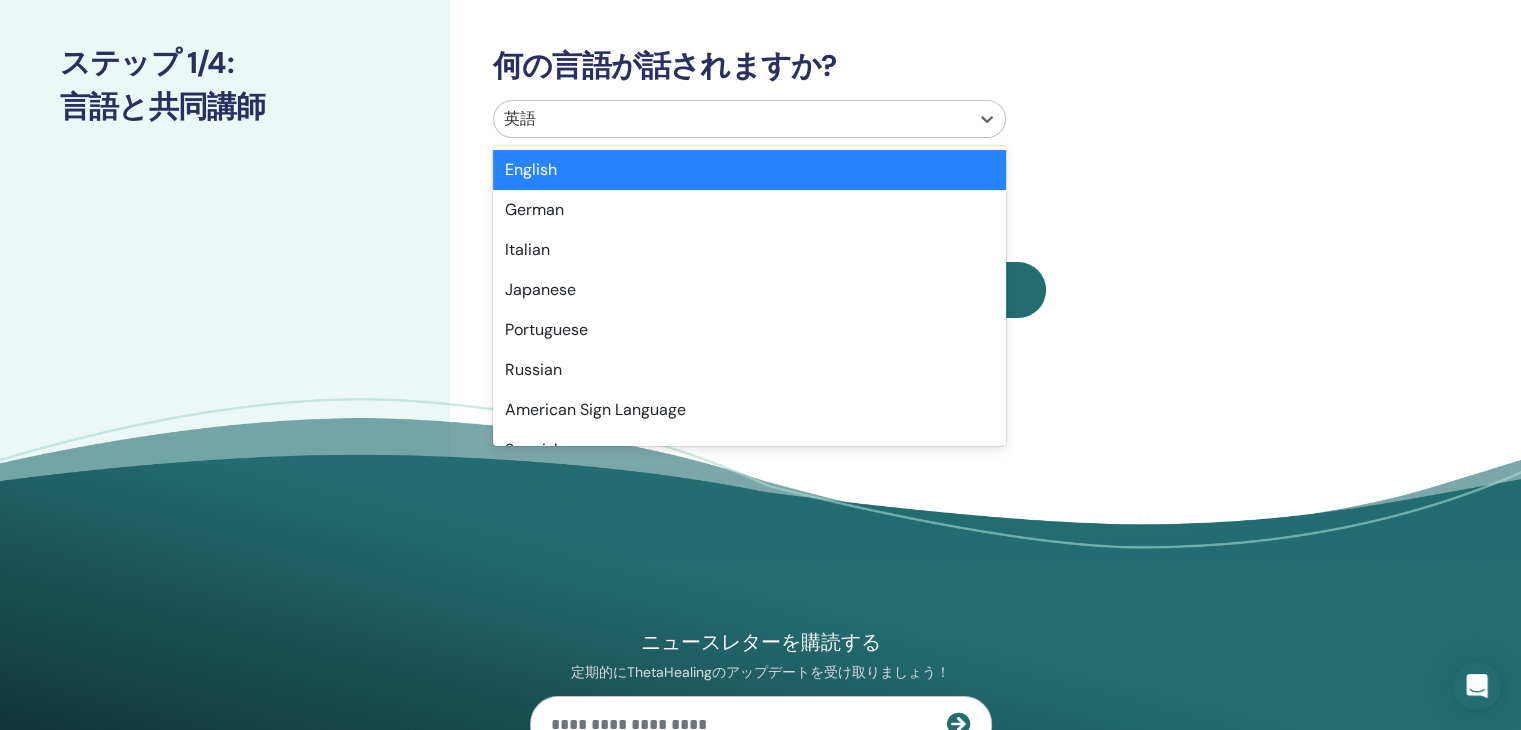 click at bounding box center [731, 119] 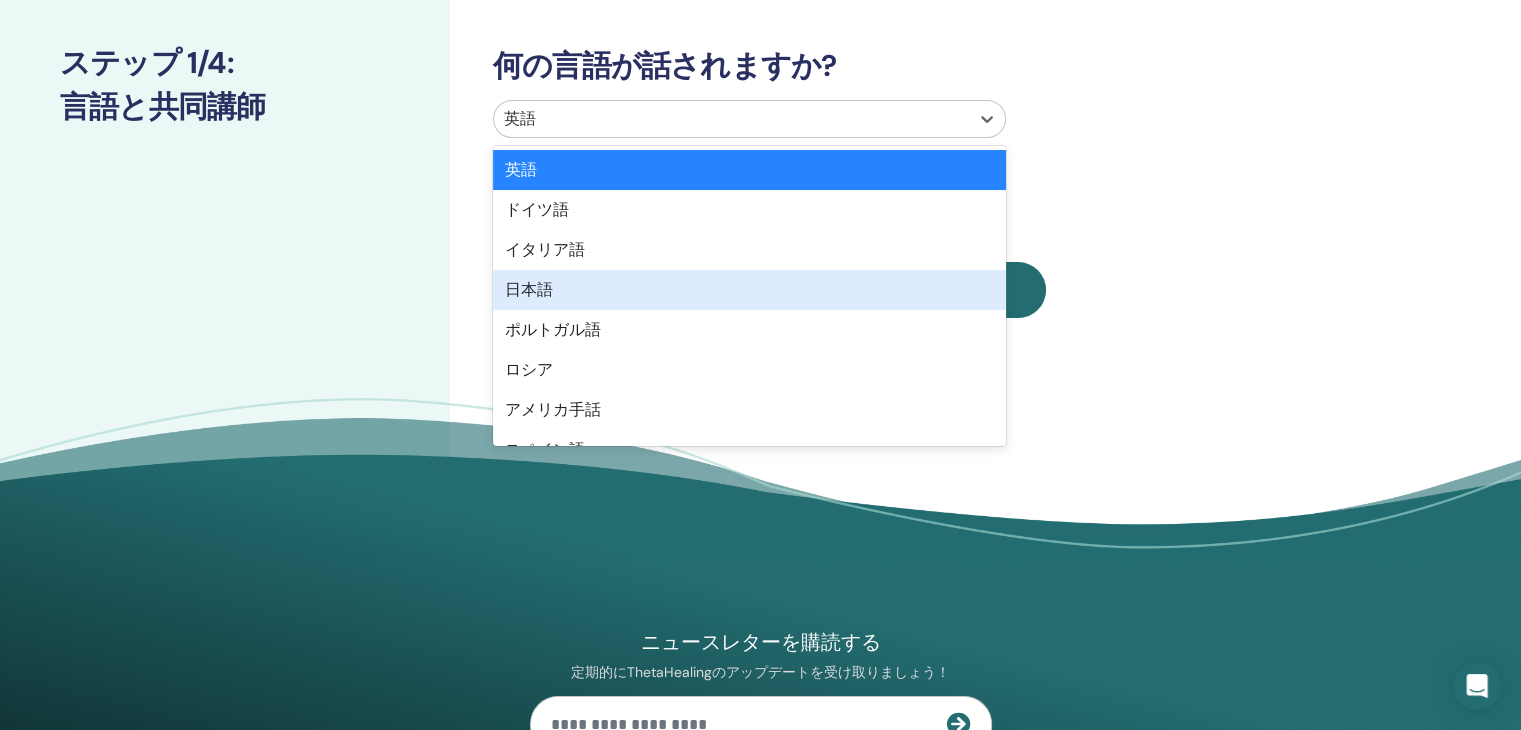 click on "日本語" at bounding box center (749, 290) 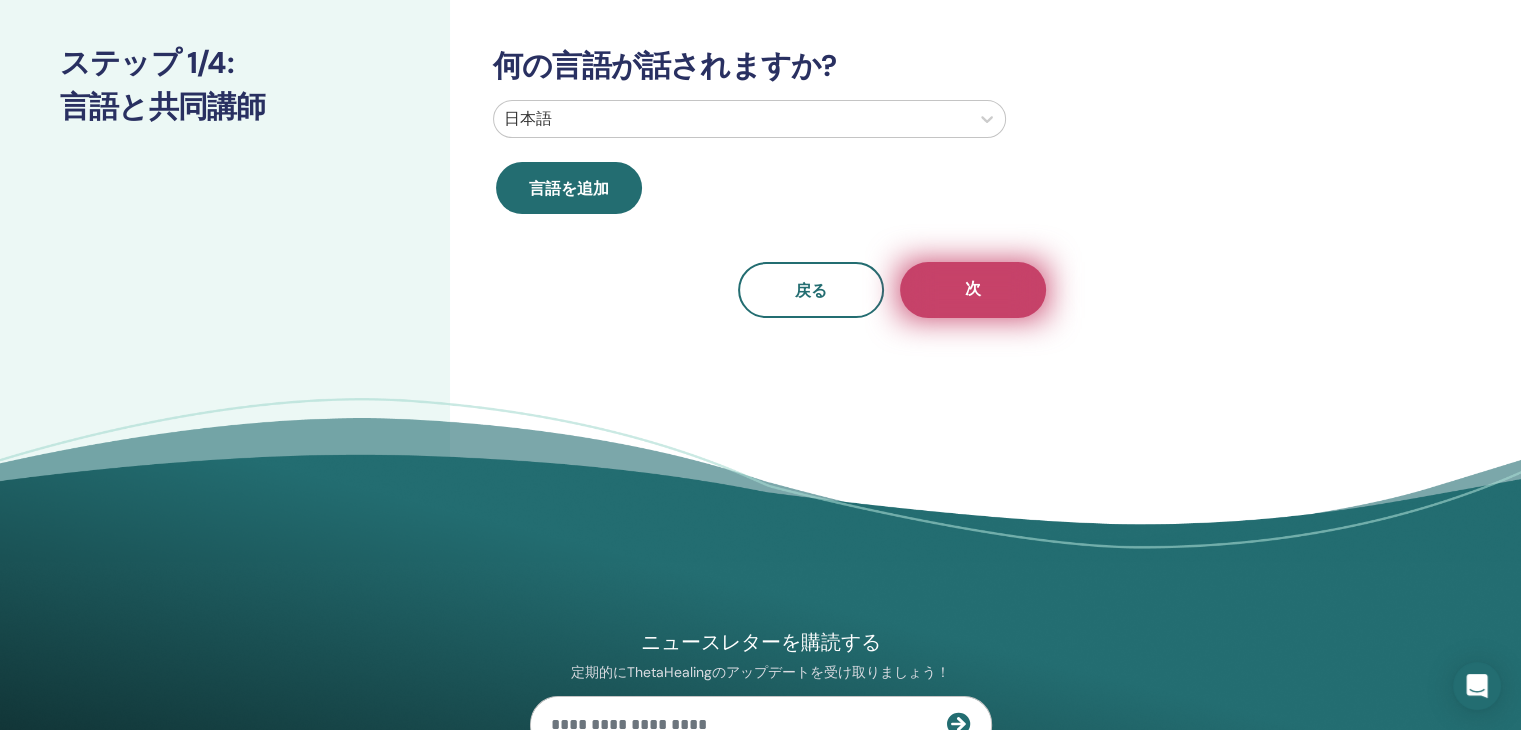 click on "次" at bounding box center (973, 290) 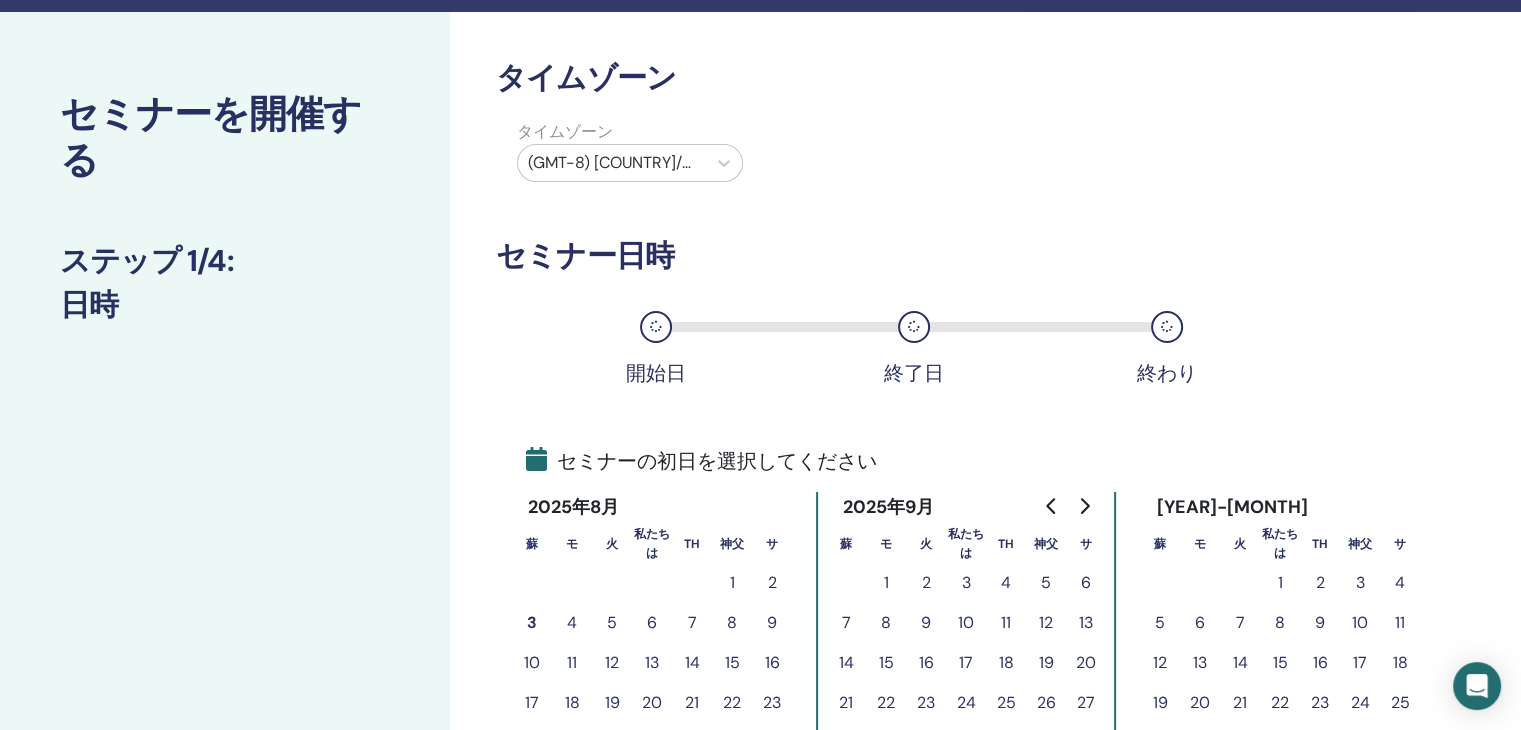 scroll, scrollTop: 50, scrollLeft: 0, axis: vertical 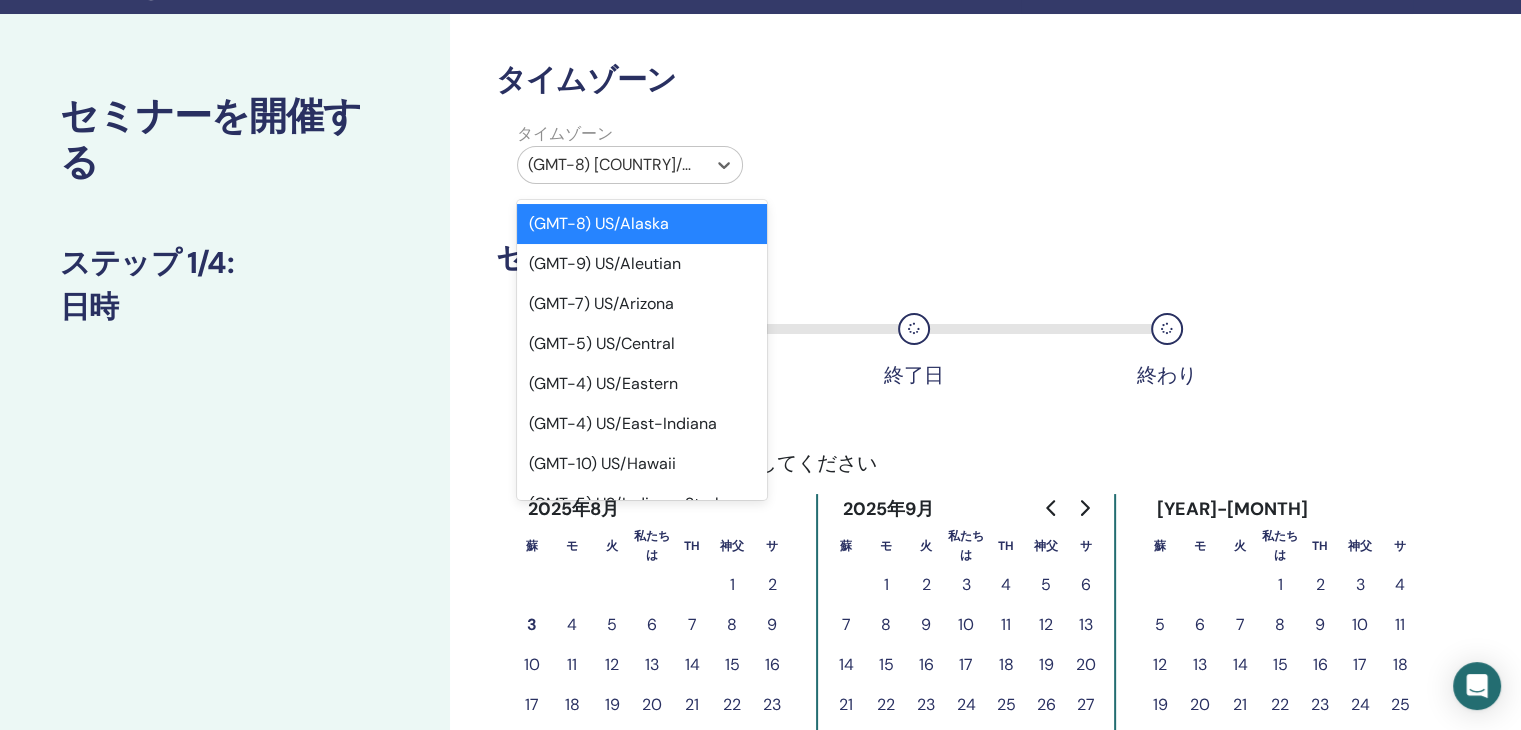 click on "(GMT-8) 米国/アラスカ" at bounding box center [612, 165] 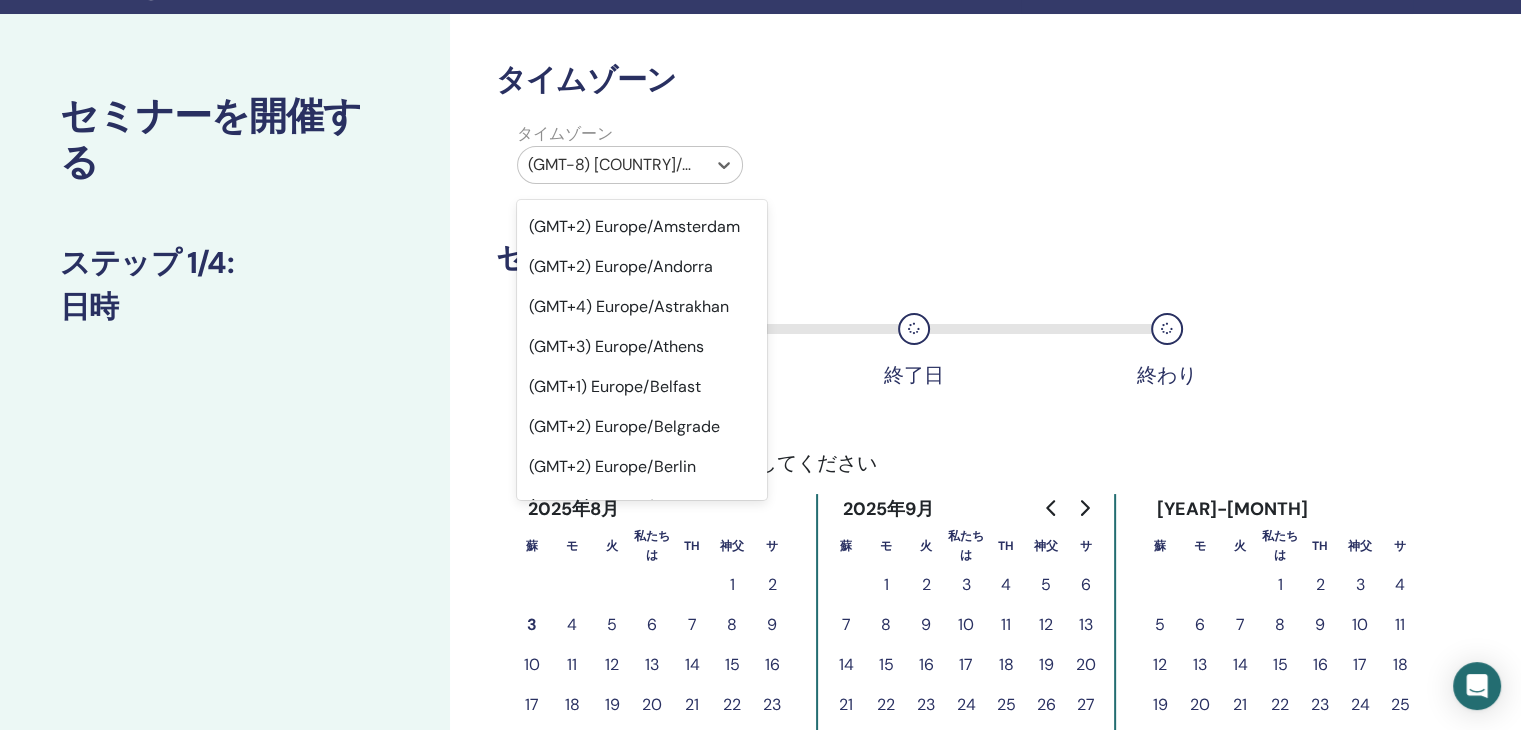 scroll, scrollTop: 18653, scrollLeft: 0, axis: vertical 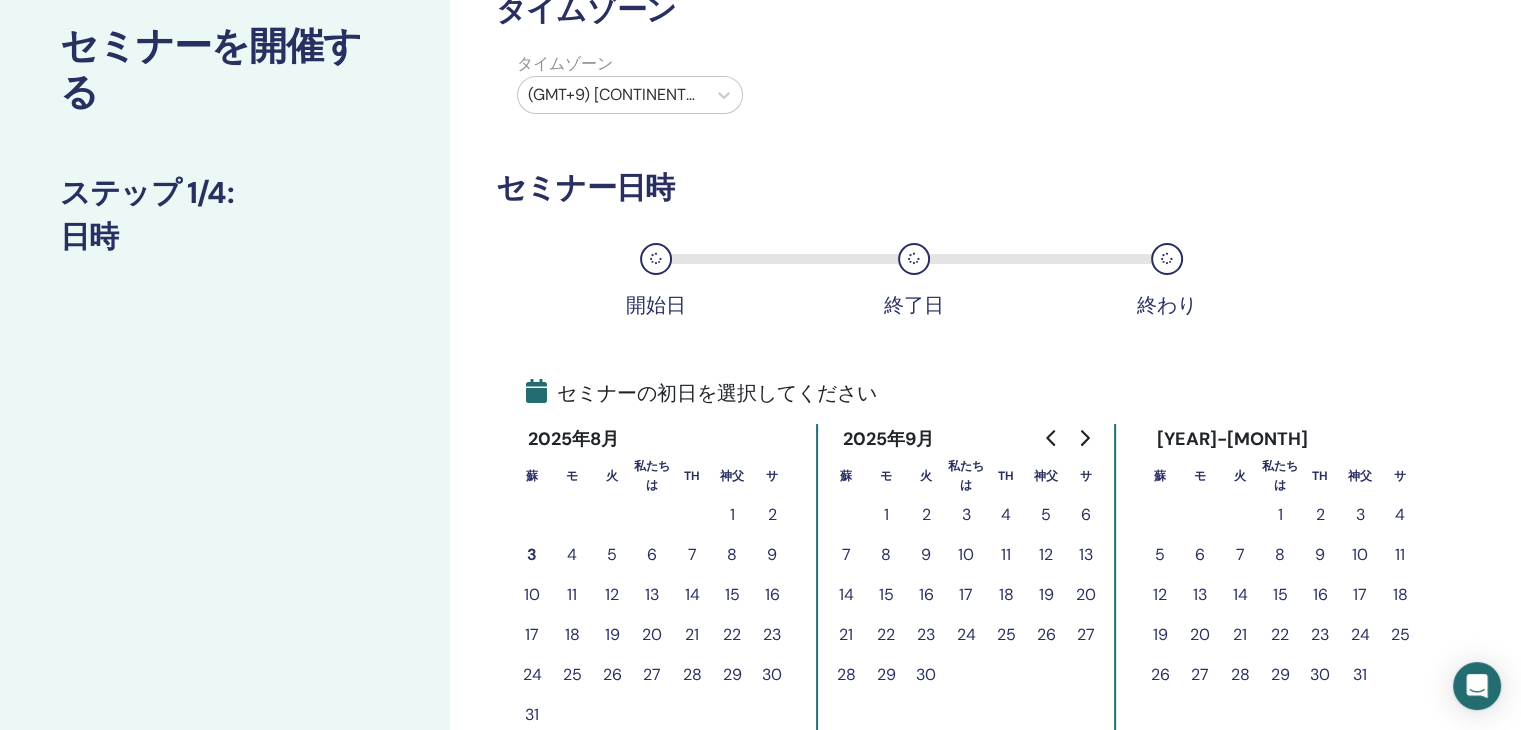 click on "6" at bounding box center [652, 554] 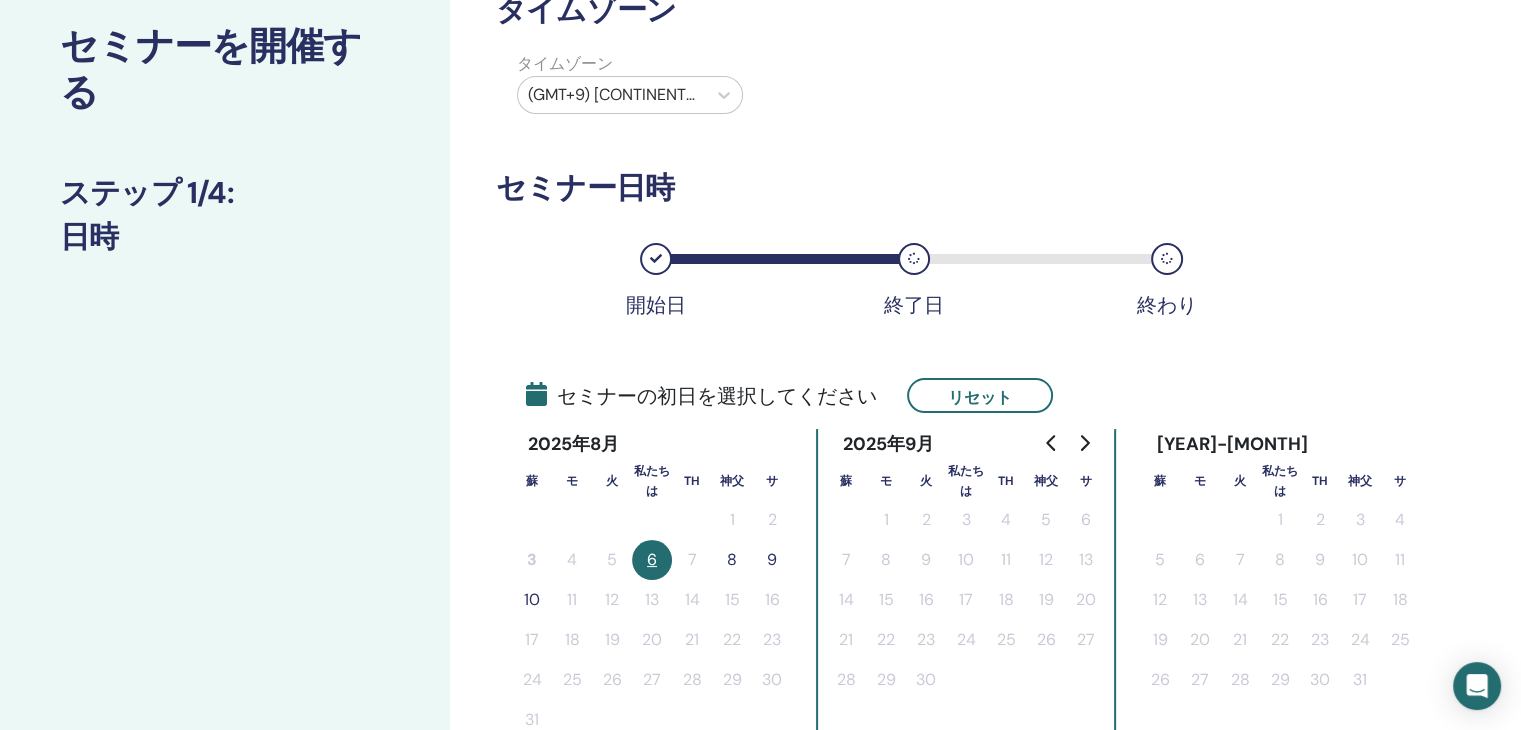 click on "8" at bounding box center (732, 559) 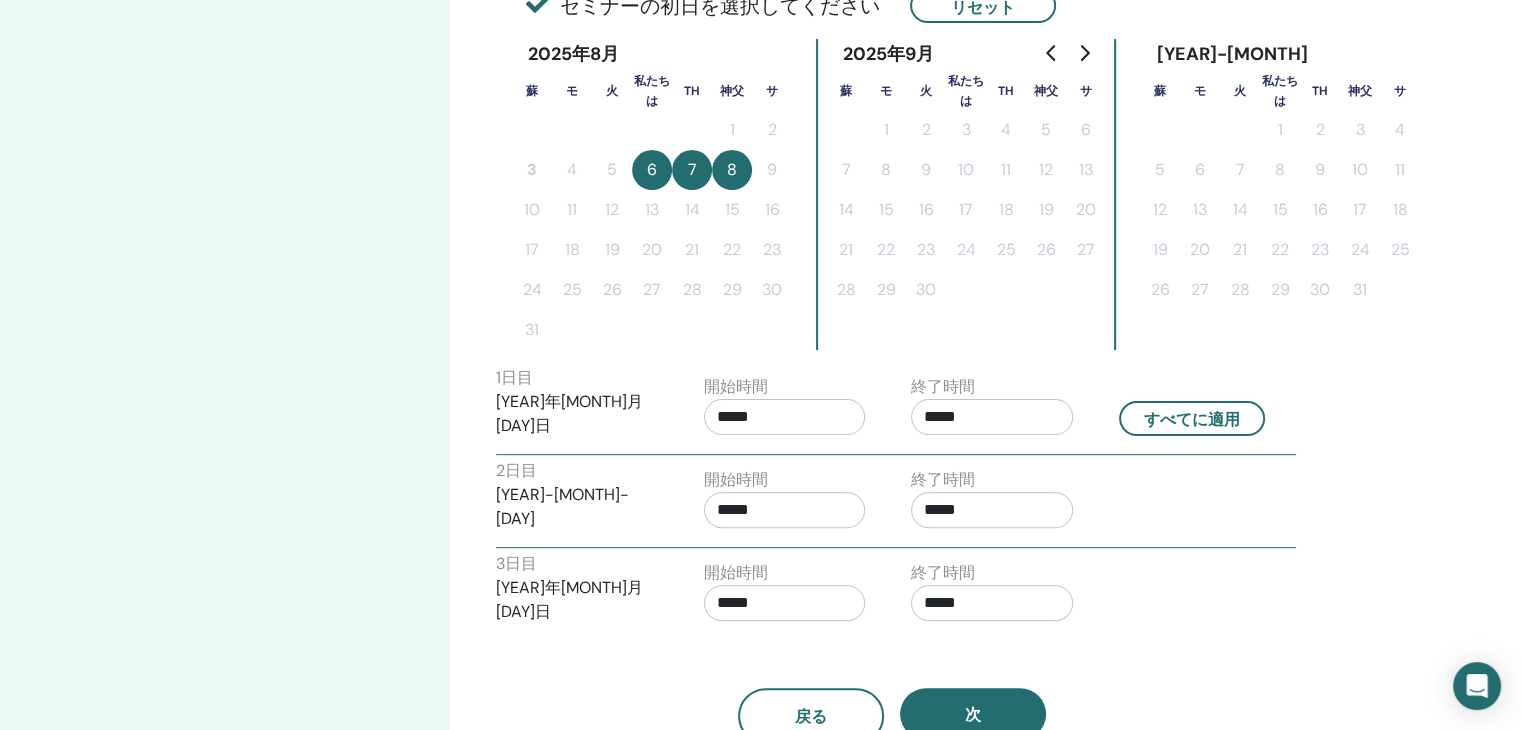 scroll, scrollTop: 512, scrollLeft: 0, axis: vertical 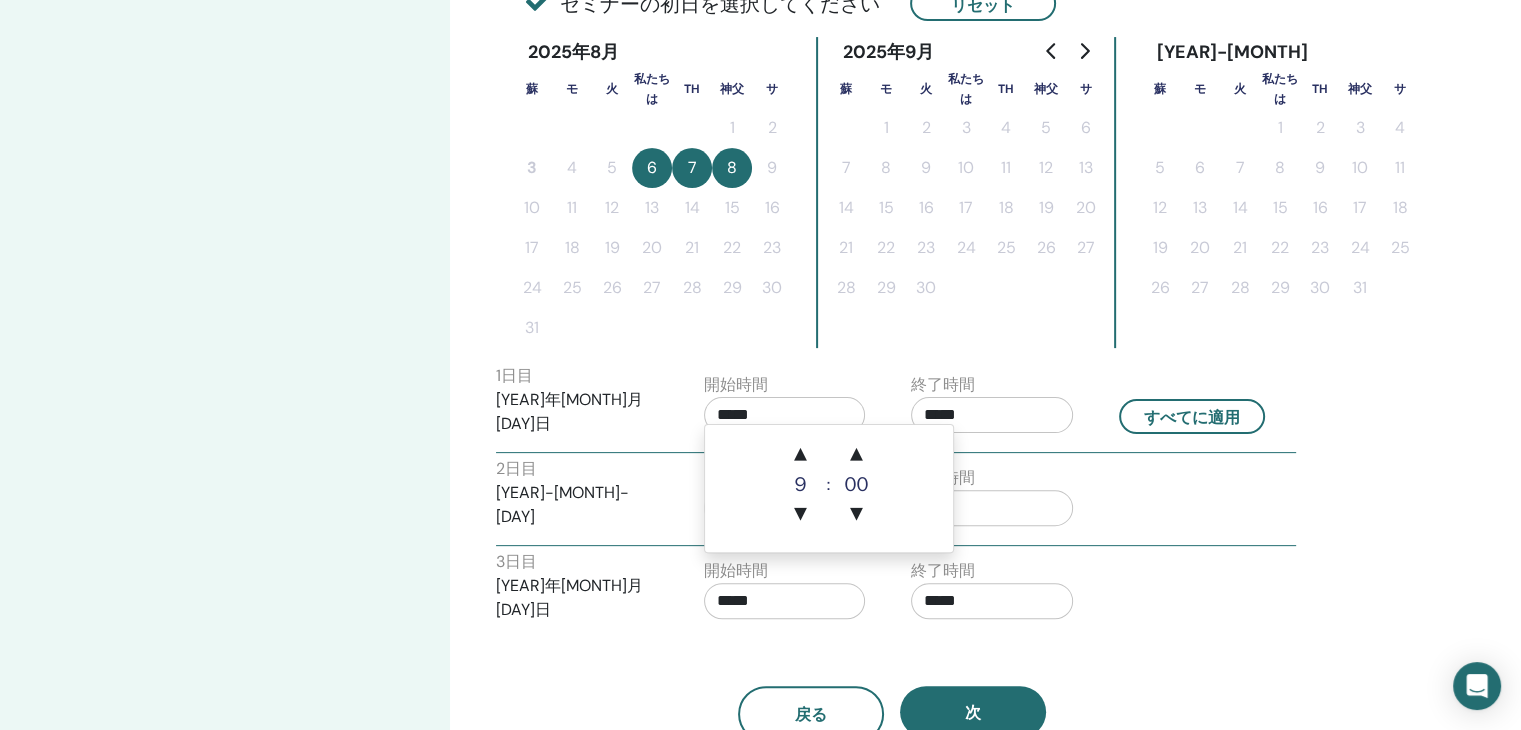click on "*****" at bounding box center (785, 415) 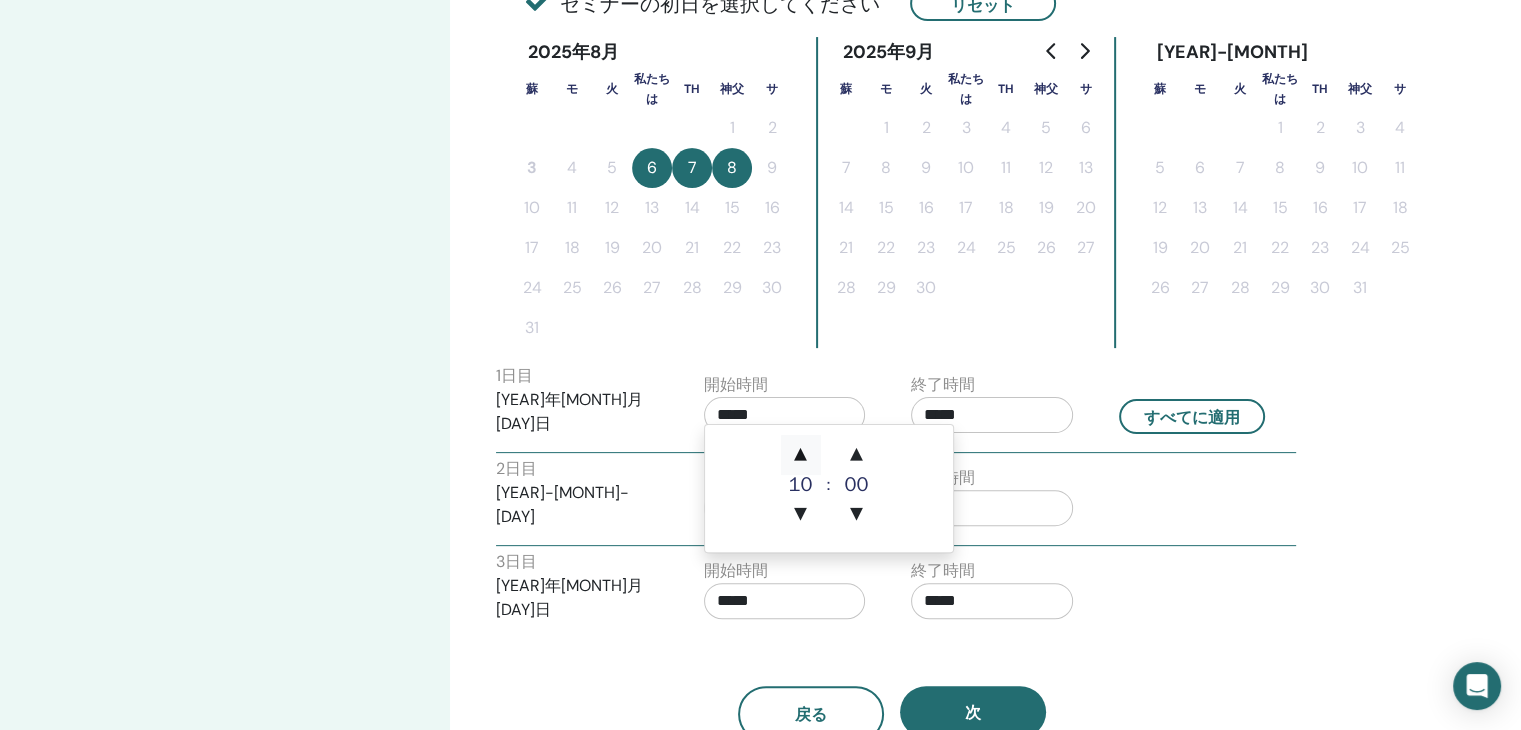 click on "▲" at bounding box center (801, 455) 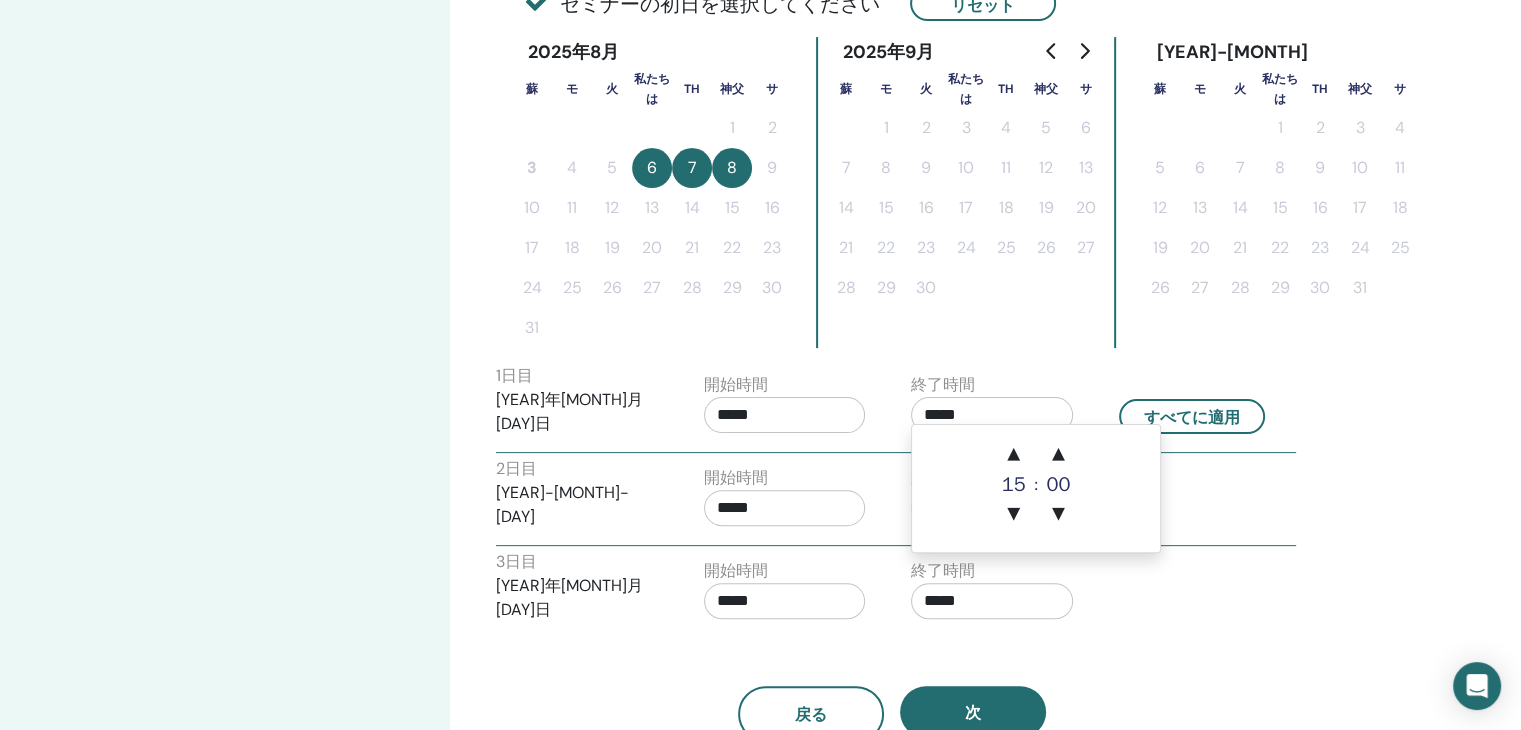 click on "*****" at bounding box center [992, 415] 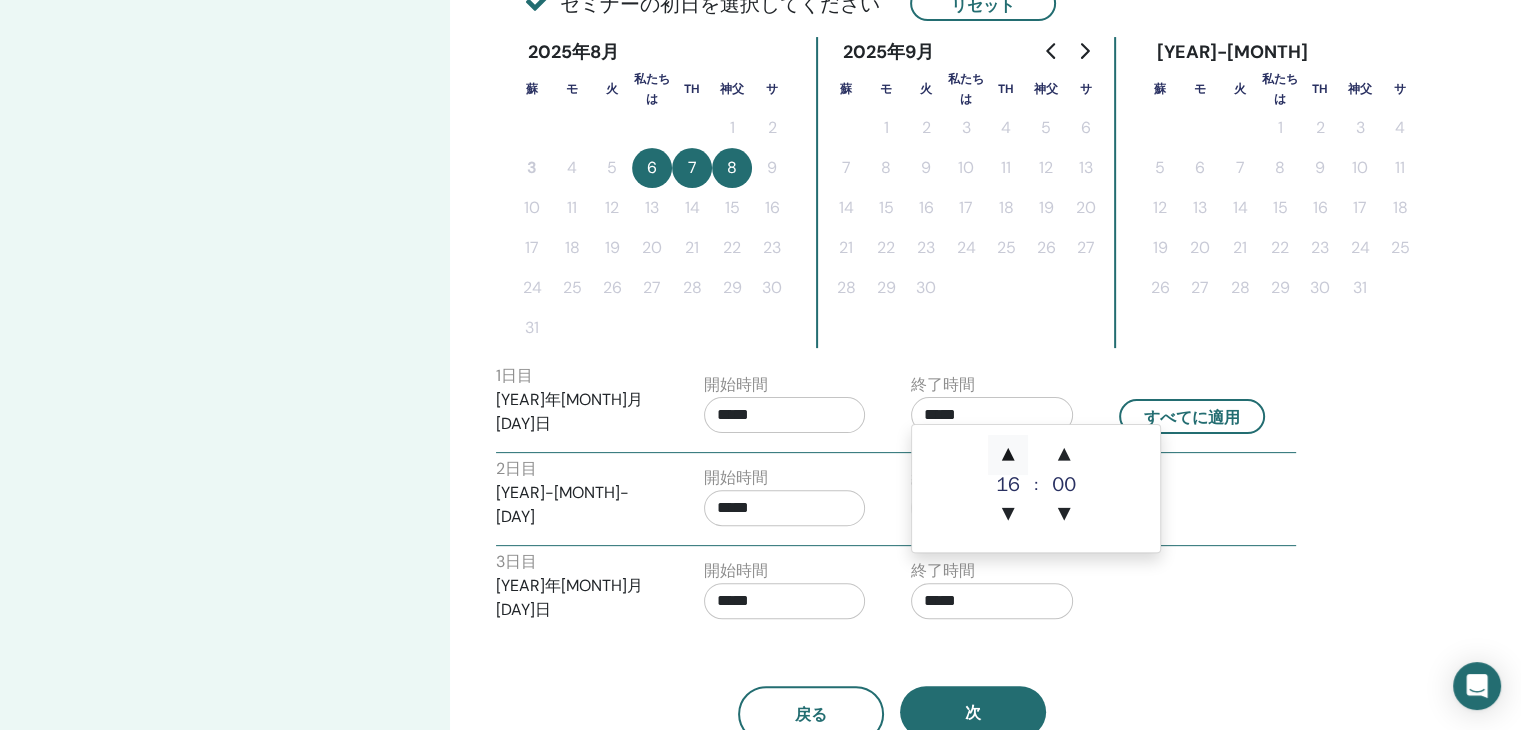 click on "▲" at bounding box center (1008, 455) 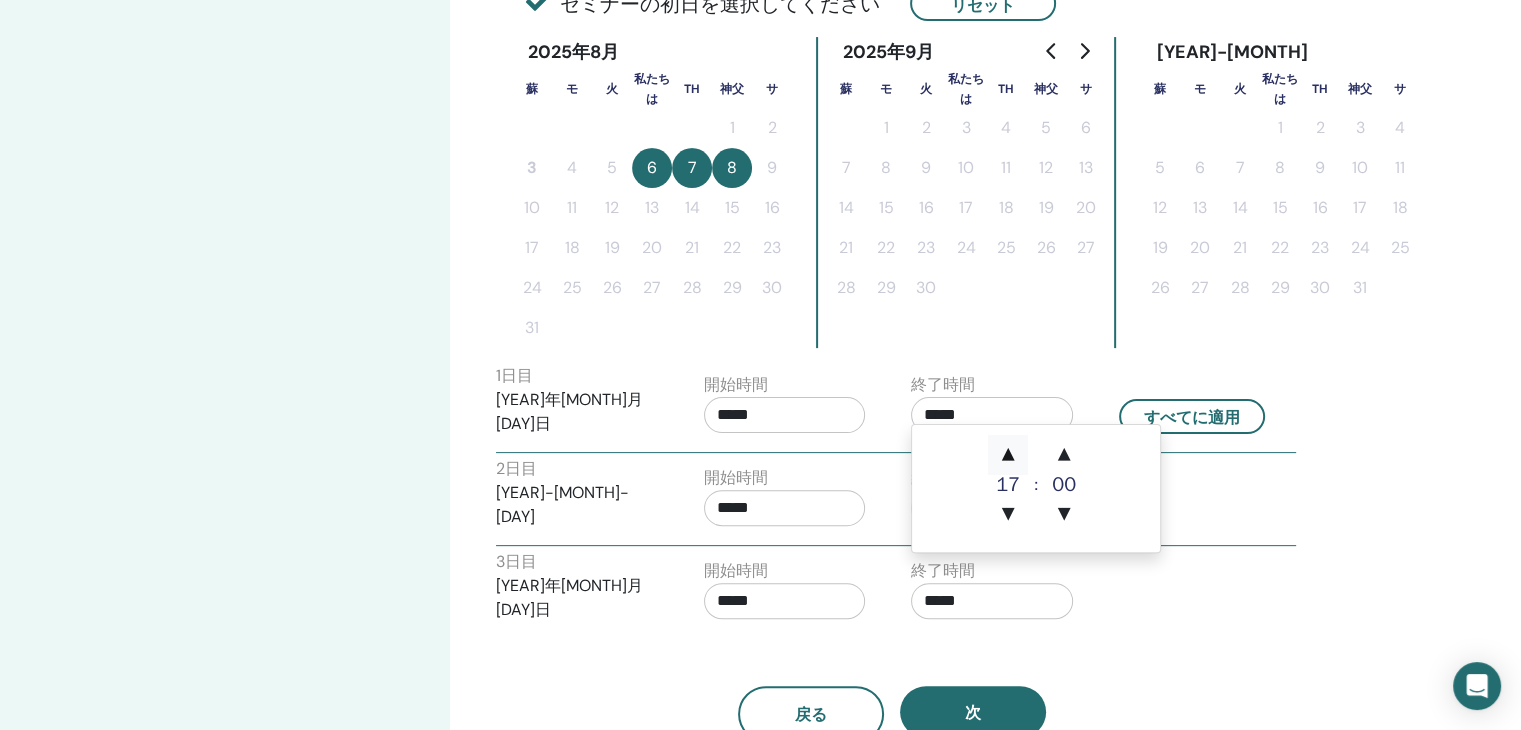 click on "▲" at bounding box center (1008, 455) 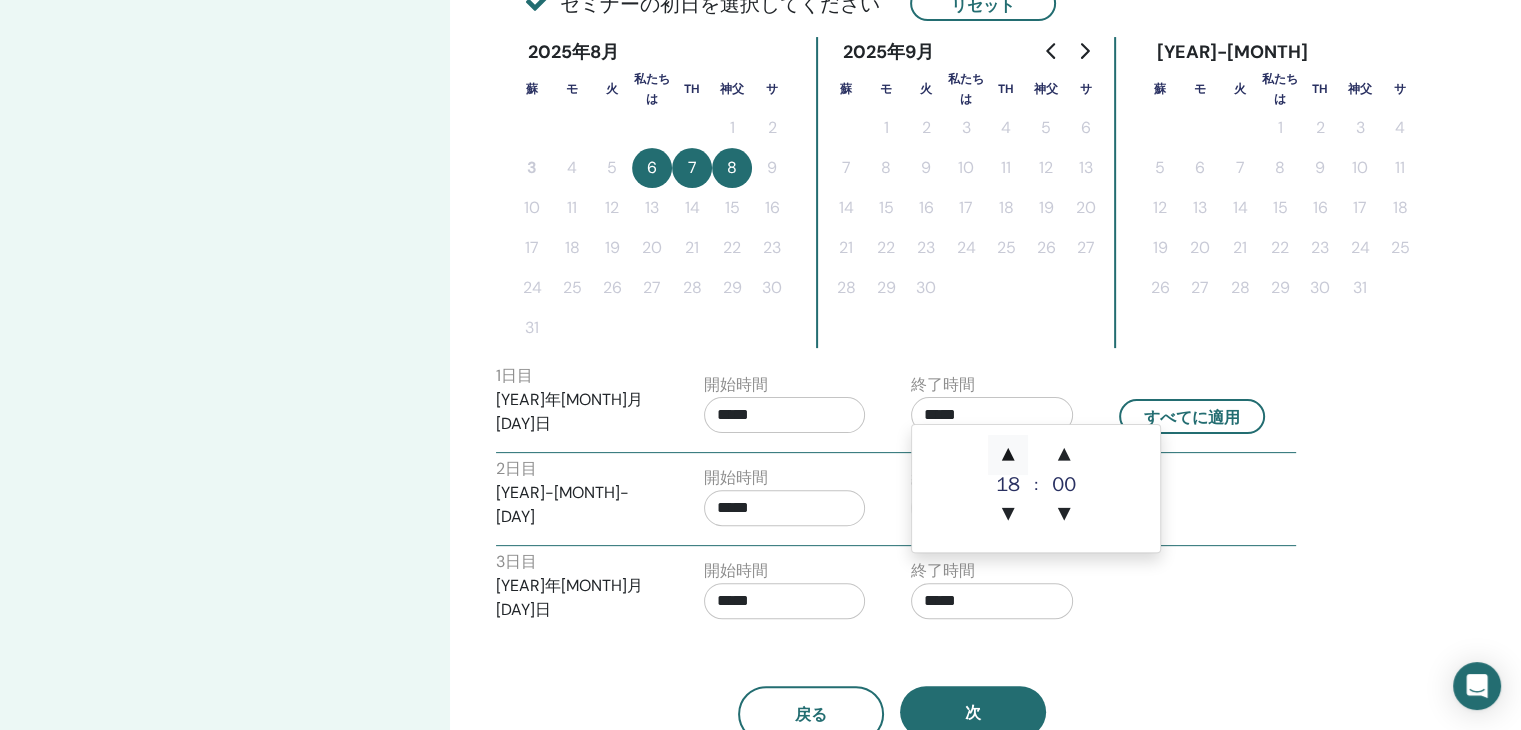 click on "▲" at bounding box center [1008, 455] 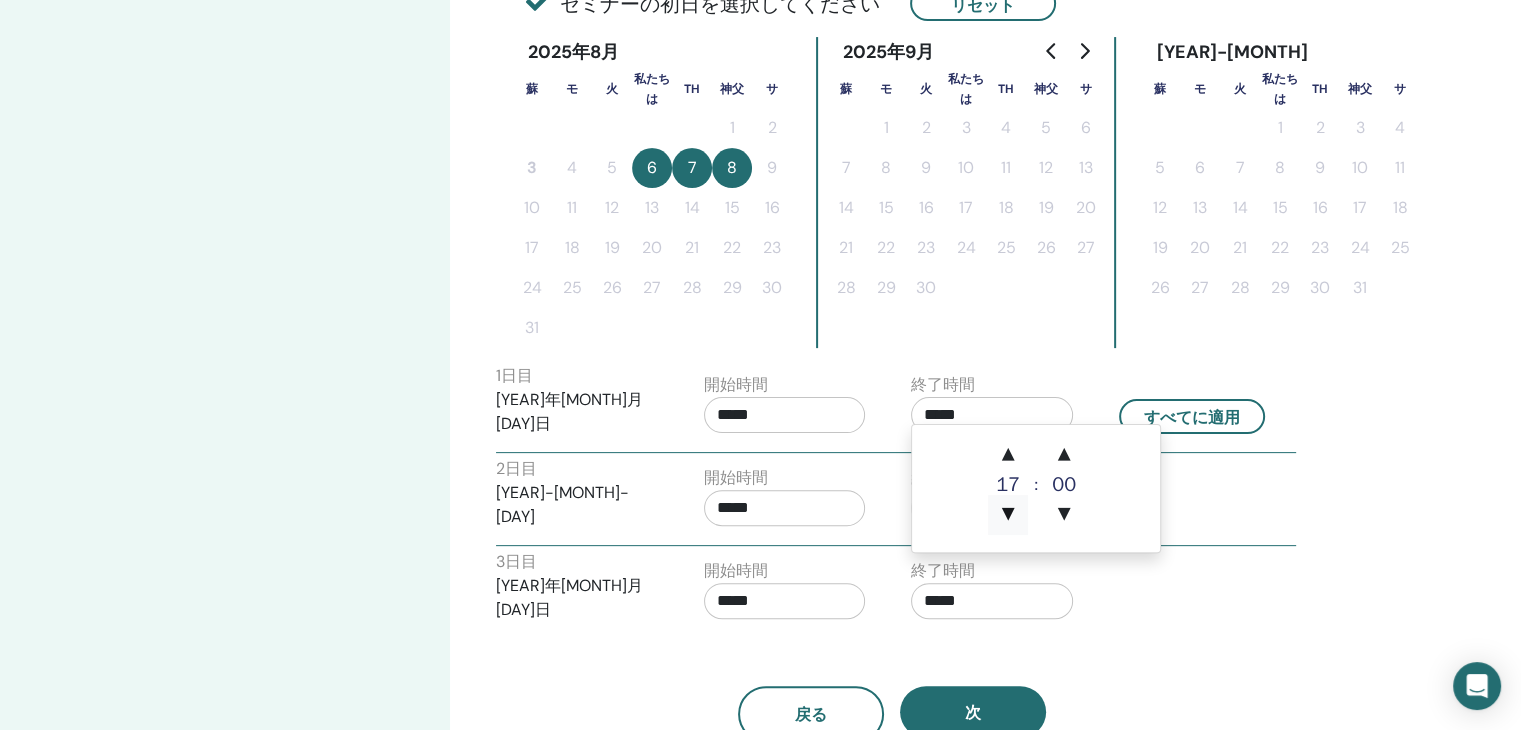 click on "▼" at bounding box center (1008, 515) 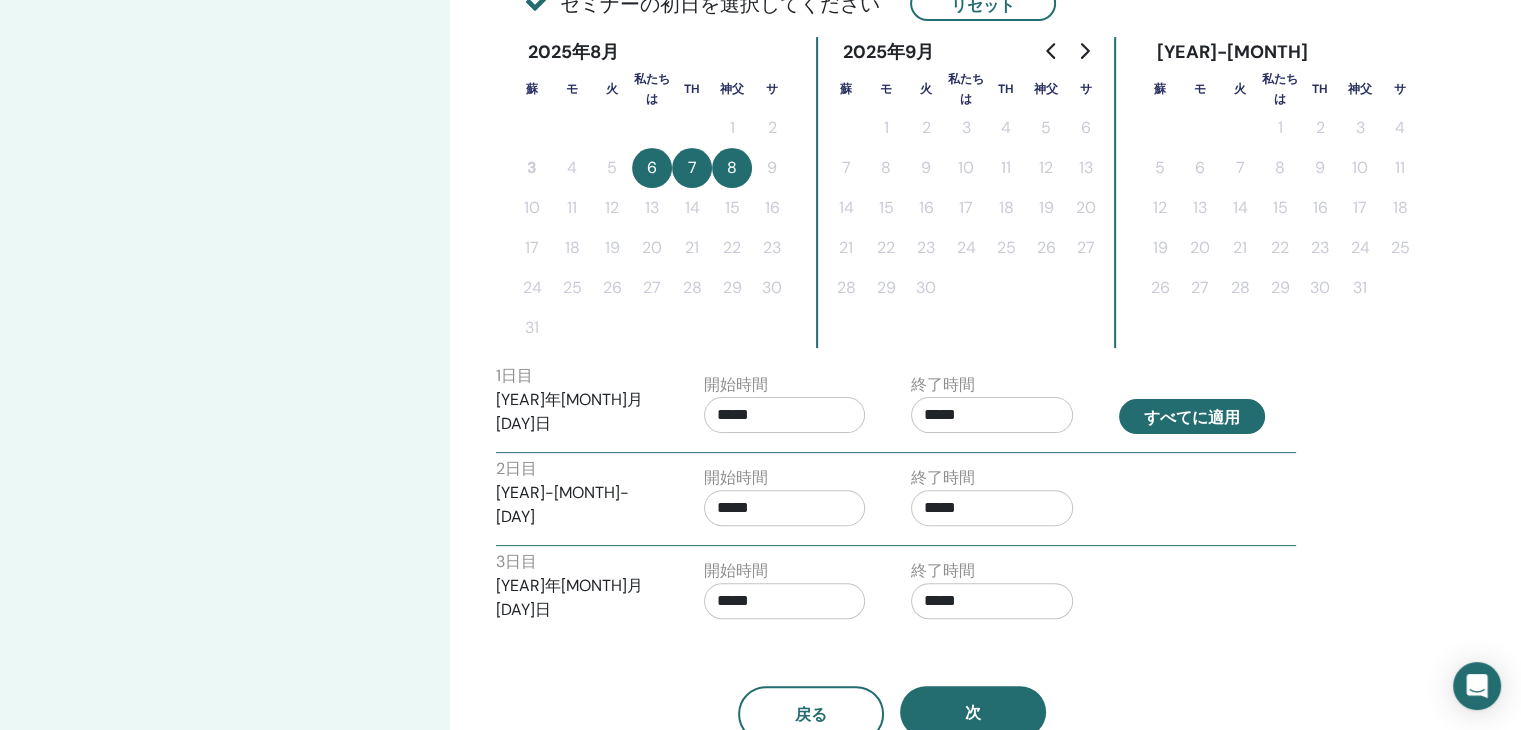 click on "すべてに適用" at bounding box center (1192, 417) 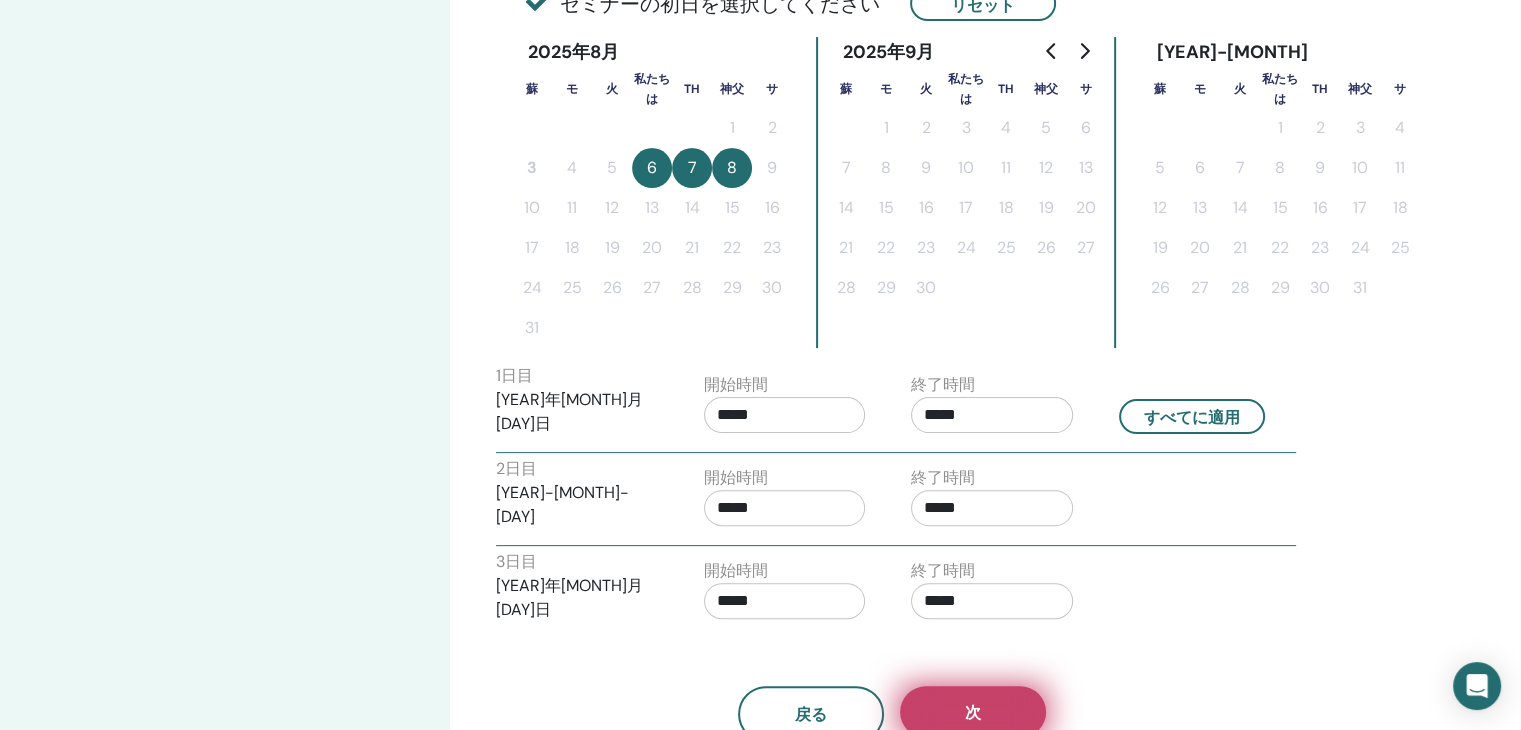 click on "次" at bounding box center [973, 712] 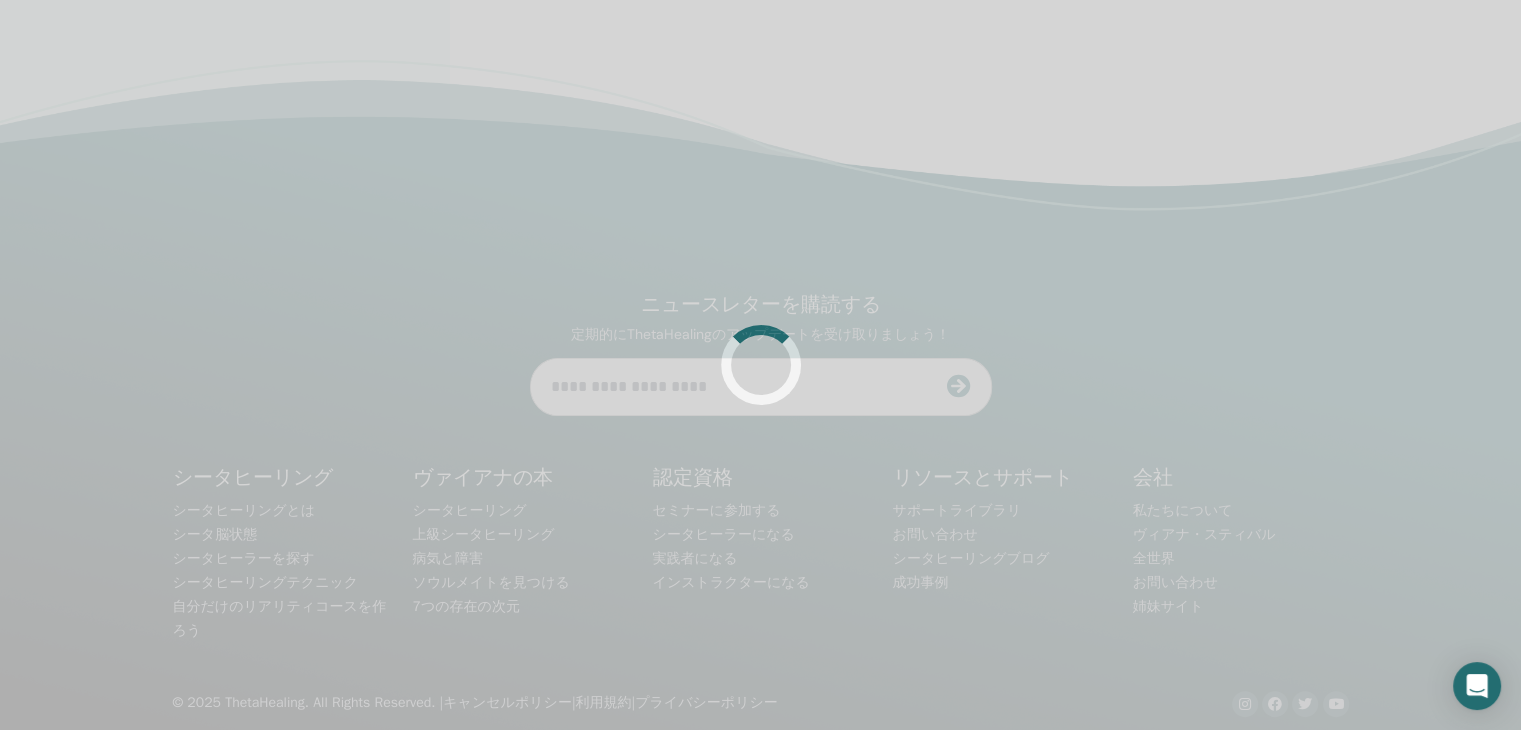 scroll, scrollTop: 512, scrollLeft: 0, axis: vertical 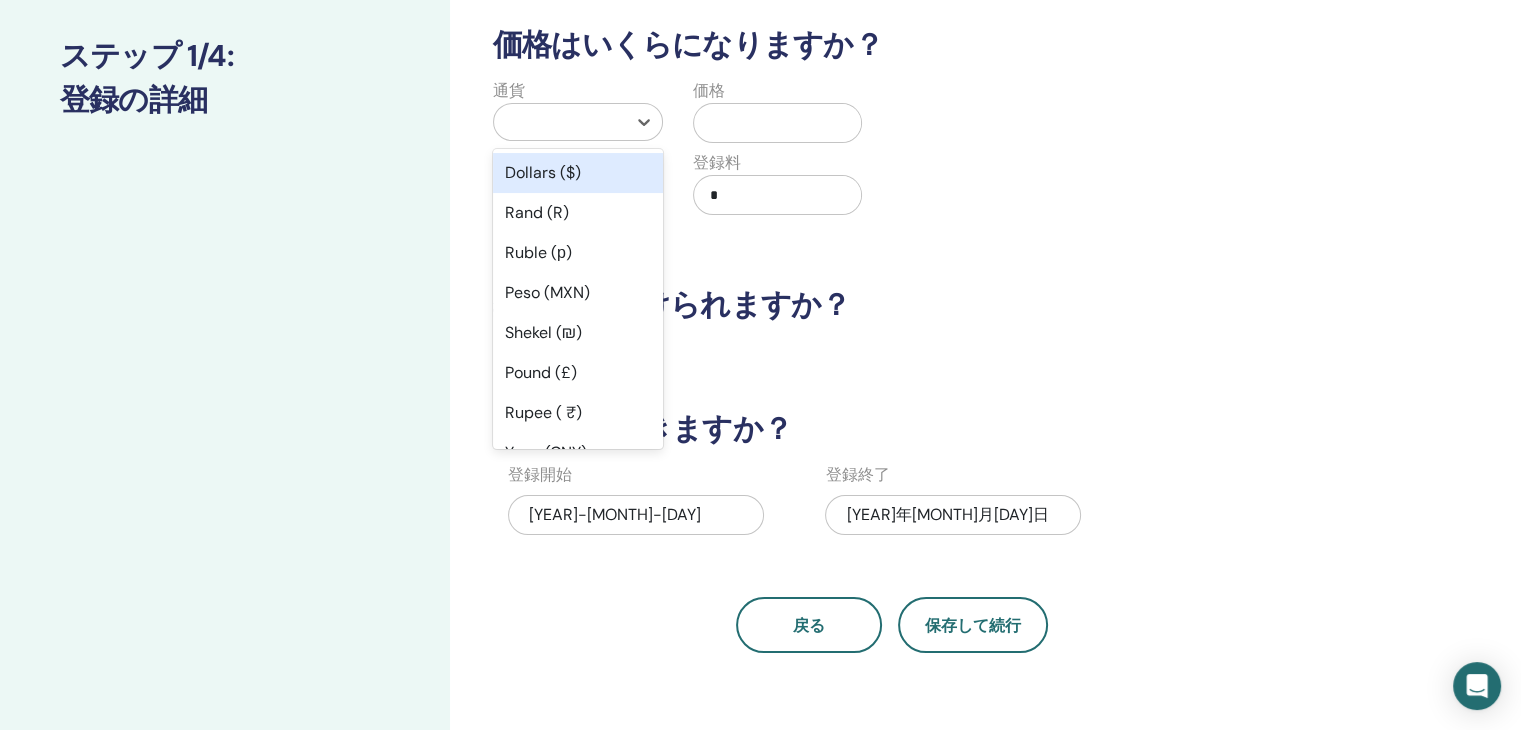 click at bounding box center [560, 122] 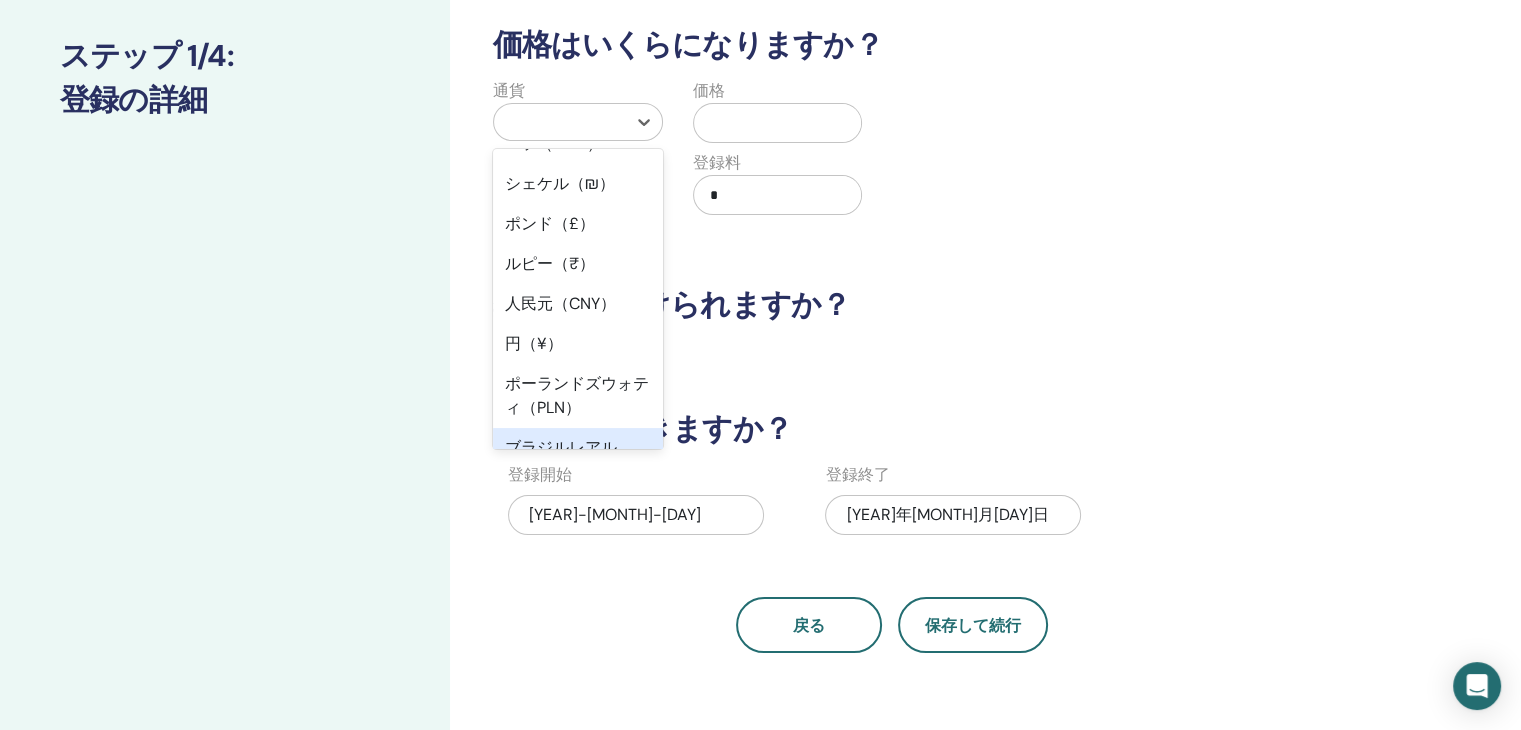 scroll, scrollTop: 213, scrollLeft: 0, axis: vertical 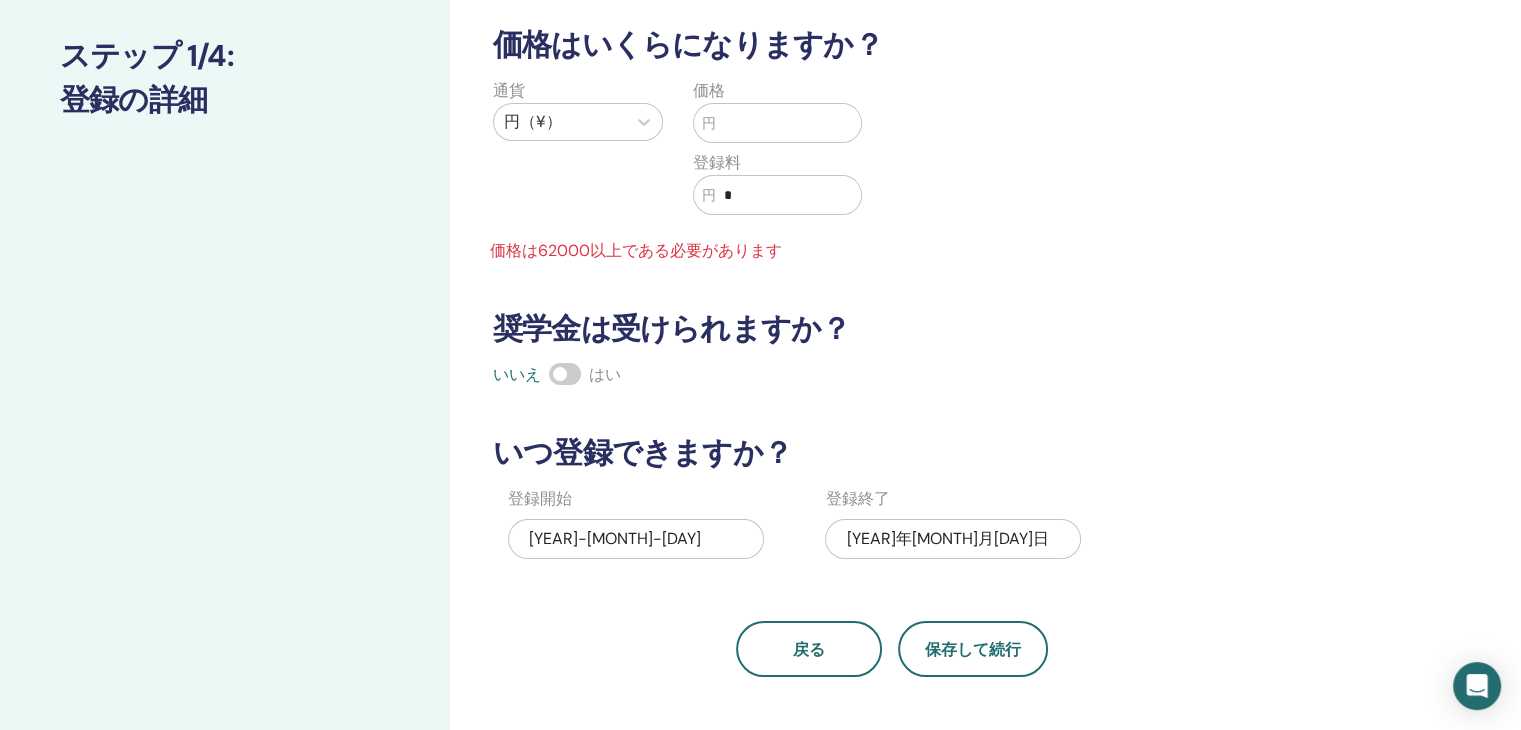 click at bounding box center (789, 123) 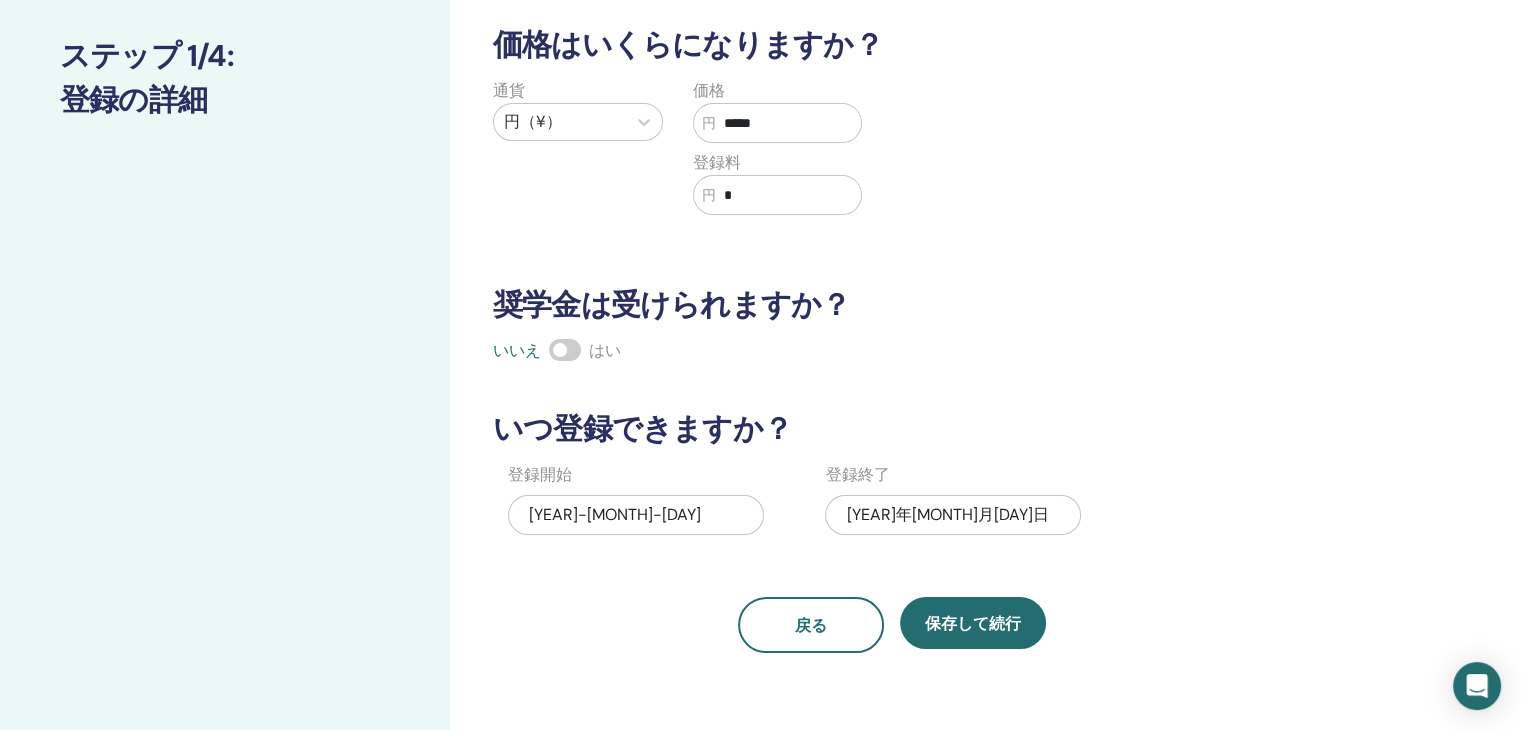 type on "*****" 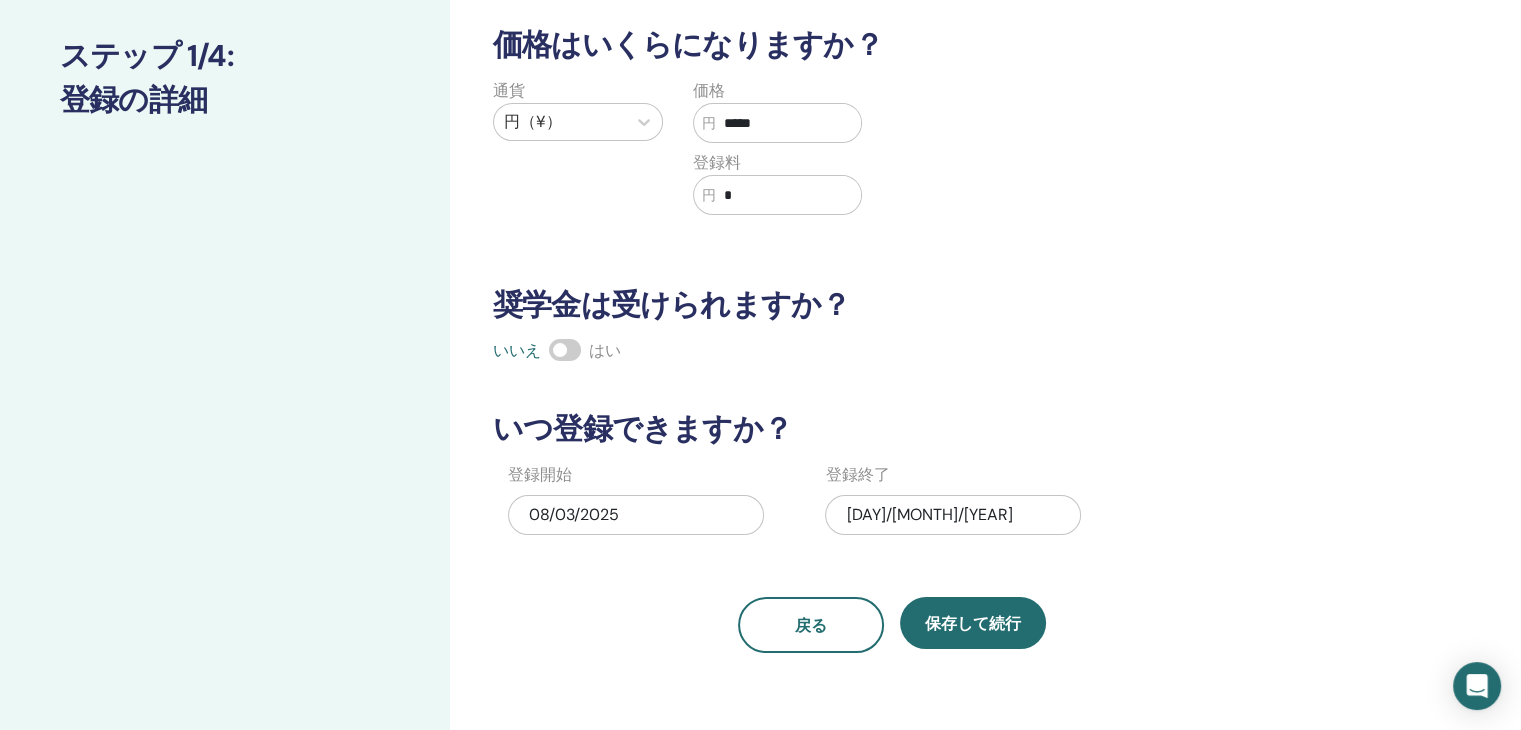 click on "通貨 円（¥） 価格 円 ***** 登録料 円 *" at bounding box center (877, 159) 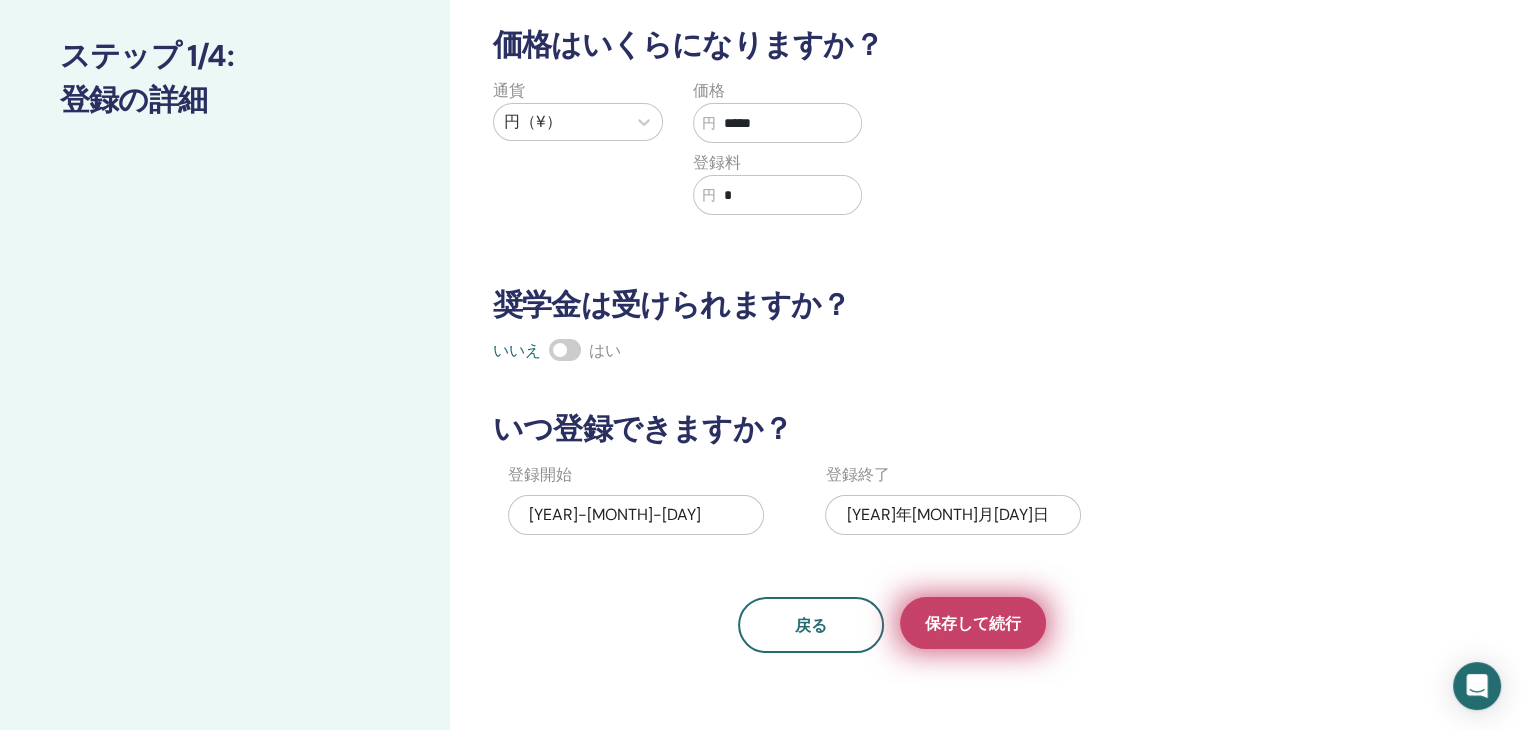 click on "保存して続行" at bounding box center (973, 623) 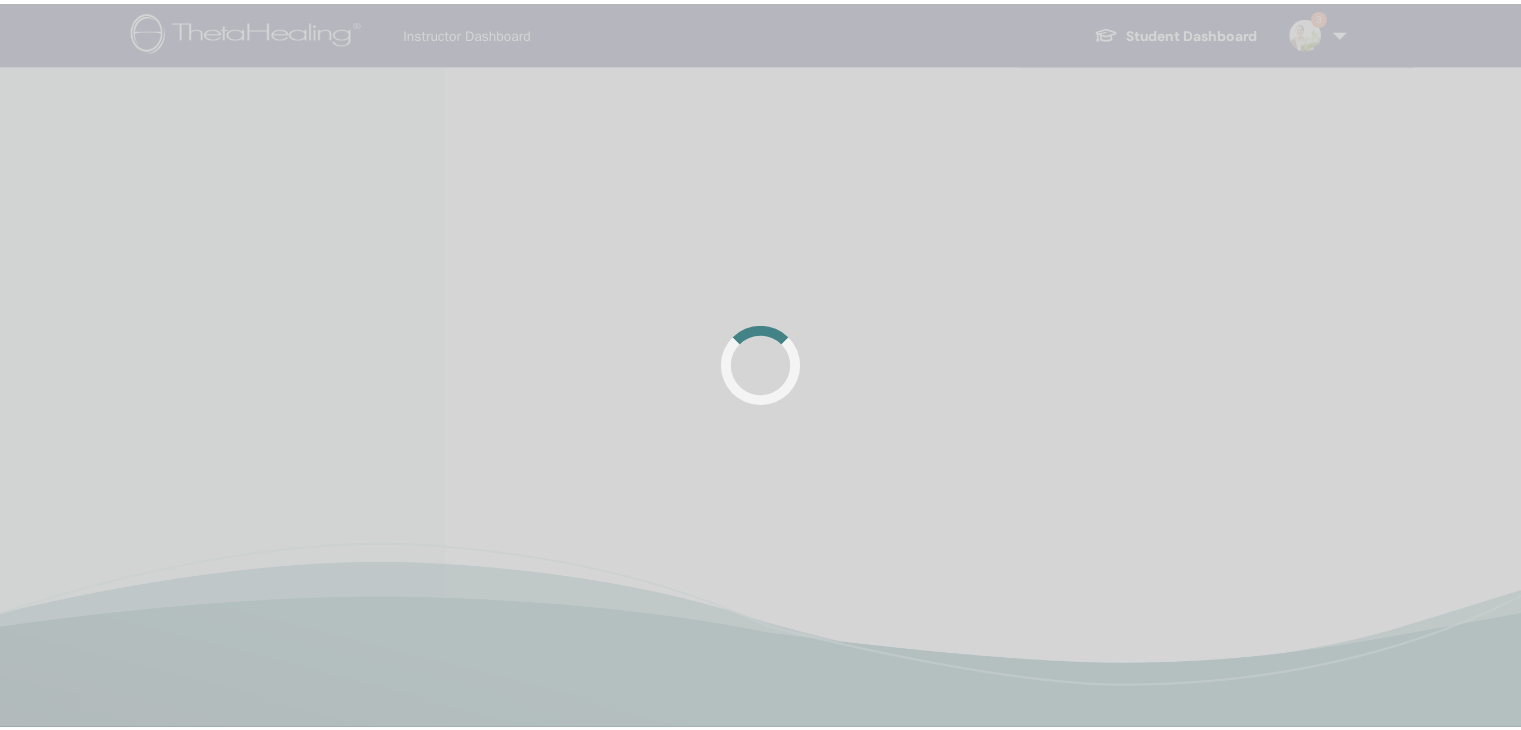 scroll, scrollTop: 0, scrollLeft: 0, axis: both 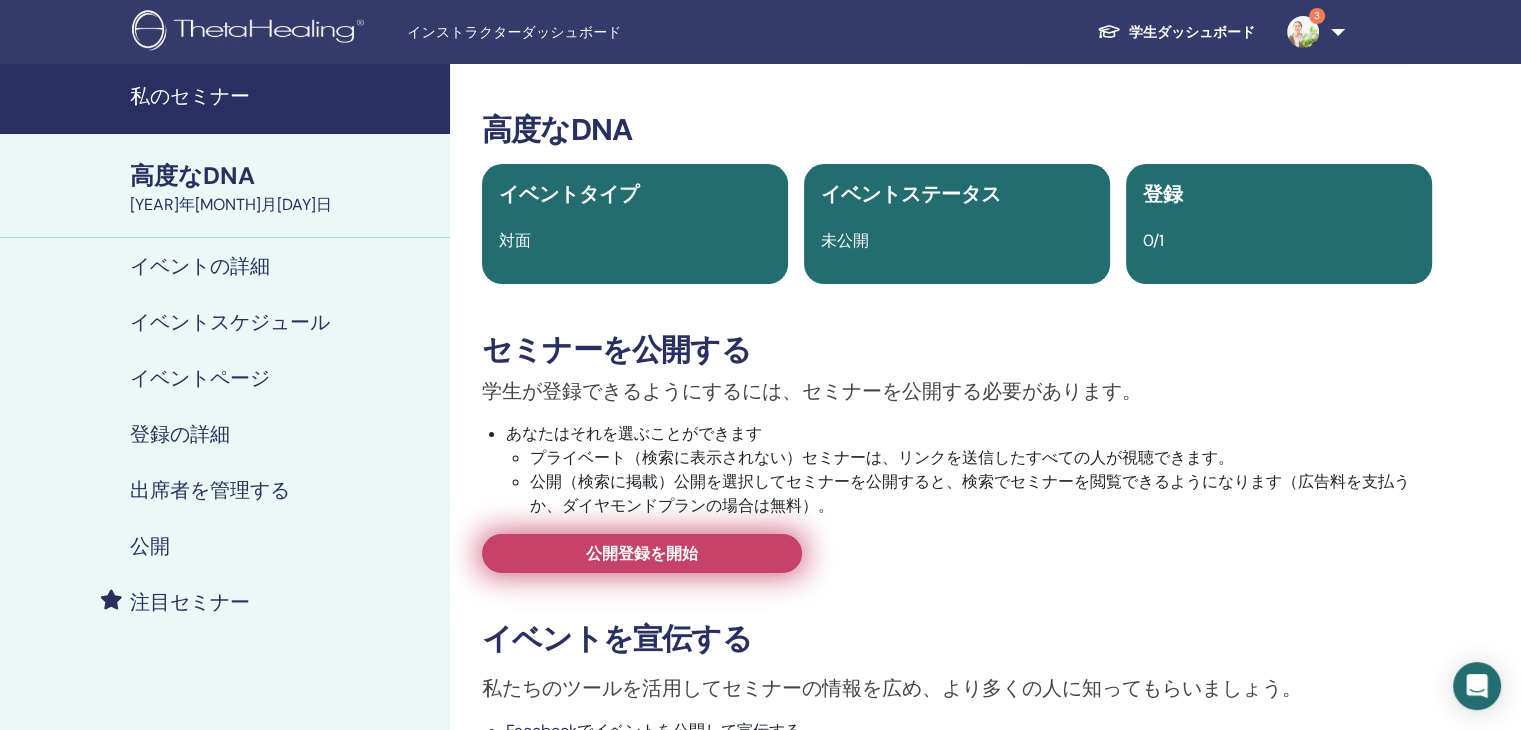 click on "公開登録を開始" at bounding box center [642, 553] 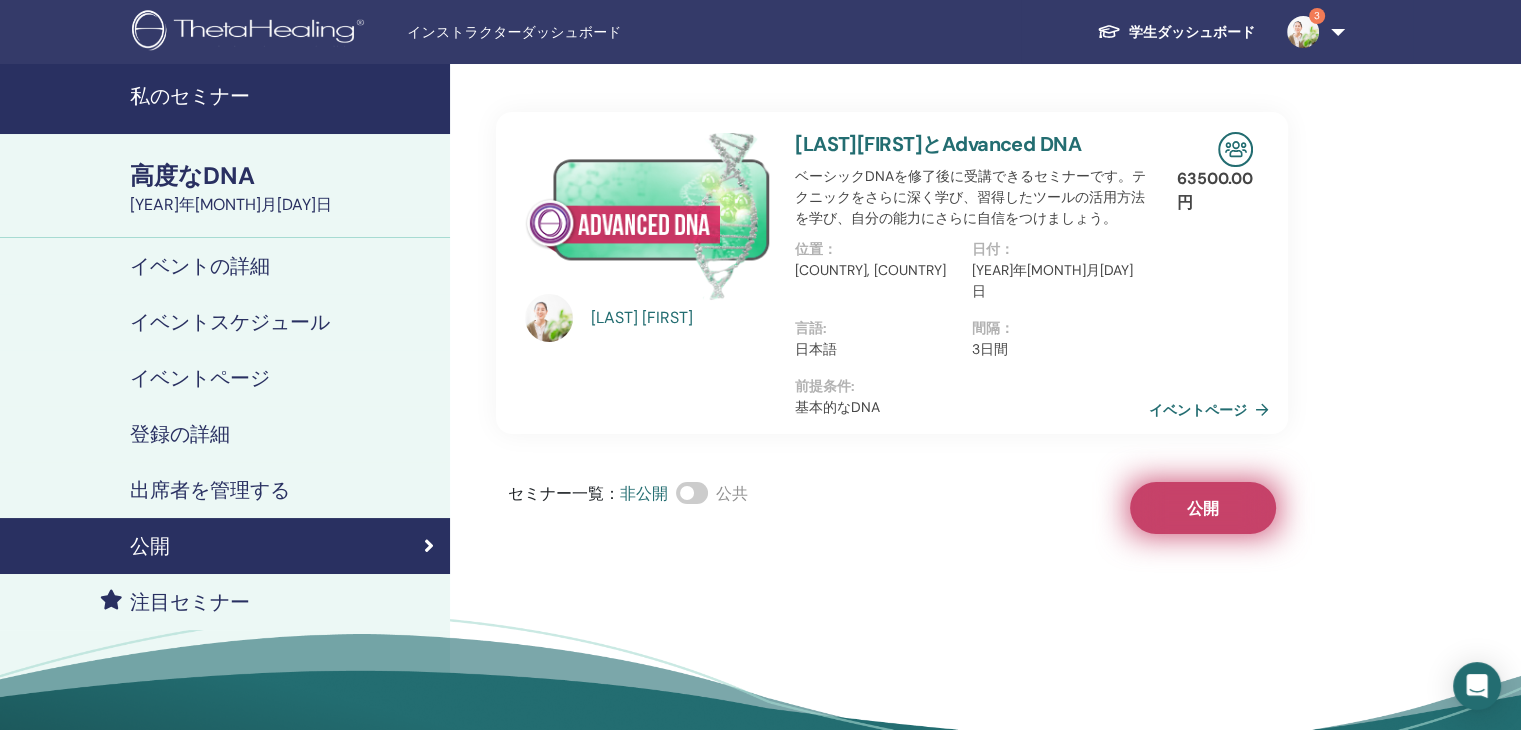 click on "公開" at bounding box center (1203, 508) 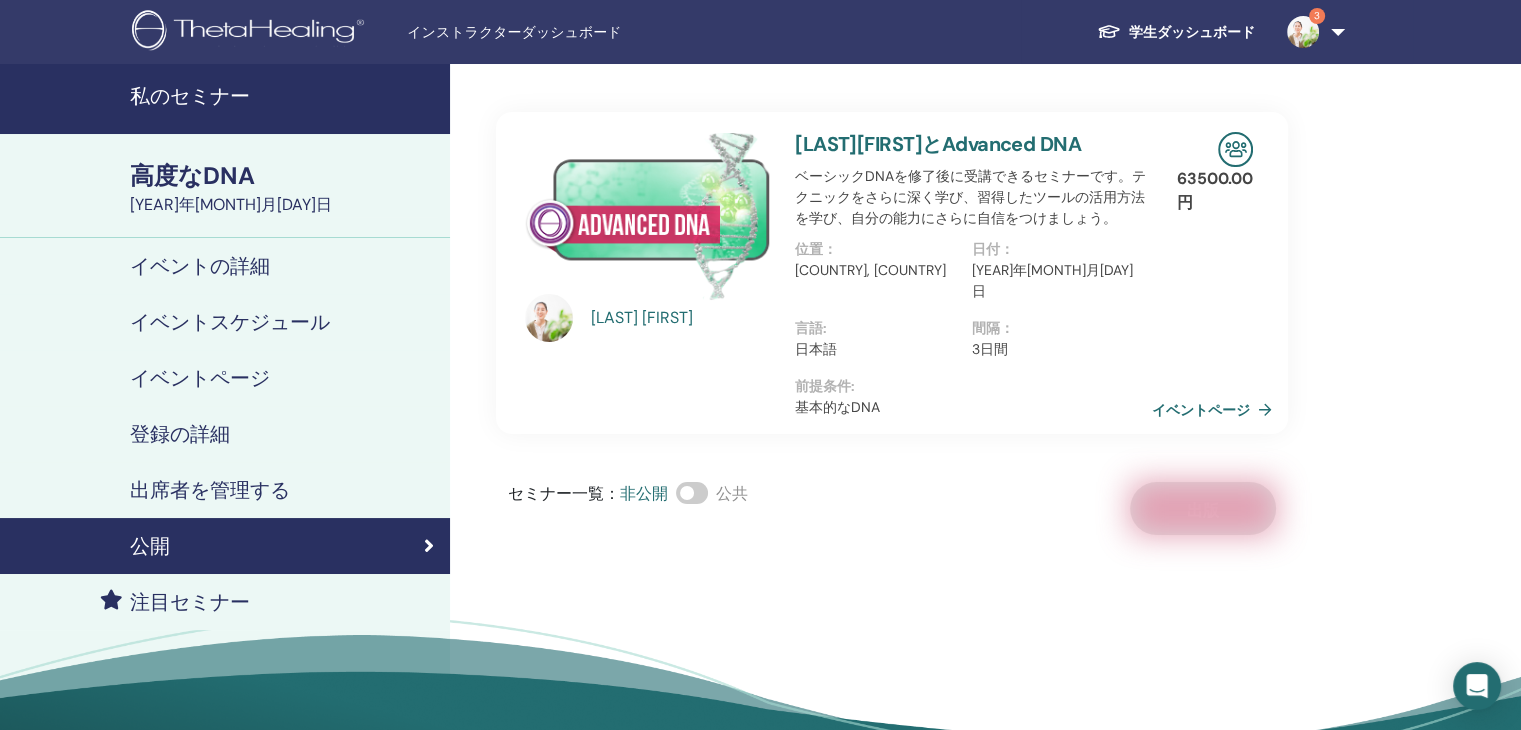 click on "イベントページ" at bounding box center (1201, 410) 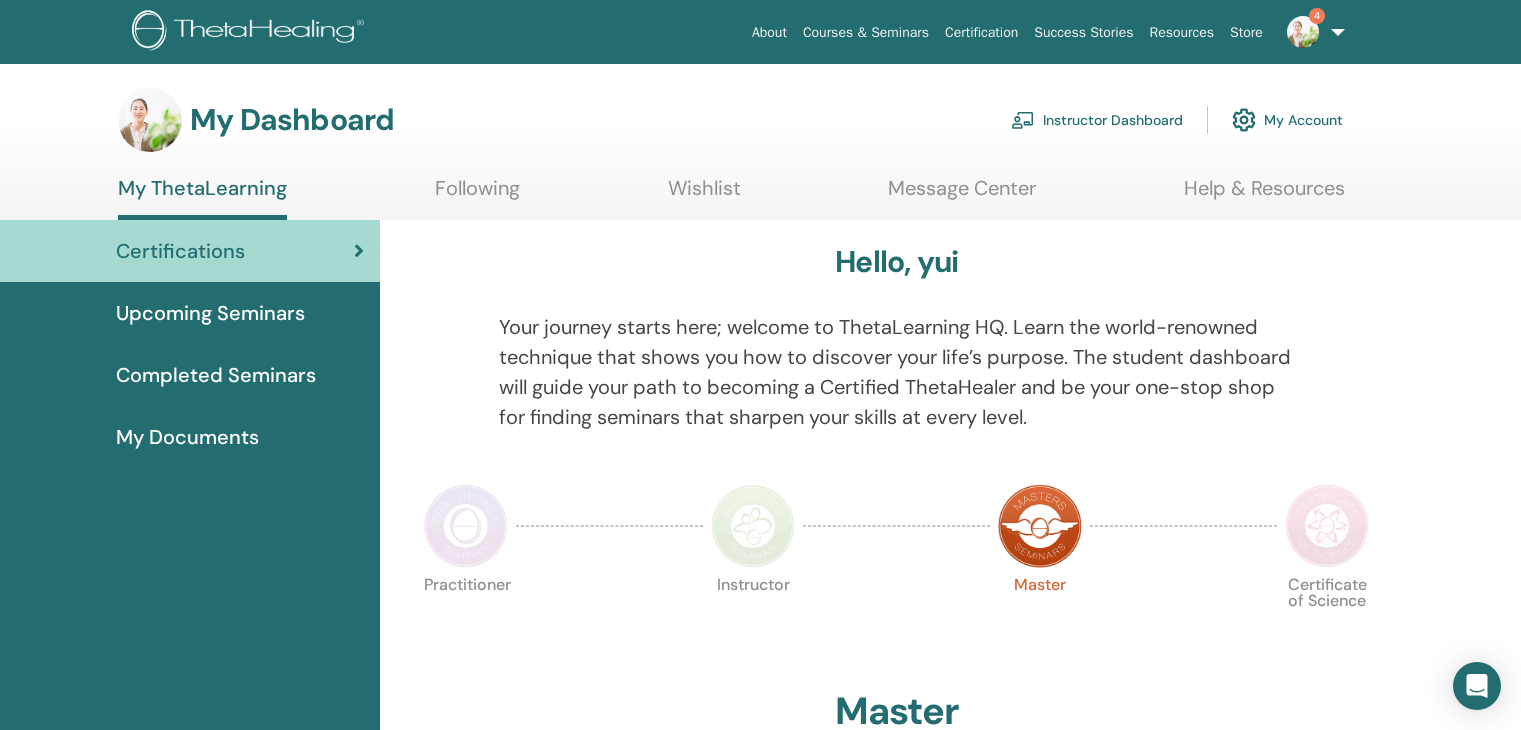 scroll, scrollTop: 0, scrollLeft: 0, axis: both 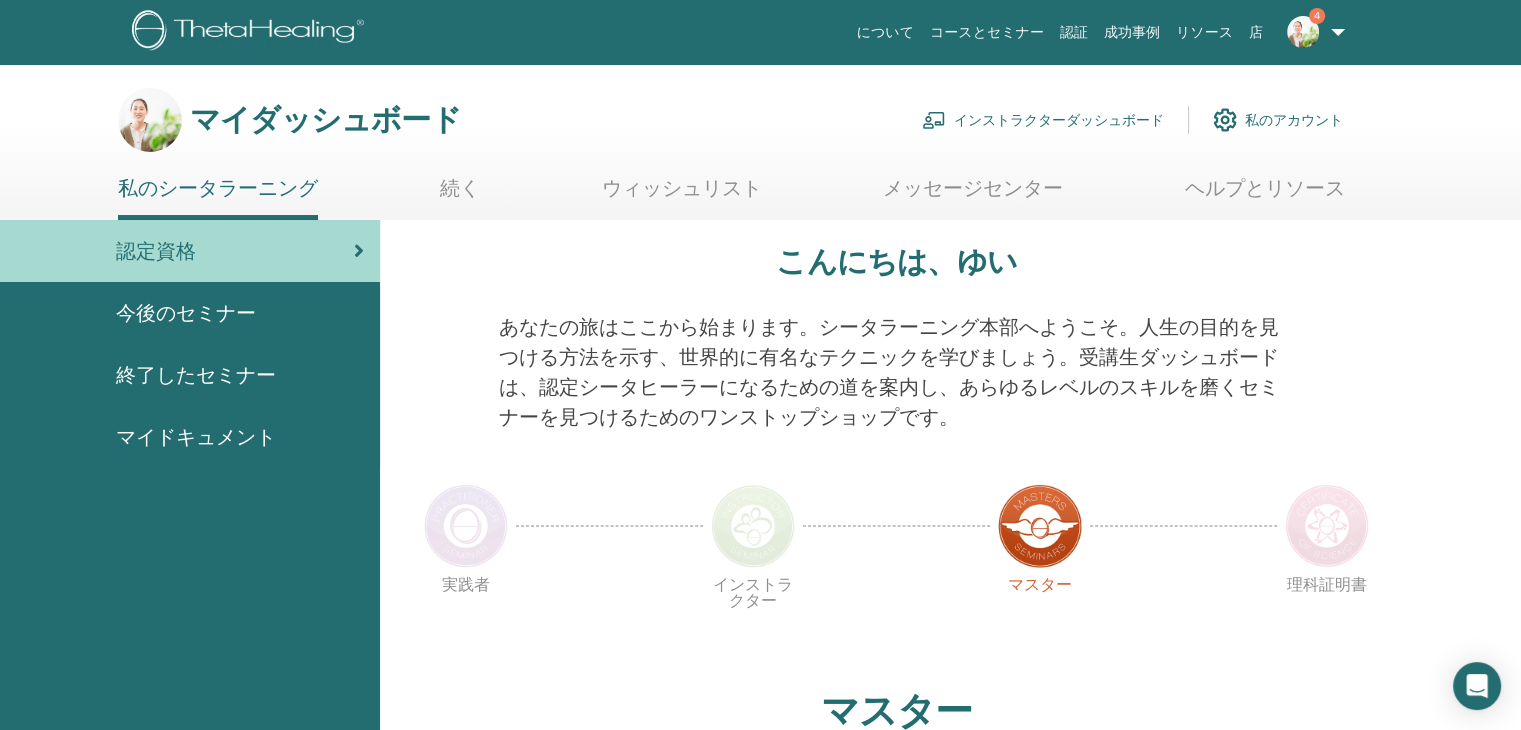 click on "インストラクターダッシュボード" at bounding box center (1059, 121) 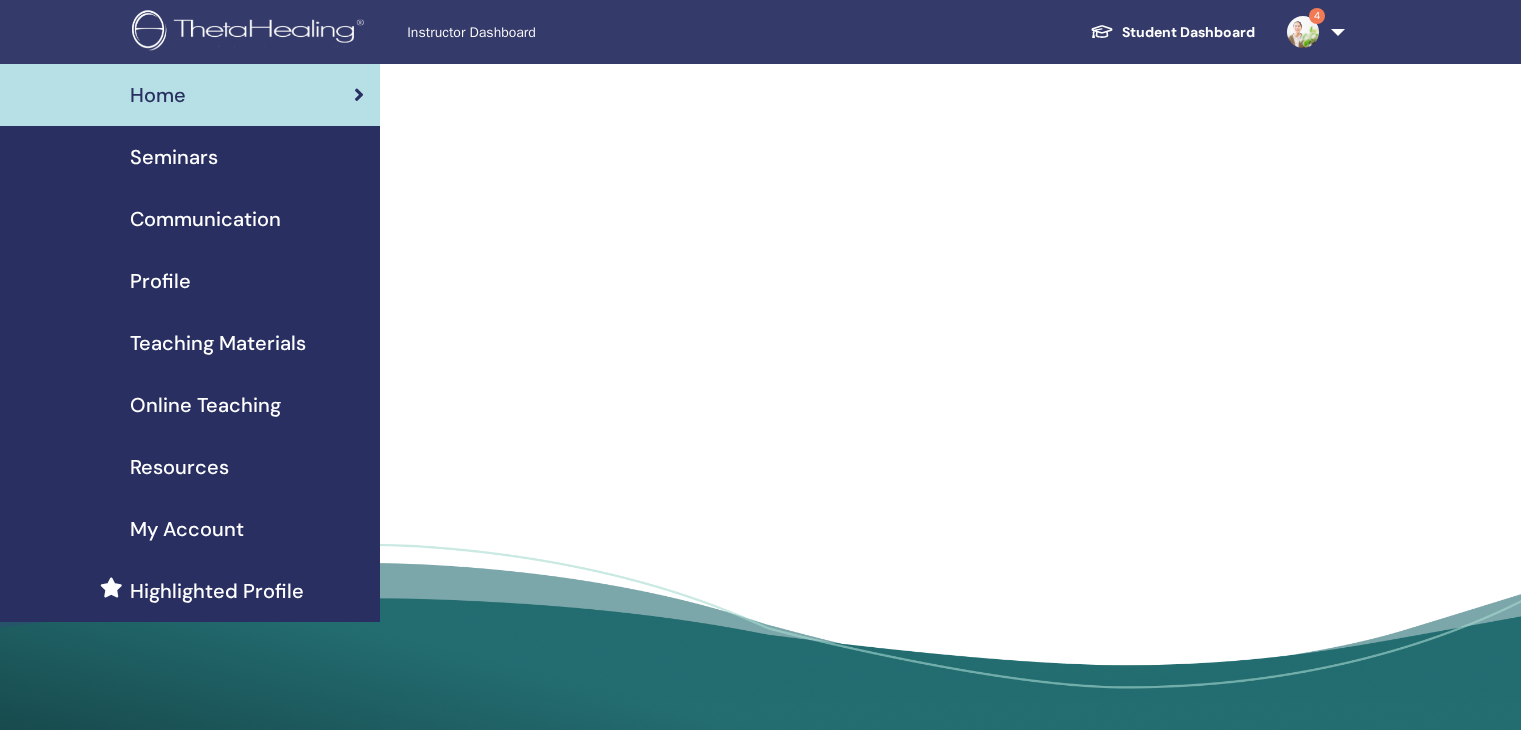 scroll, scrollTop: 0, scrollLeft: 0, axis: both 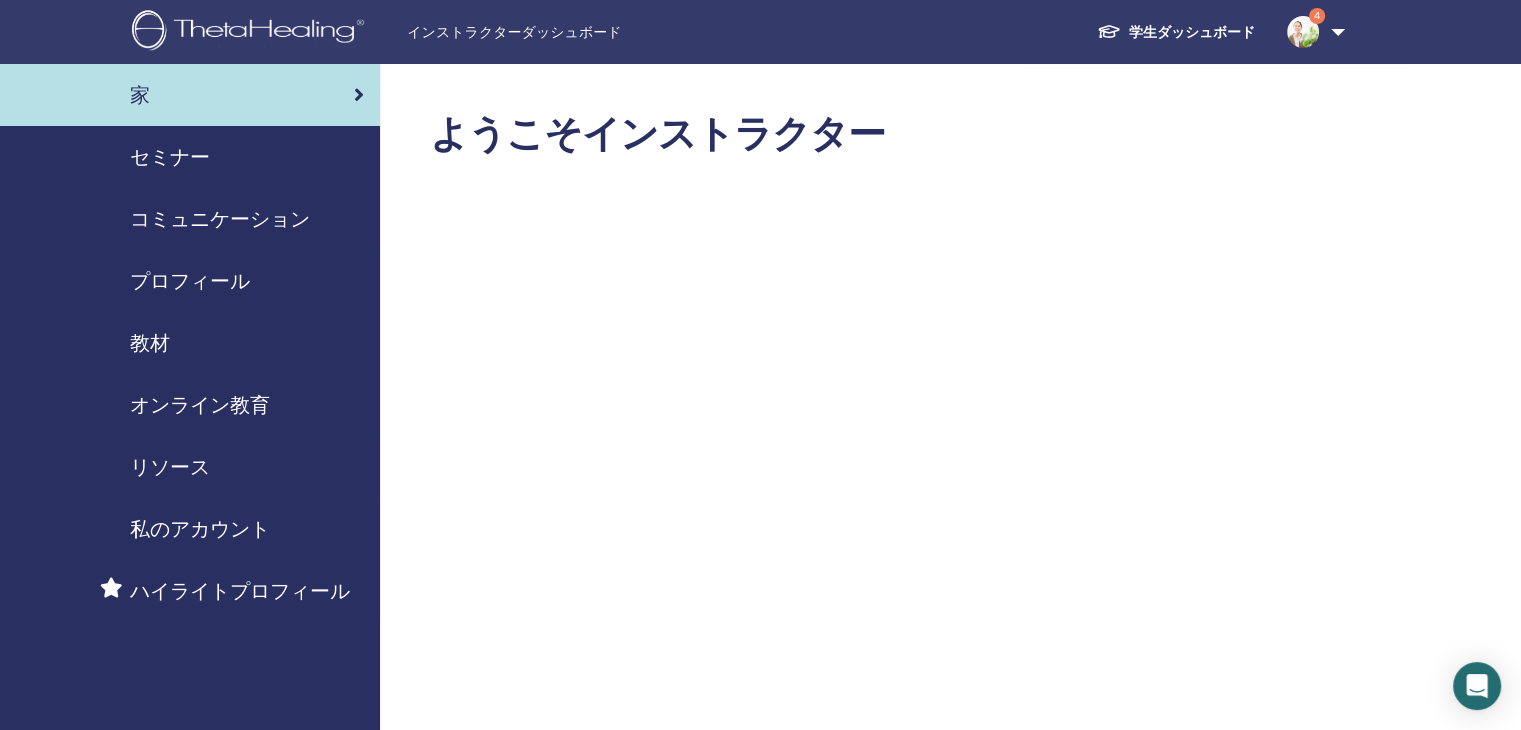 click on "プロフィール" at bounding box center (190, 281) 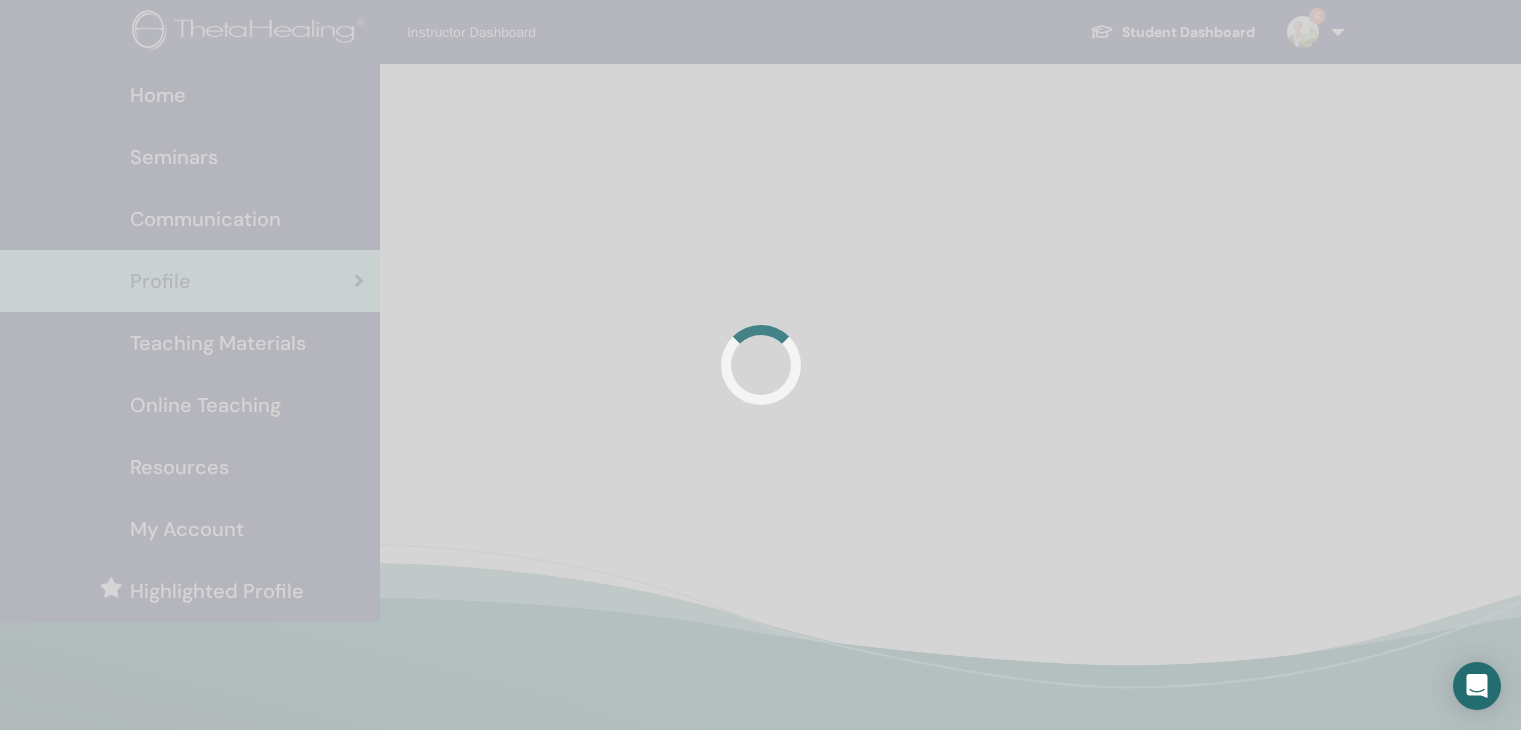 scroll, scrollTop: 0, scrollLeft: 0, axis: both 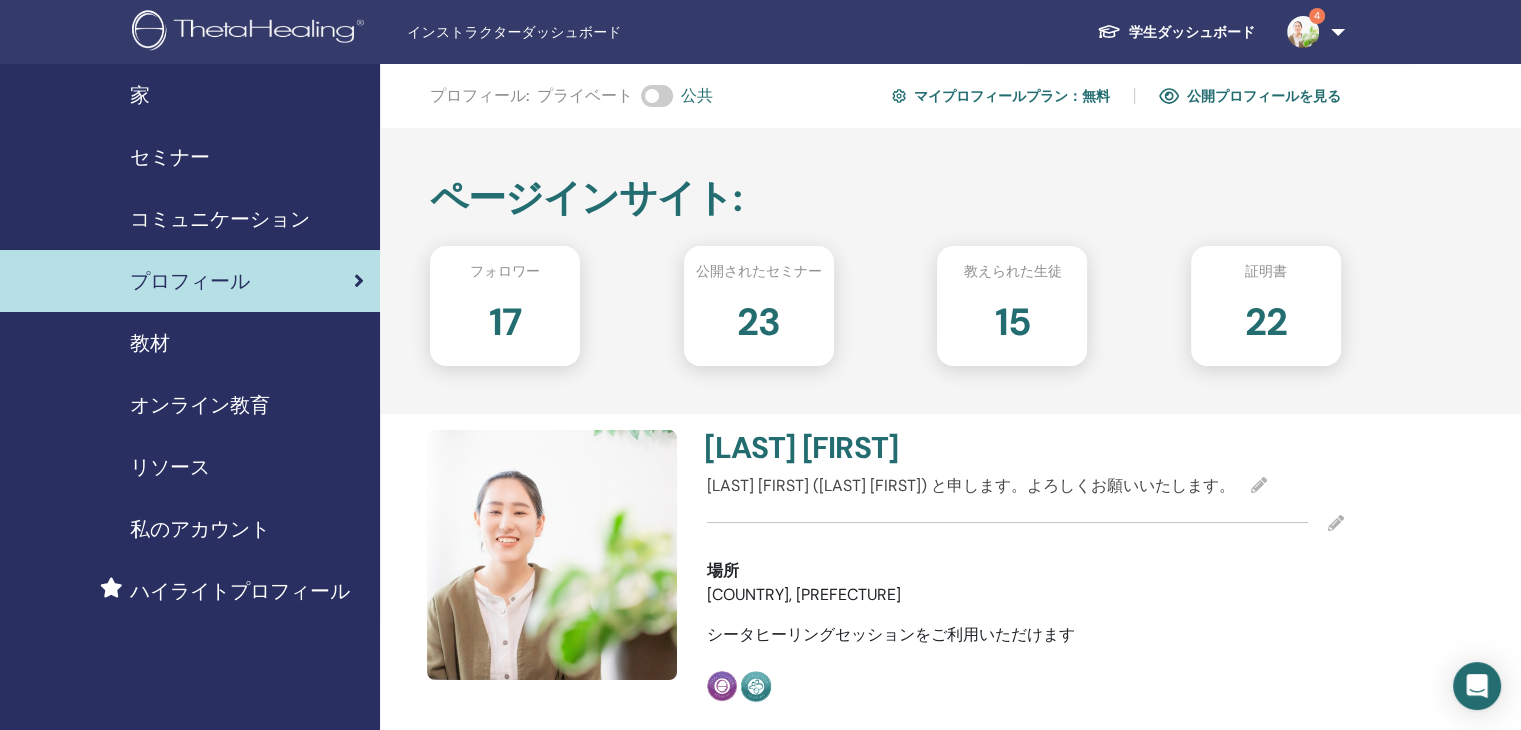 click on "セミナー" at bounding box center [170, 157] 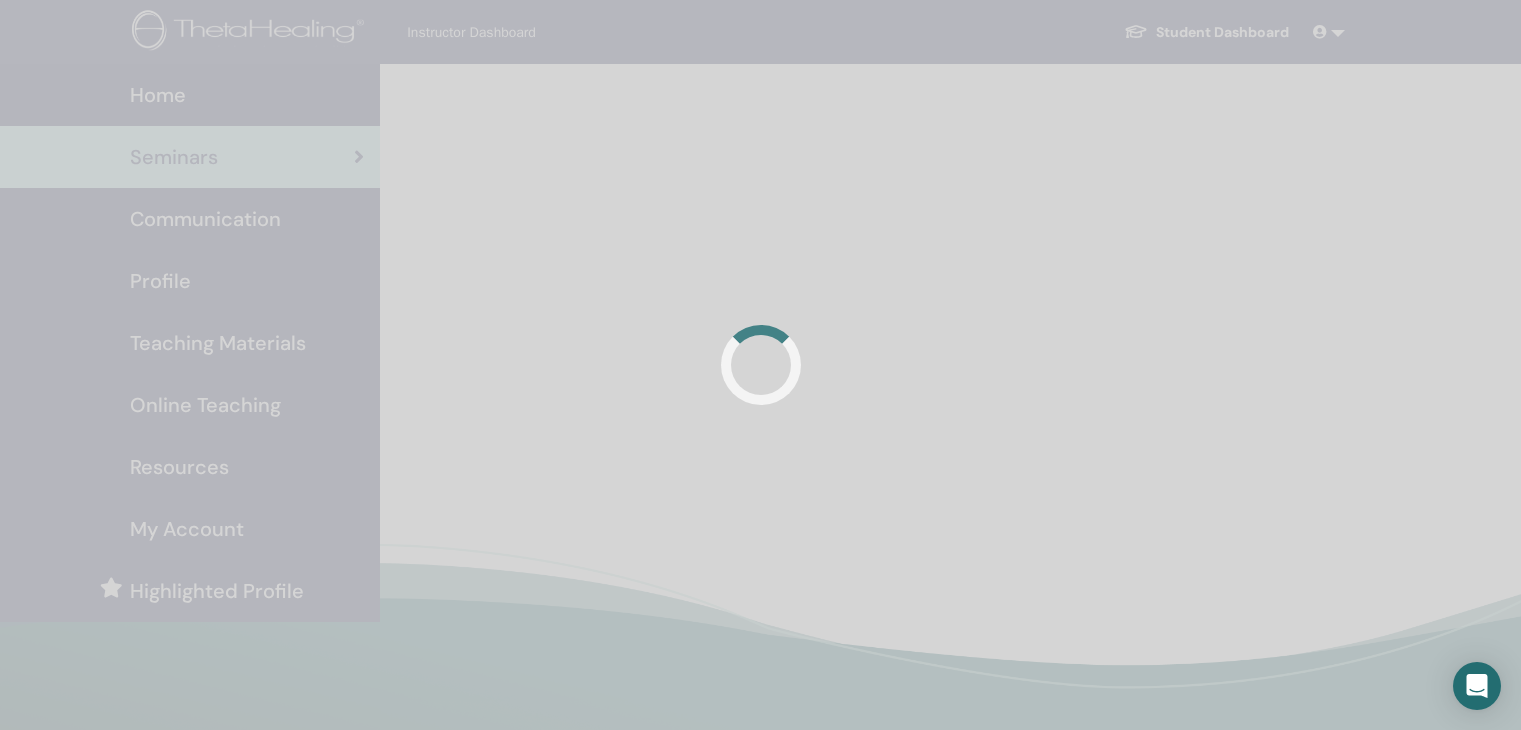 scroll, scrollTop: 0, scrollLeft: 0, axis: both 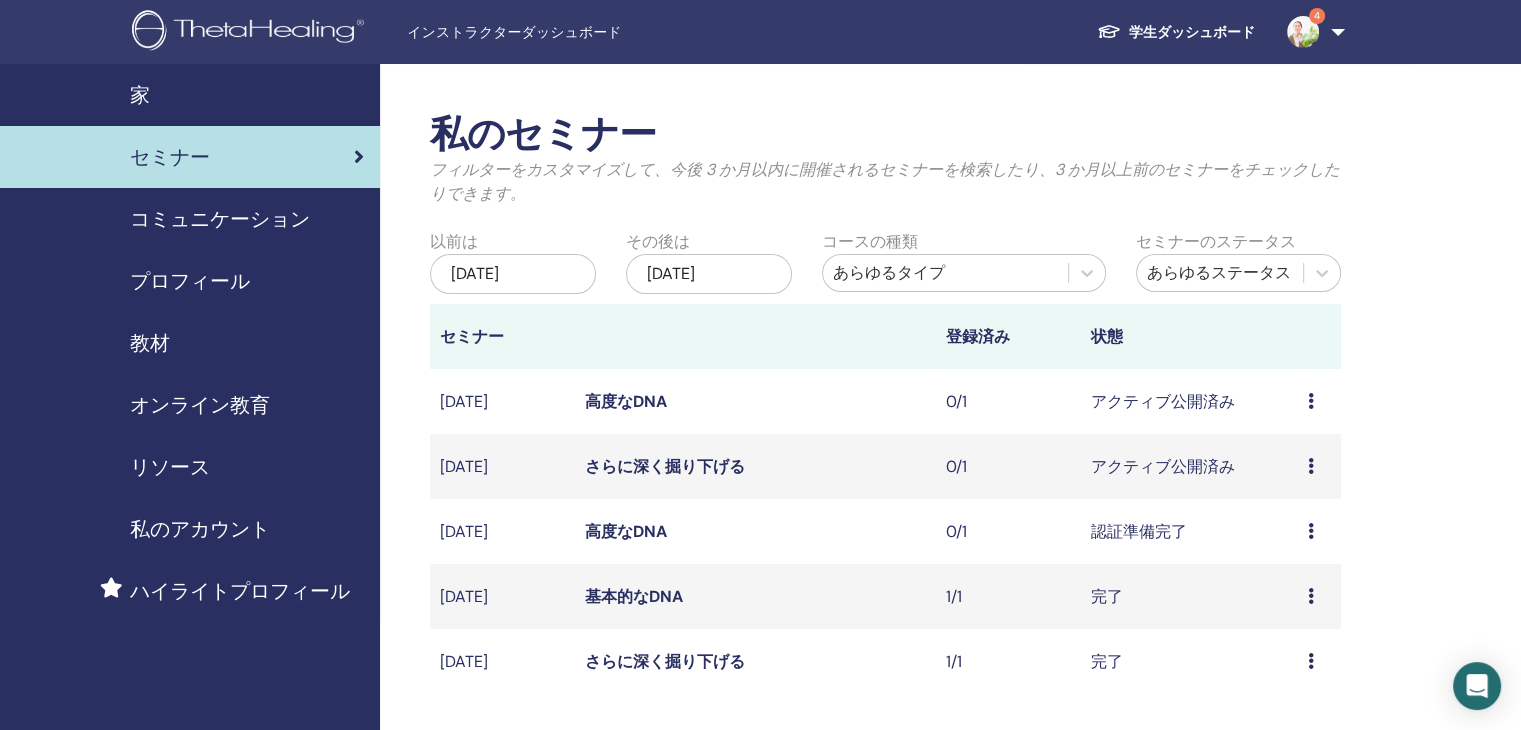 click at bounding box center (1311, 466) 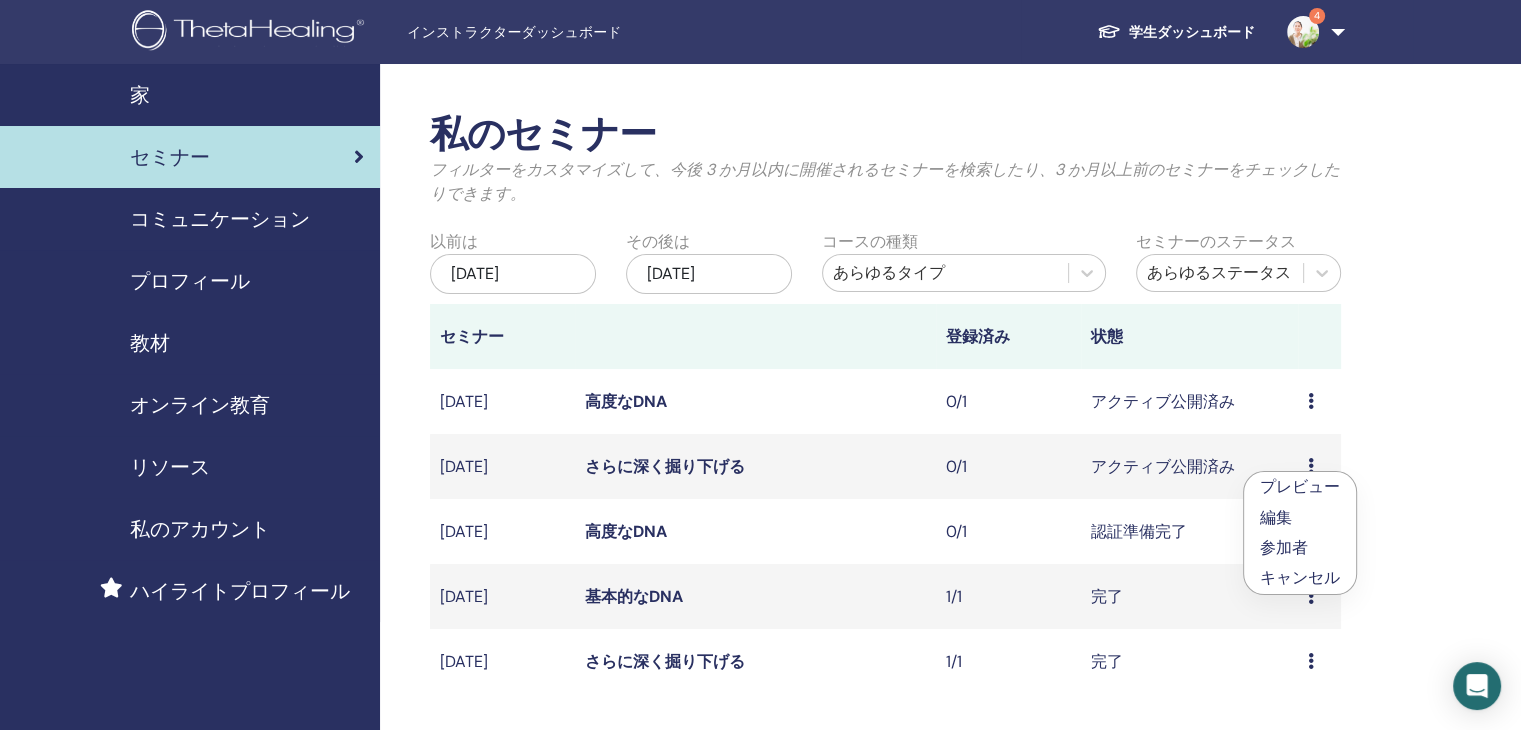 click on "プレビュー" at bounding box center (1300, 486) 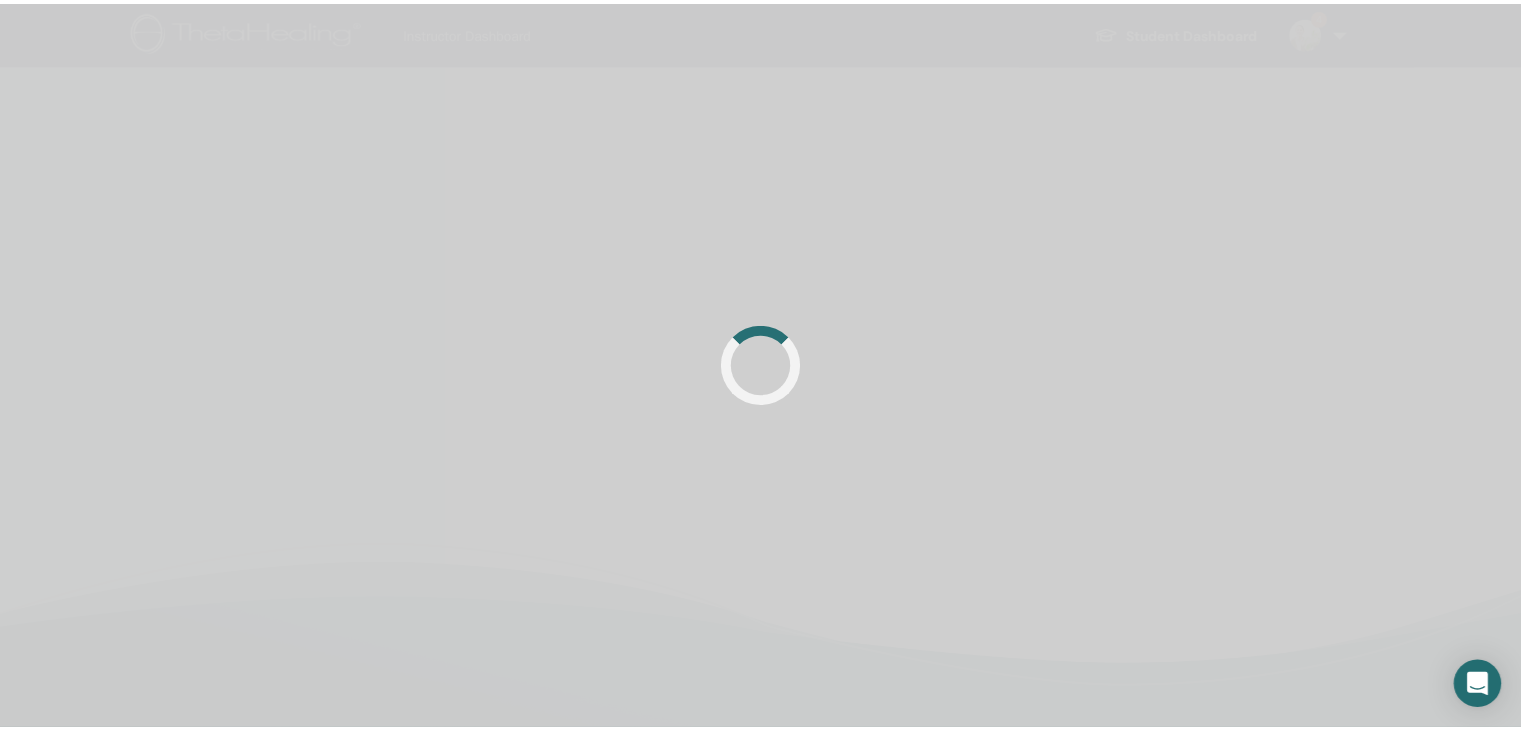 scroll, scrollTop: 0, scrollLeft: 0, axis: both 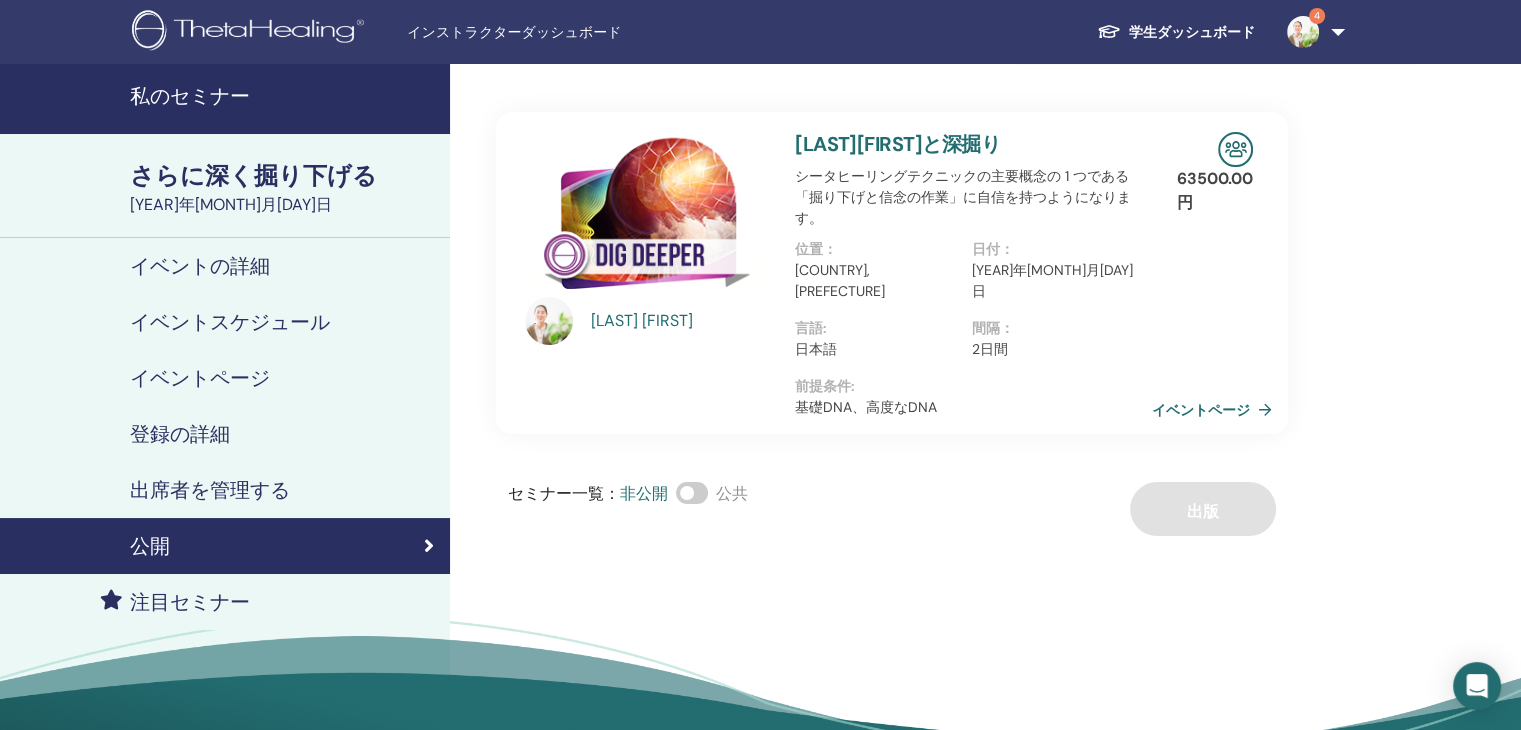 click on "イベントページ" at bounding box center (1201, 410) 